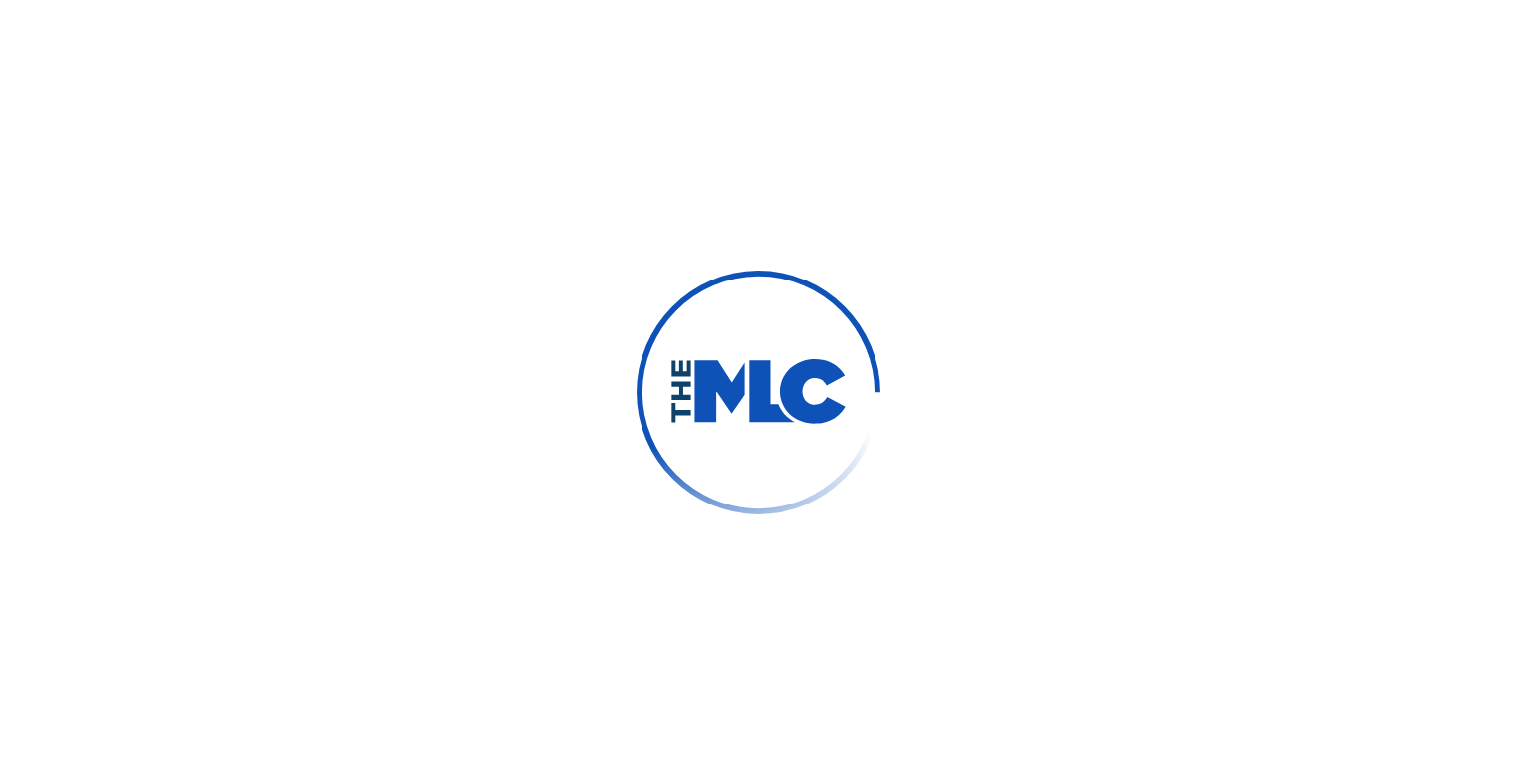 scroll, scrollTop: 0, scrollLeft: 0, axis: both 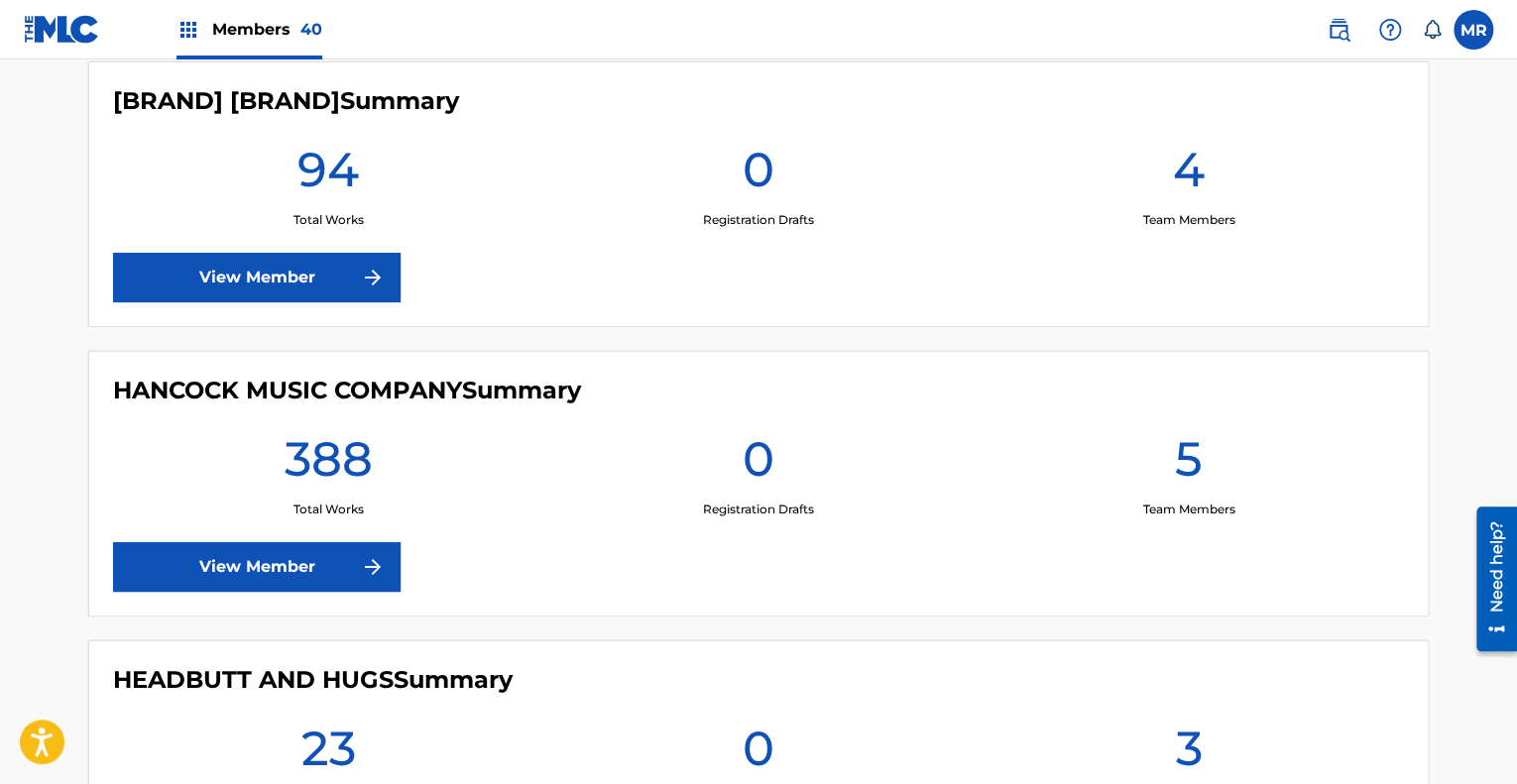 click on "View Member" at bounding box center (257, 567) 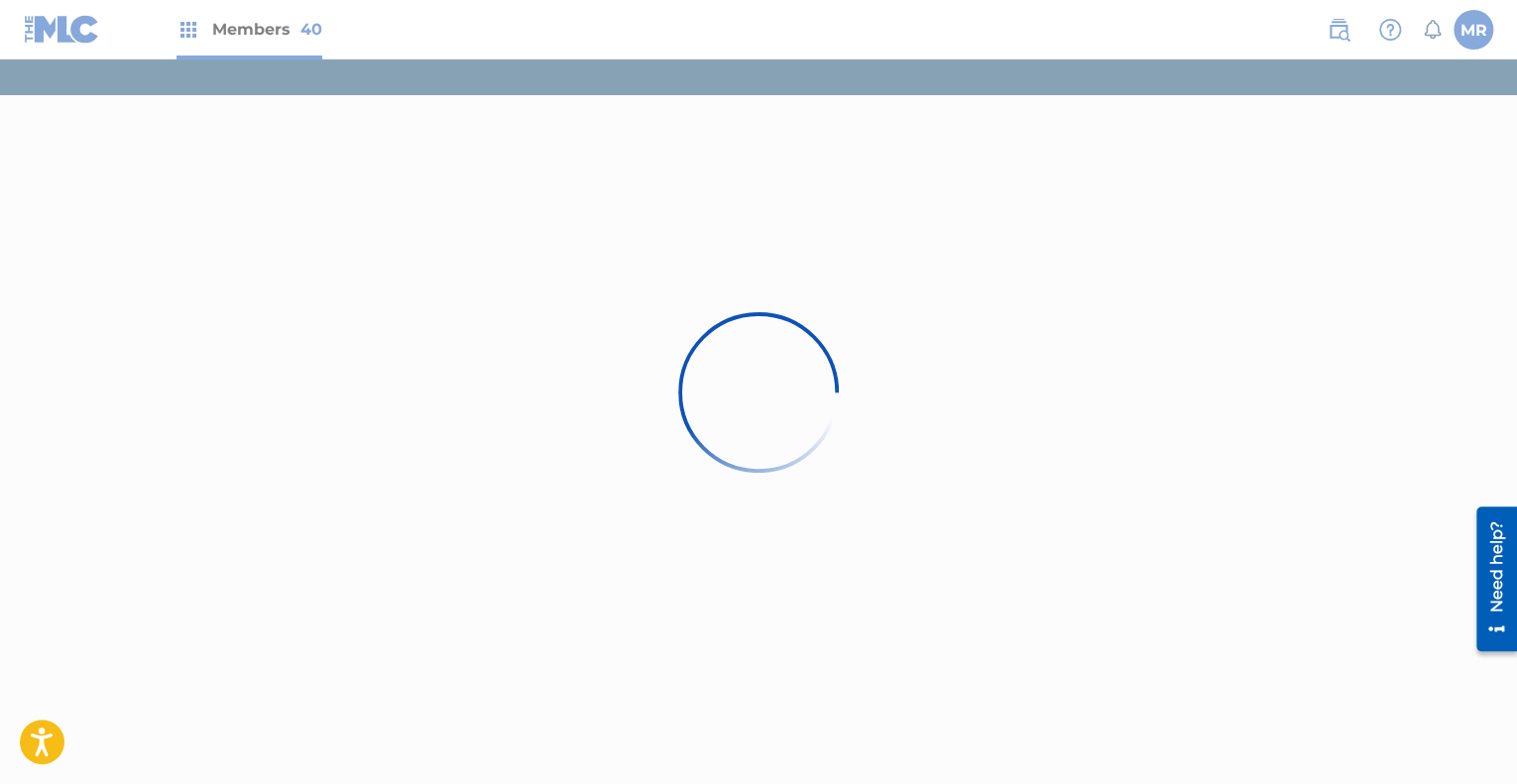 scroll, scrollTop: 0, scrollLeft: 0, axis: both 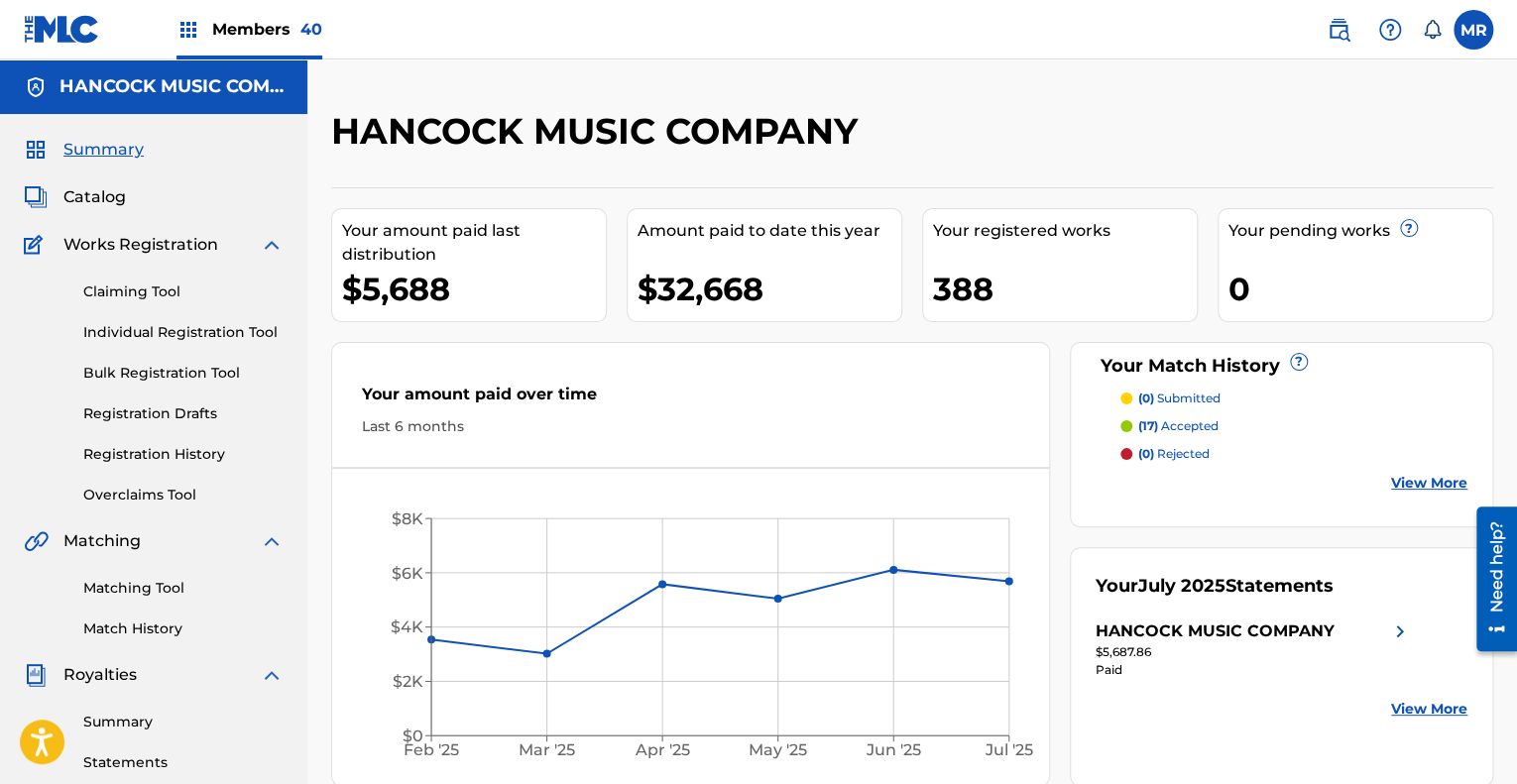 click on "Catalog" at bounding box center [94, 197] 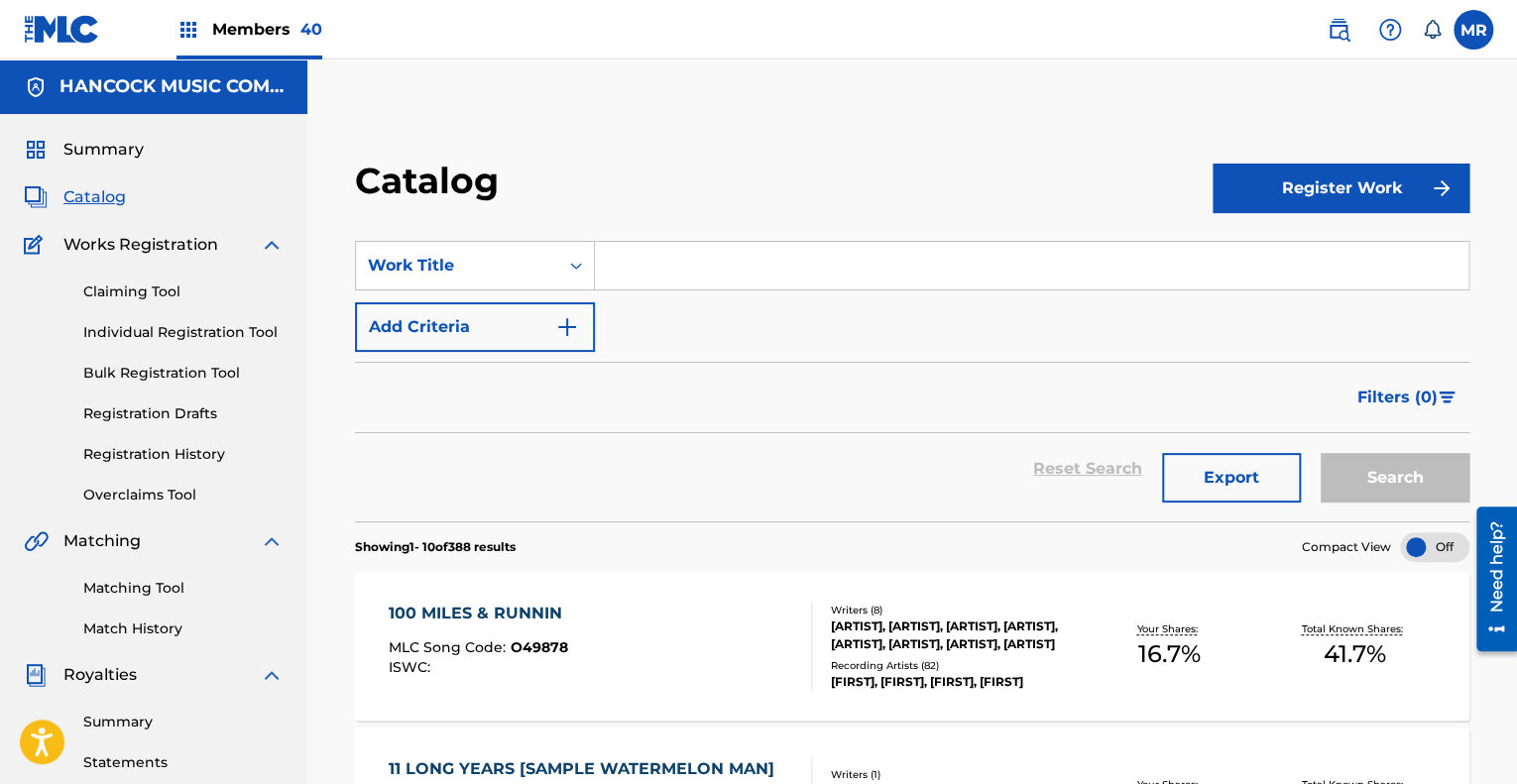 click at bounding box center (1031, 266) 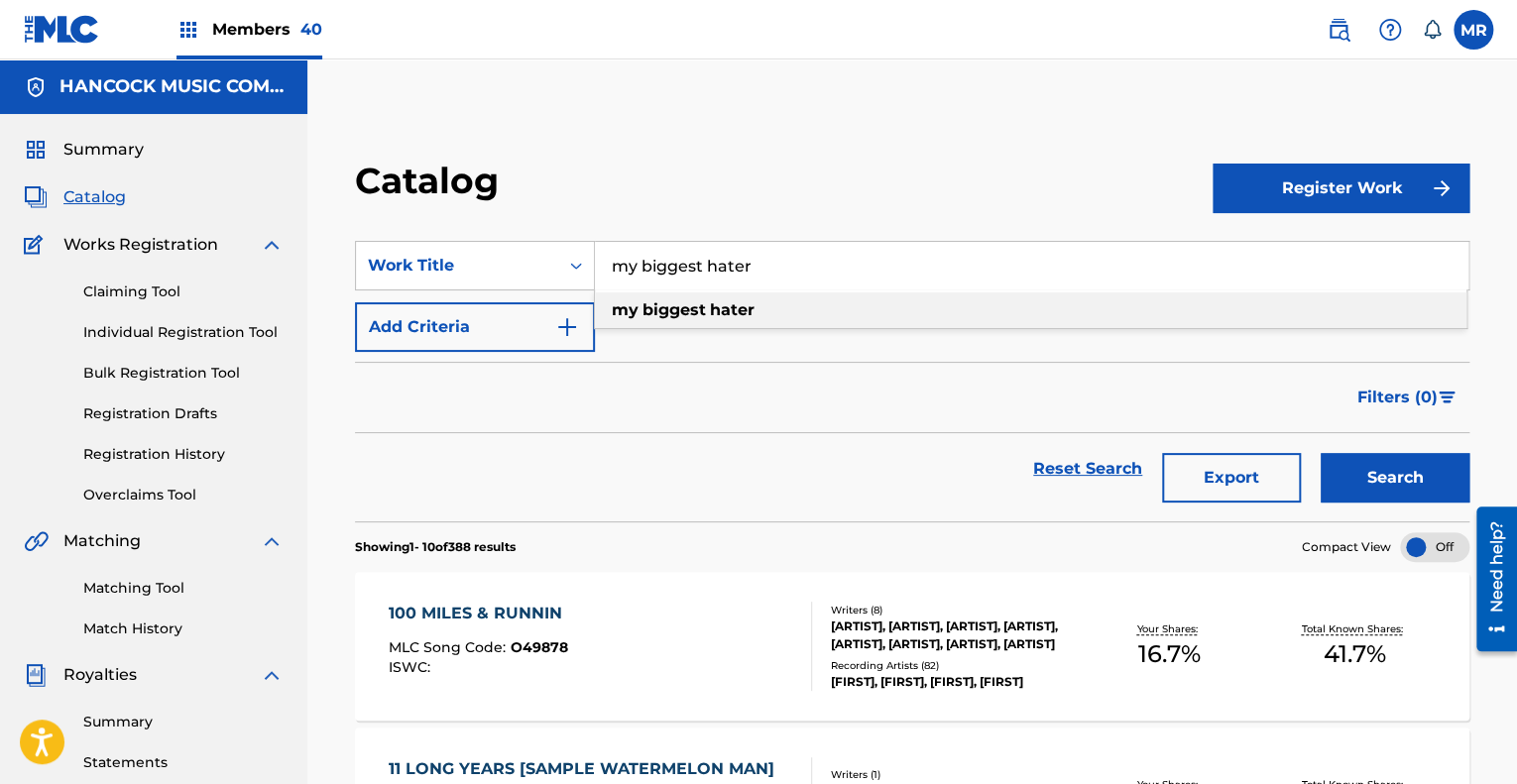 type on "my biggest hater" 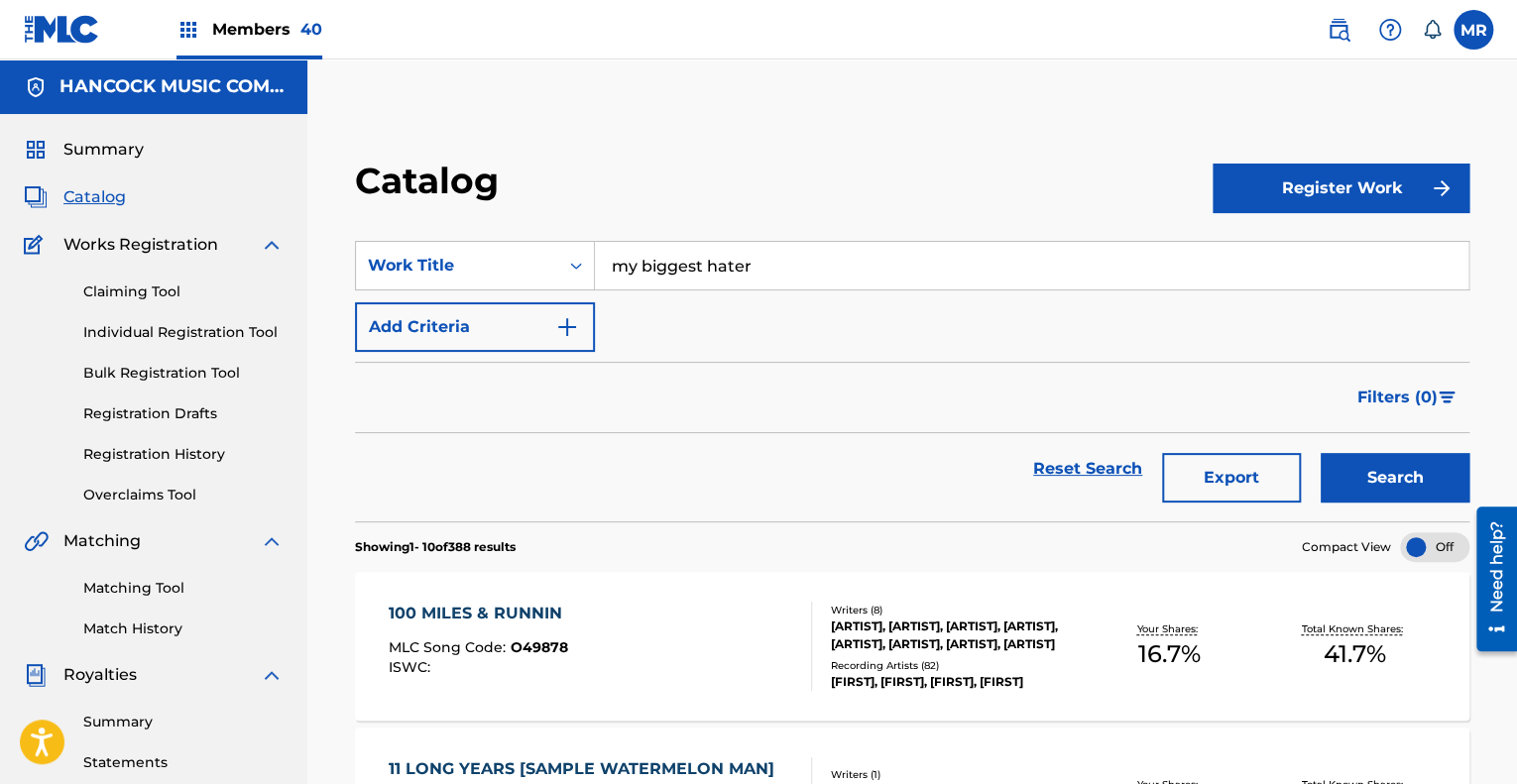 click on "Search" at bounding box center [1395, 478] 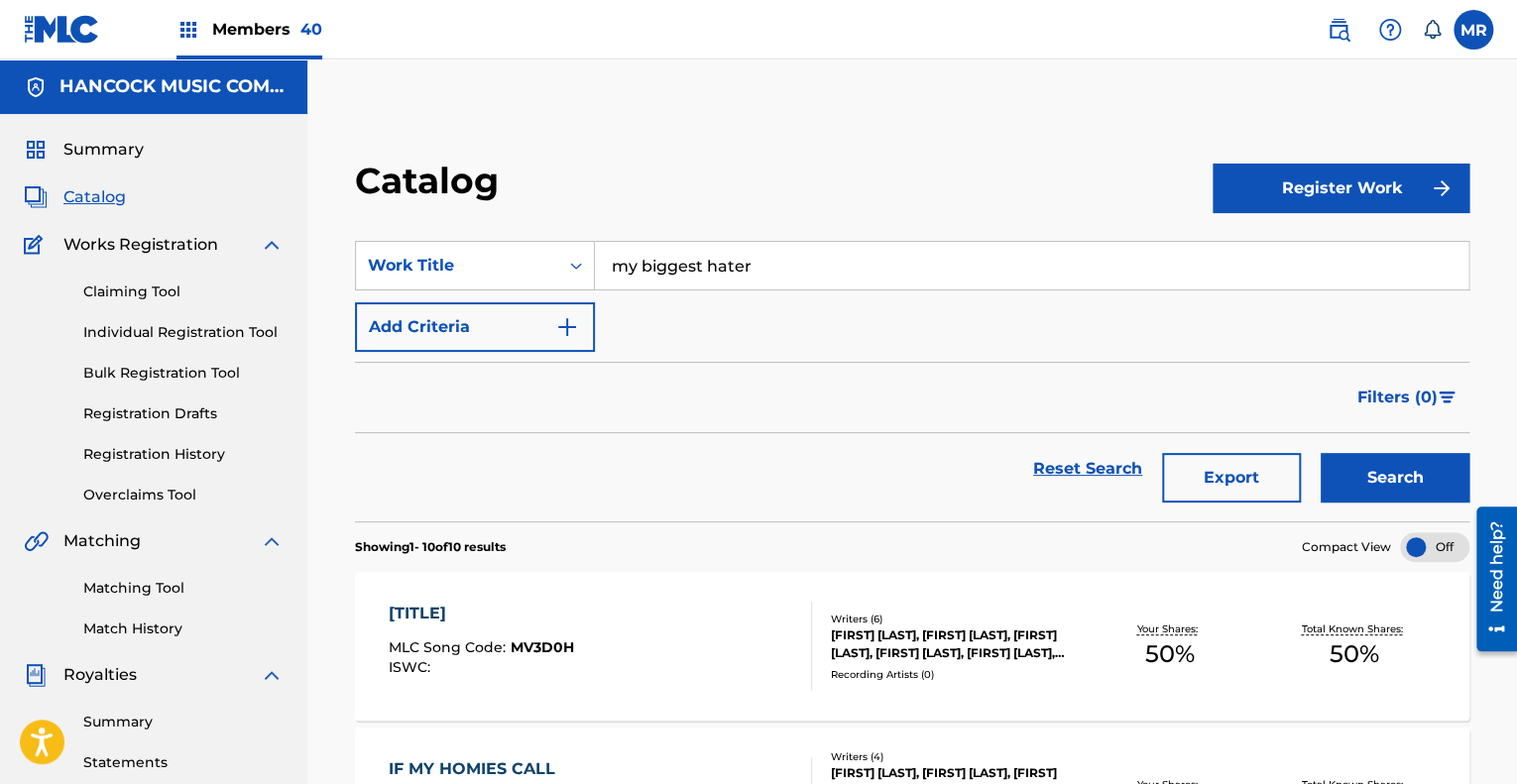 scroll, scrollTop: 198, scrollLeft: 0, axis: vertical 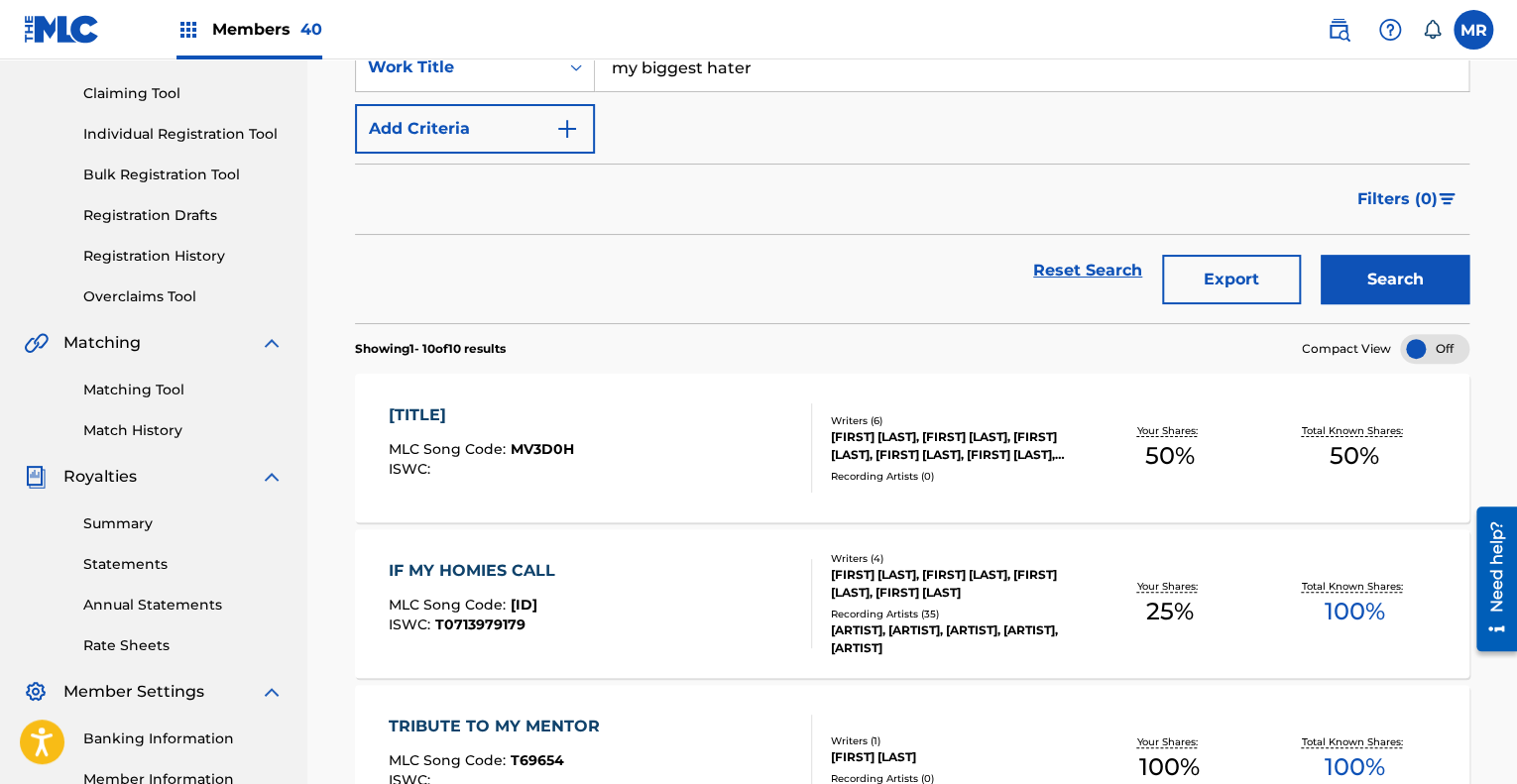 click on "[FIRST] [LAST], [FIRST] [LAST], [FIRST] [LAST], [FIRST] [LAST], [FIRST] [LAST], [FIRST] [LAST]" at bounding box center (954, 446) 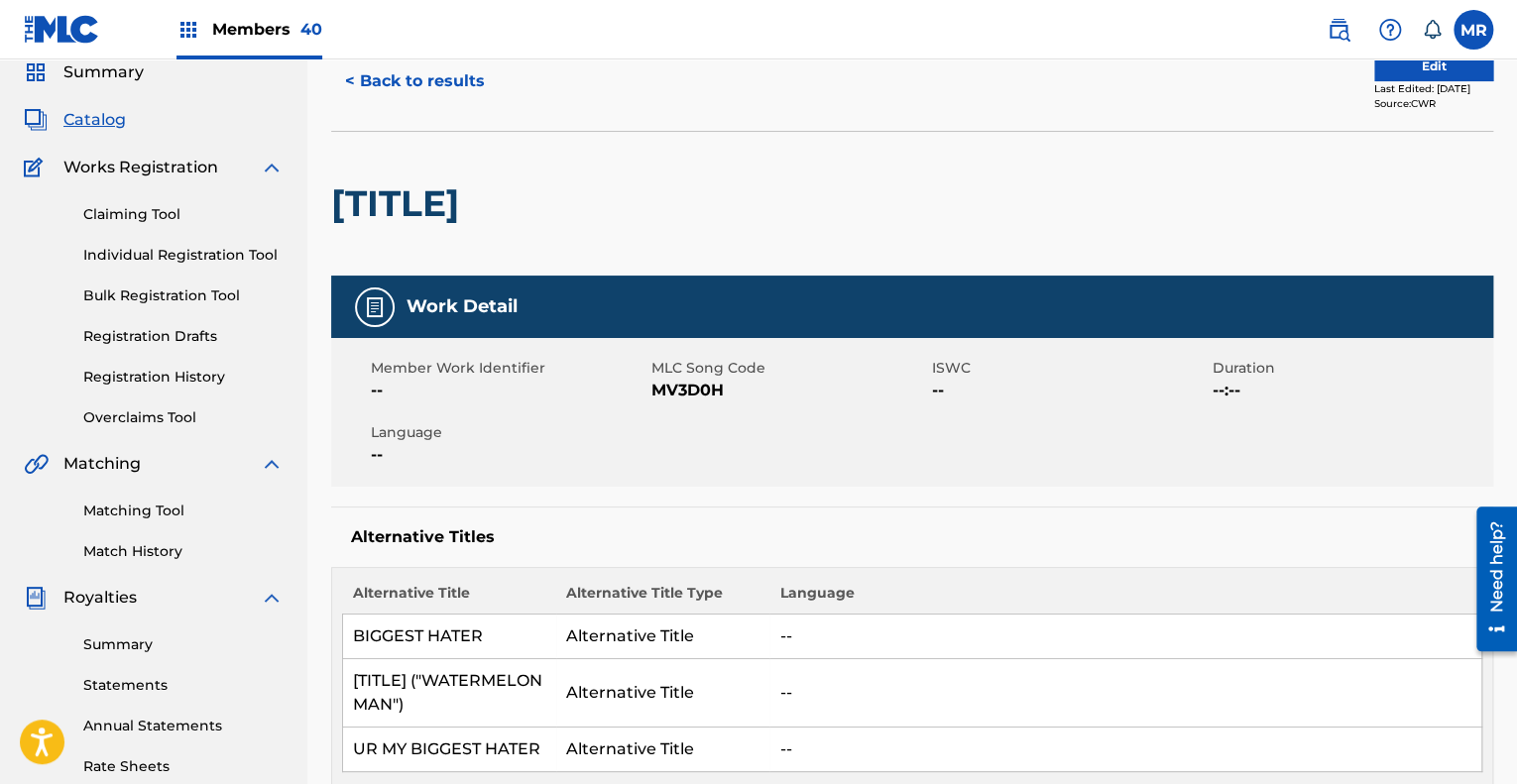 scroll, scrollTop: 0, scrollLeft: 0, axis: both 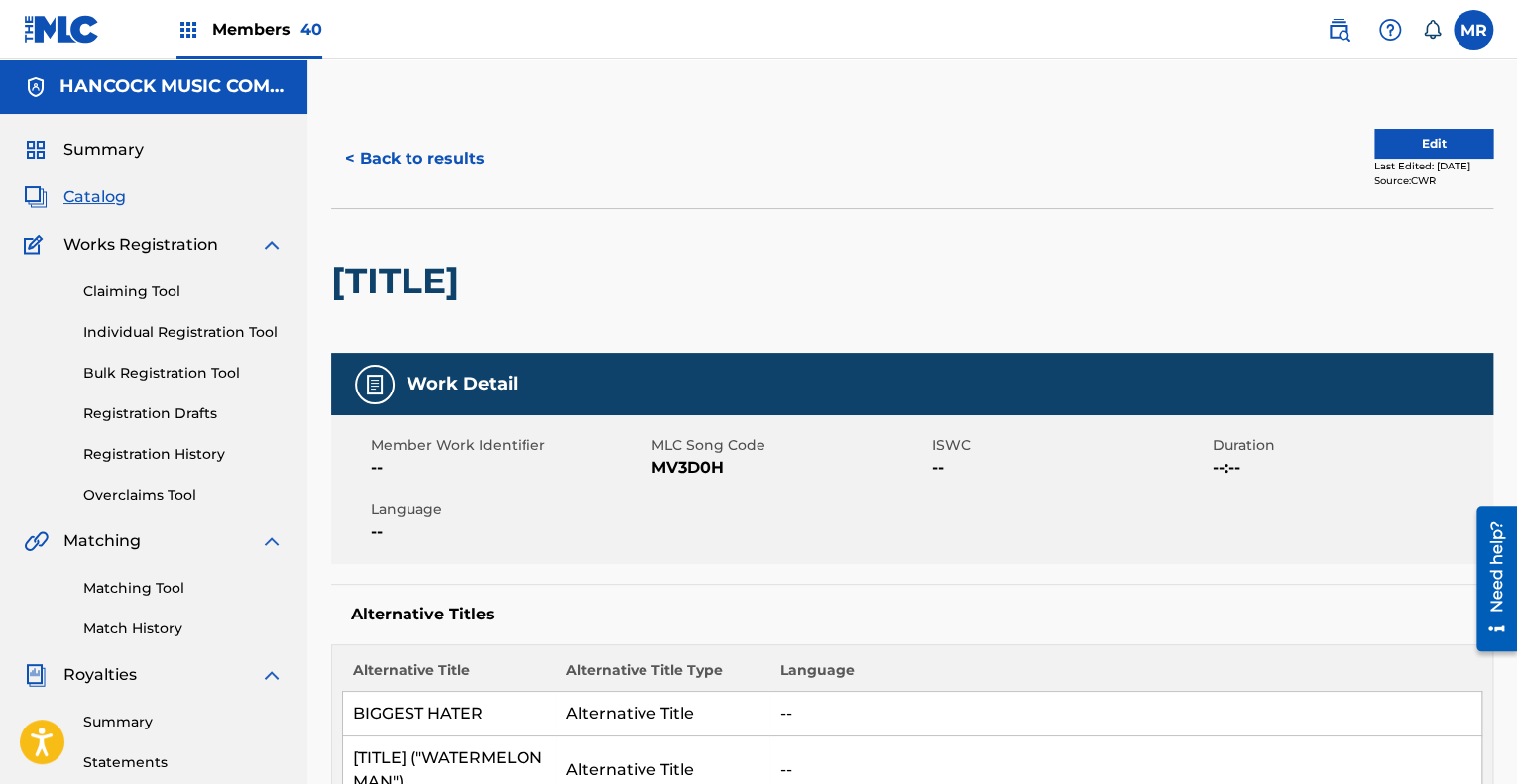 click on "Claiming Tool" at bounding box center [183, 291] 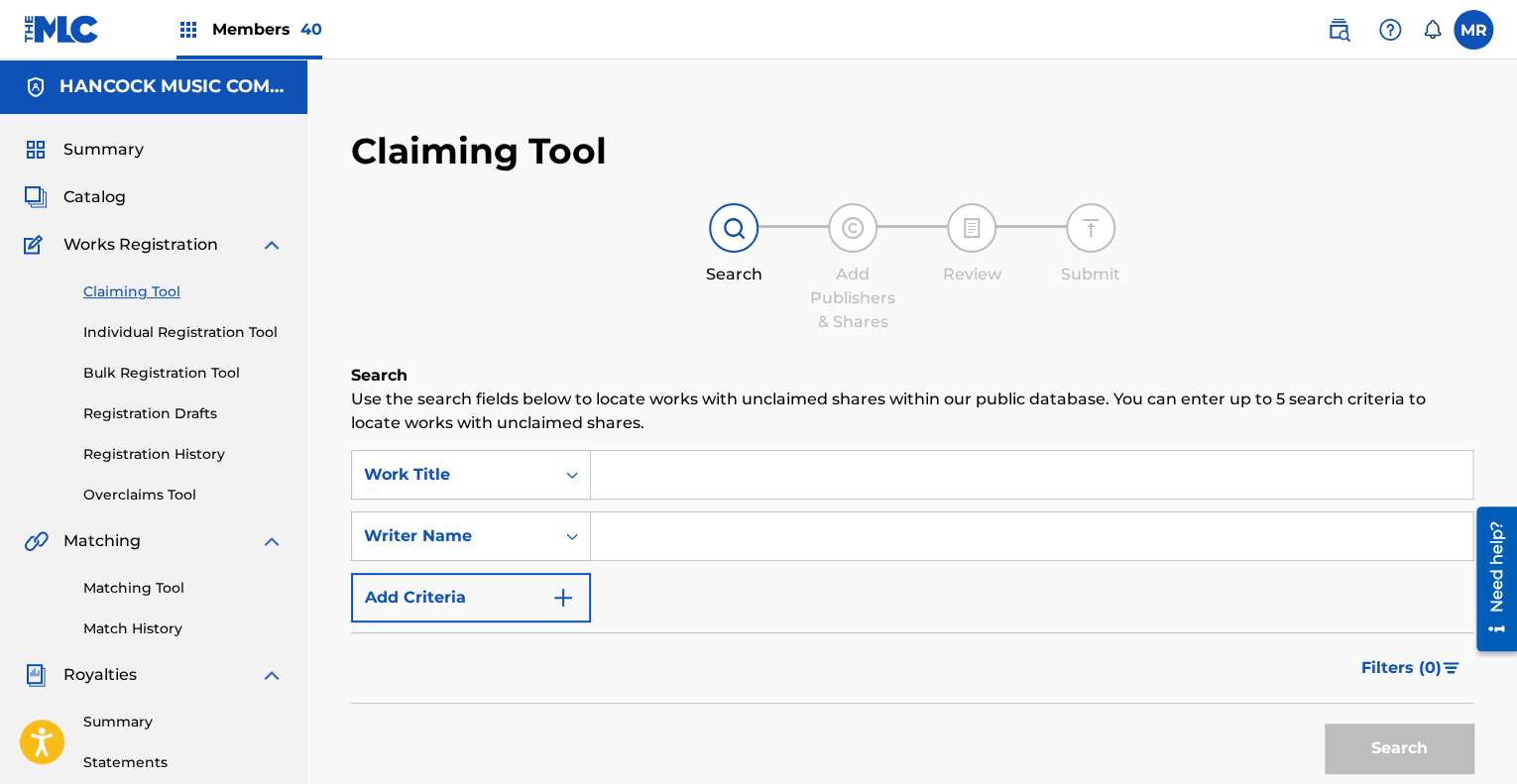 click at bounding box center [1031, 475] 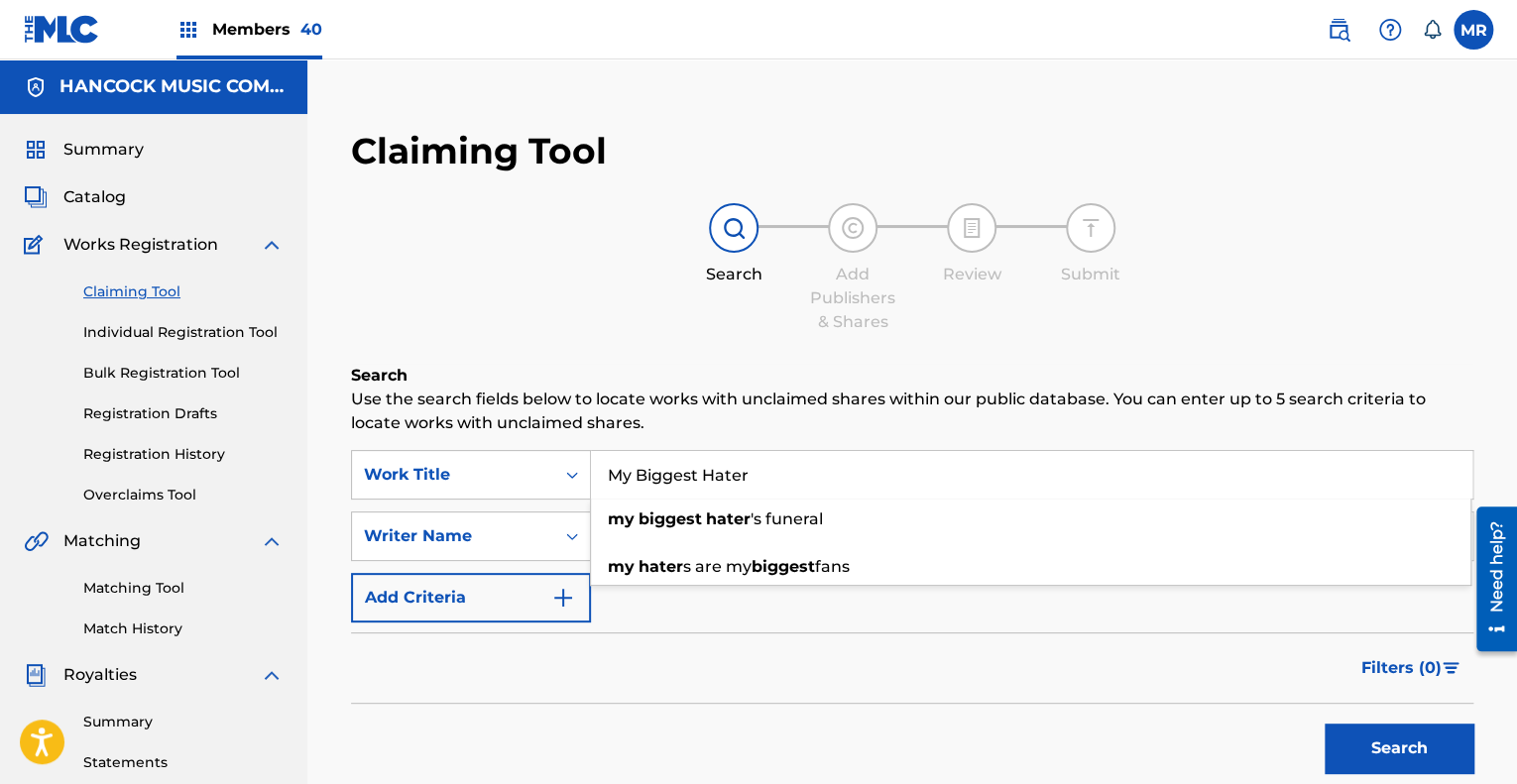 type on "My Biggest Hater" 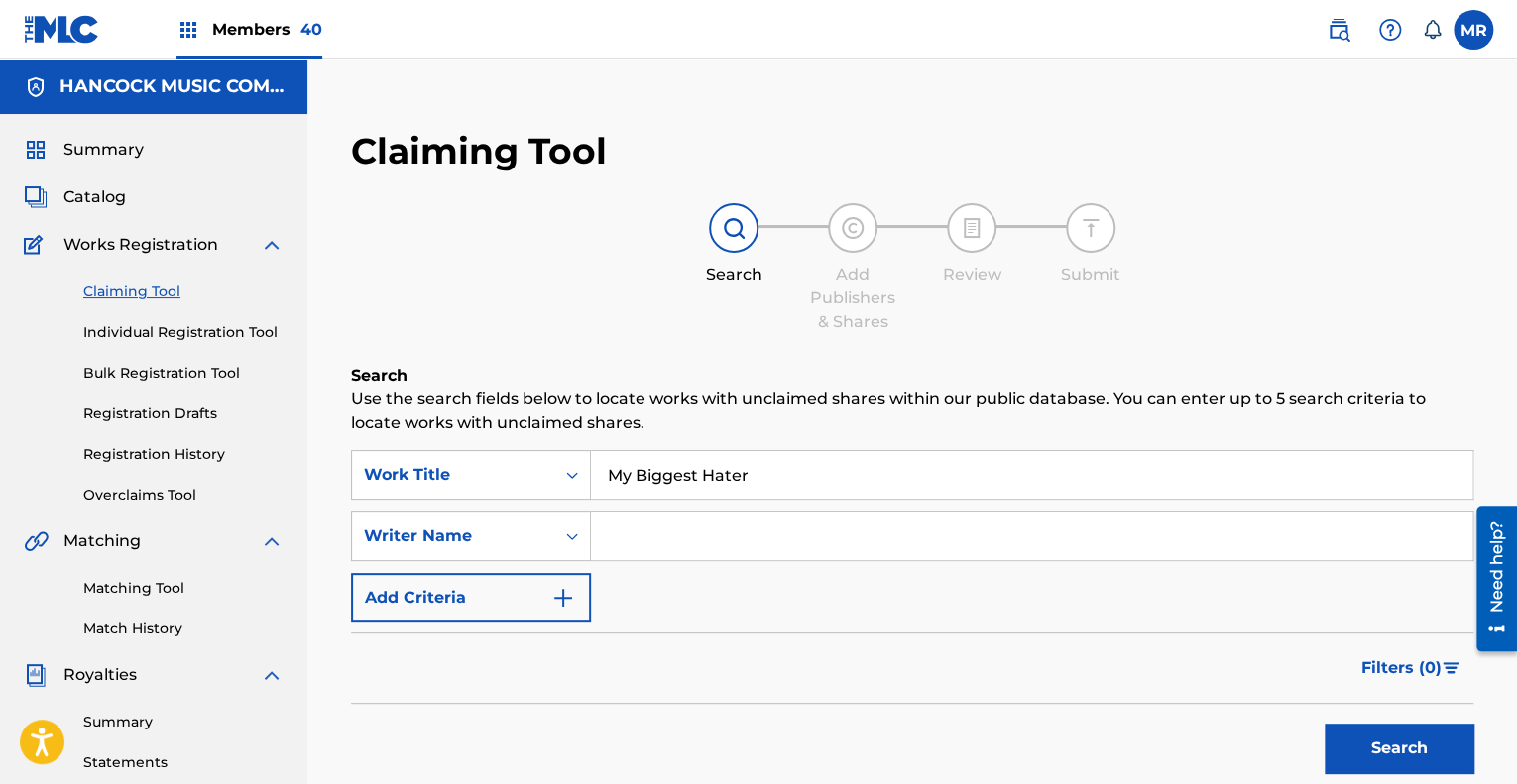 click on "Work Title My Biggest Hater Writer Name Add Criteria Filter Claim Search Filters Include works claimed by my Member Remove Filters Apply Filters Filters ( 0 ) Search" at bounding box center (912, 505) 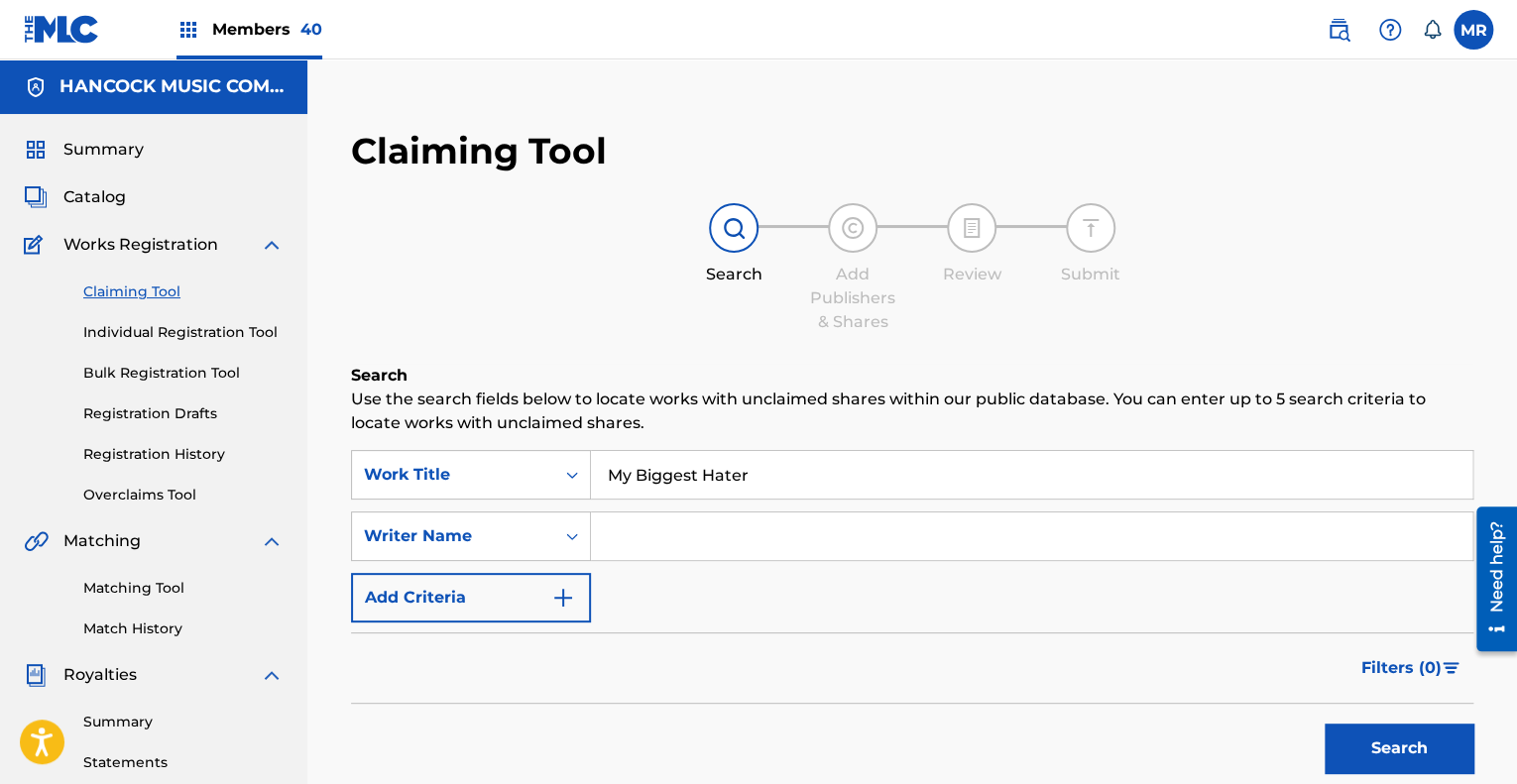 click at bounding box center [1031, 536] 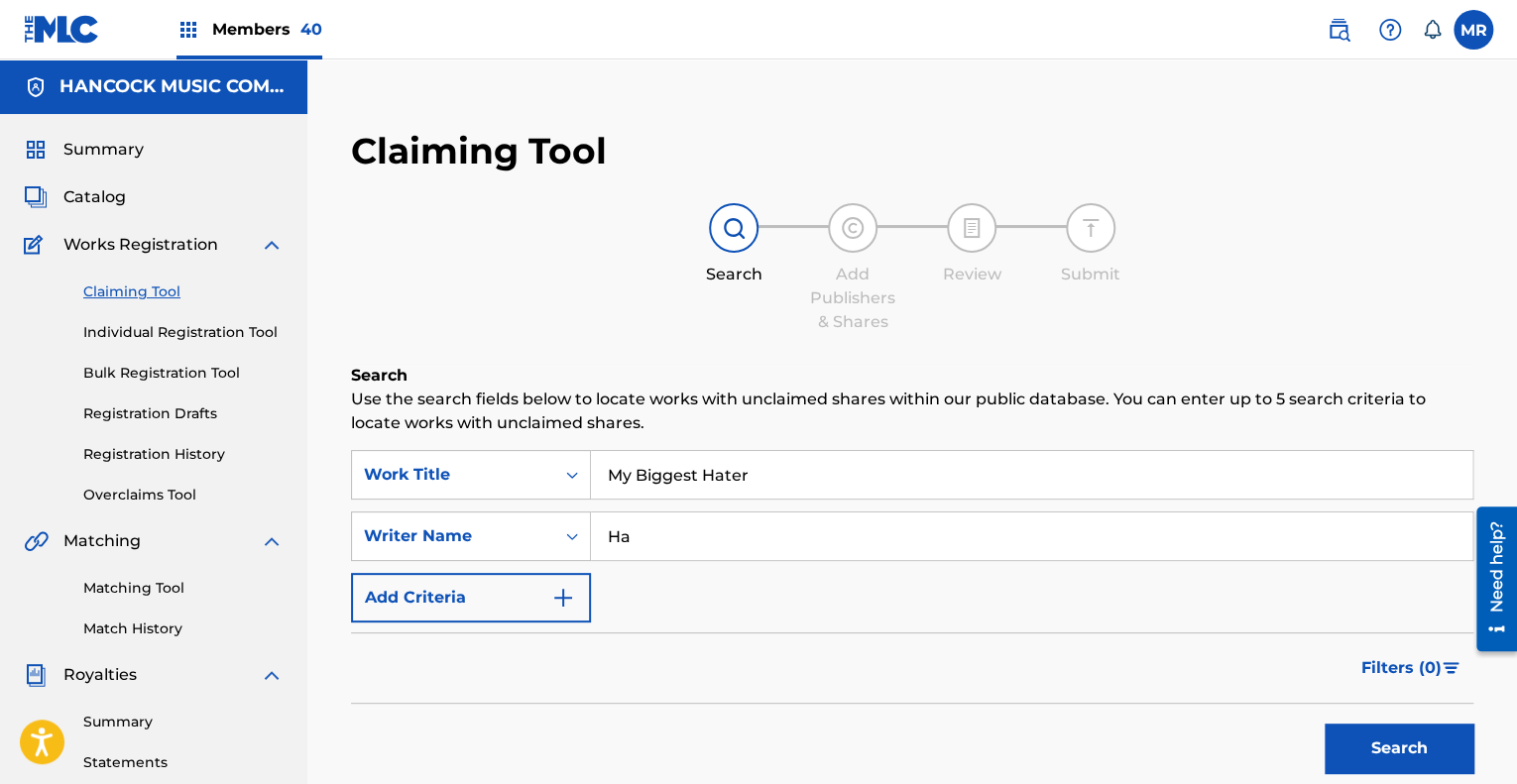 type on "H" 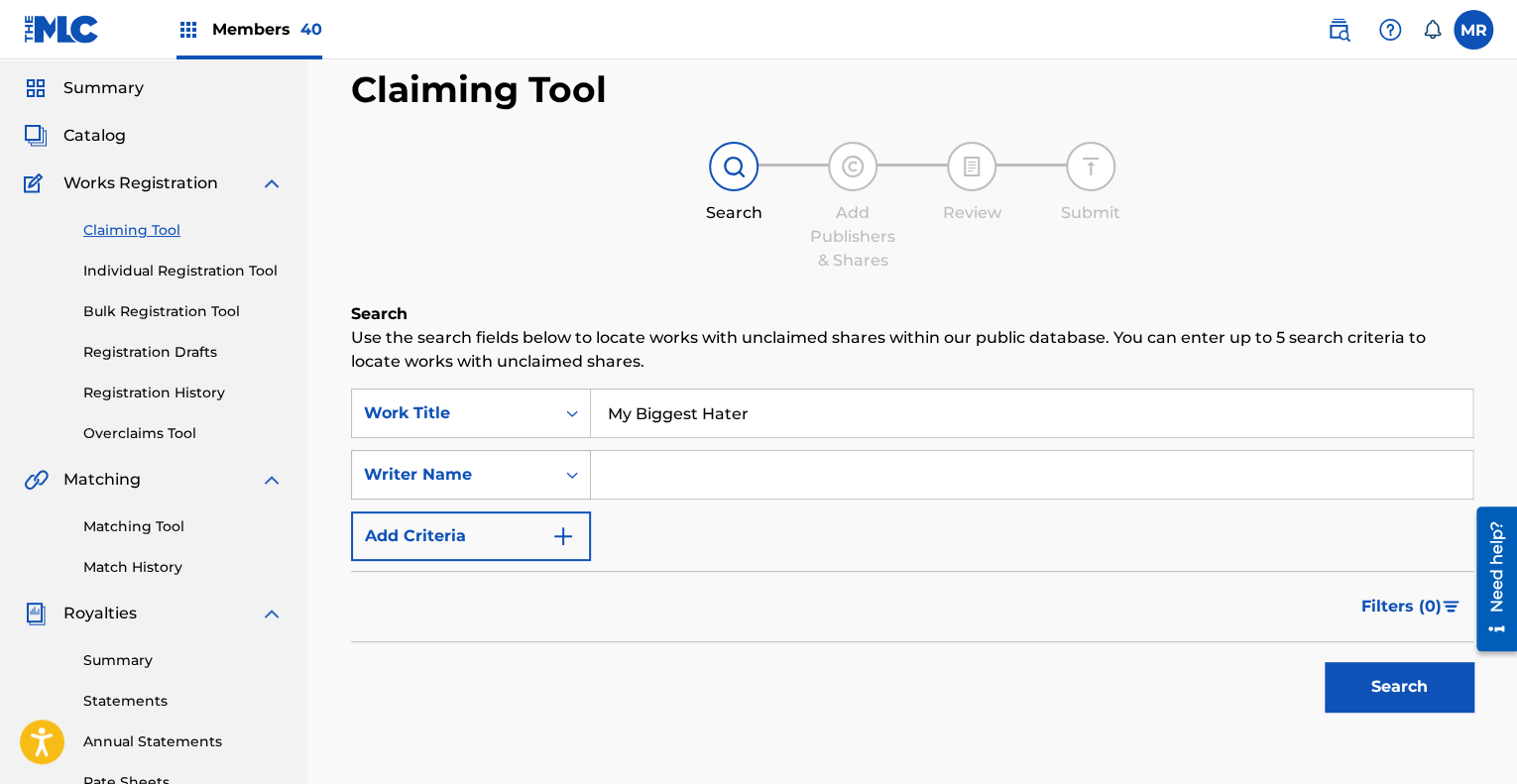 click on "Writer Name" at bounding box center [471, 475] 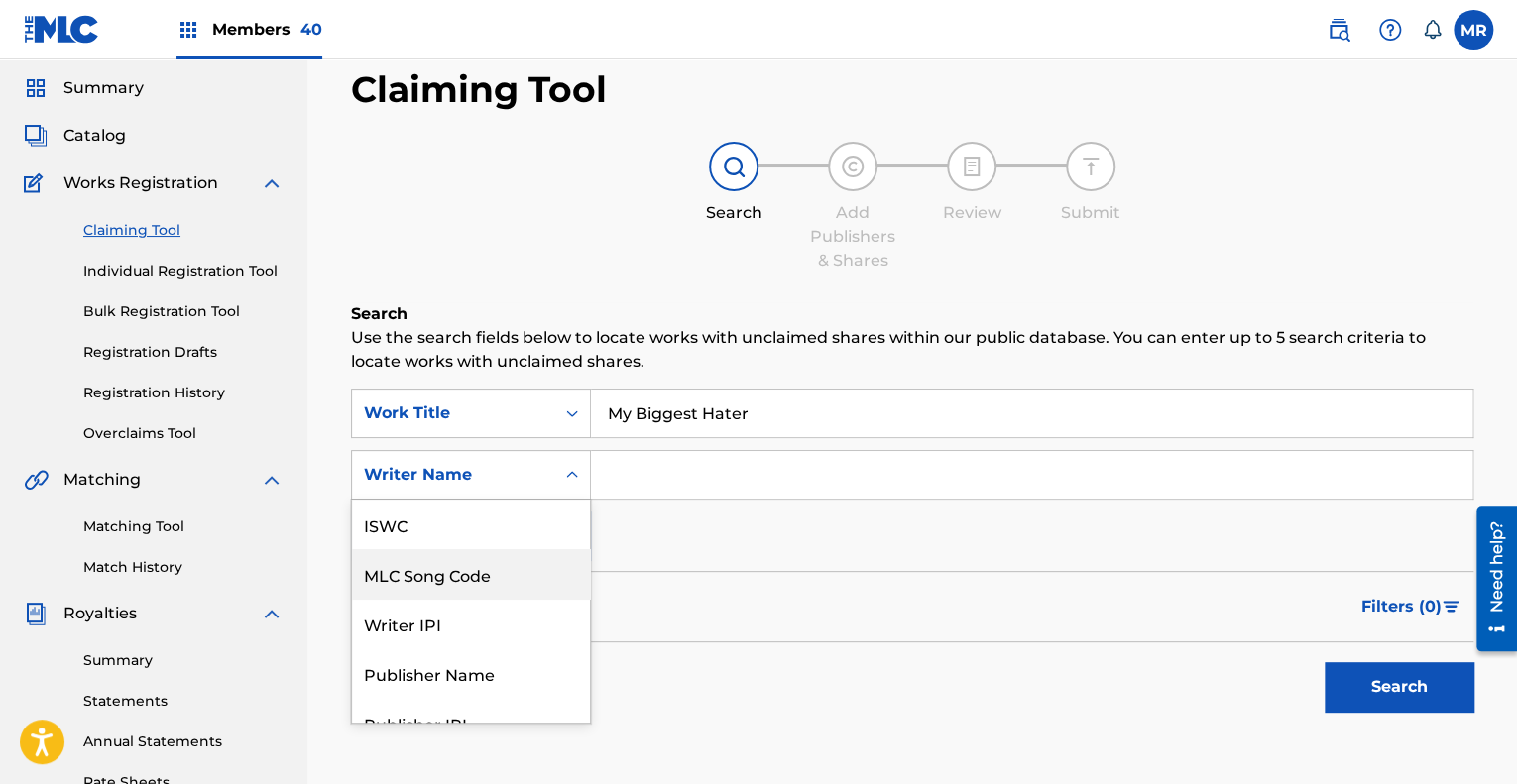 scroll, scrollTop: 72, scrollLeft: 0, axis: vertical 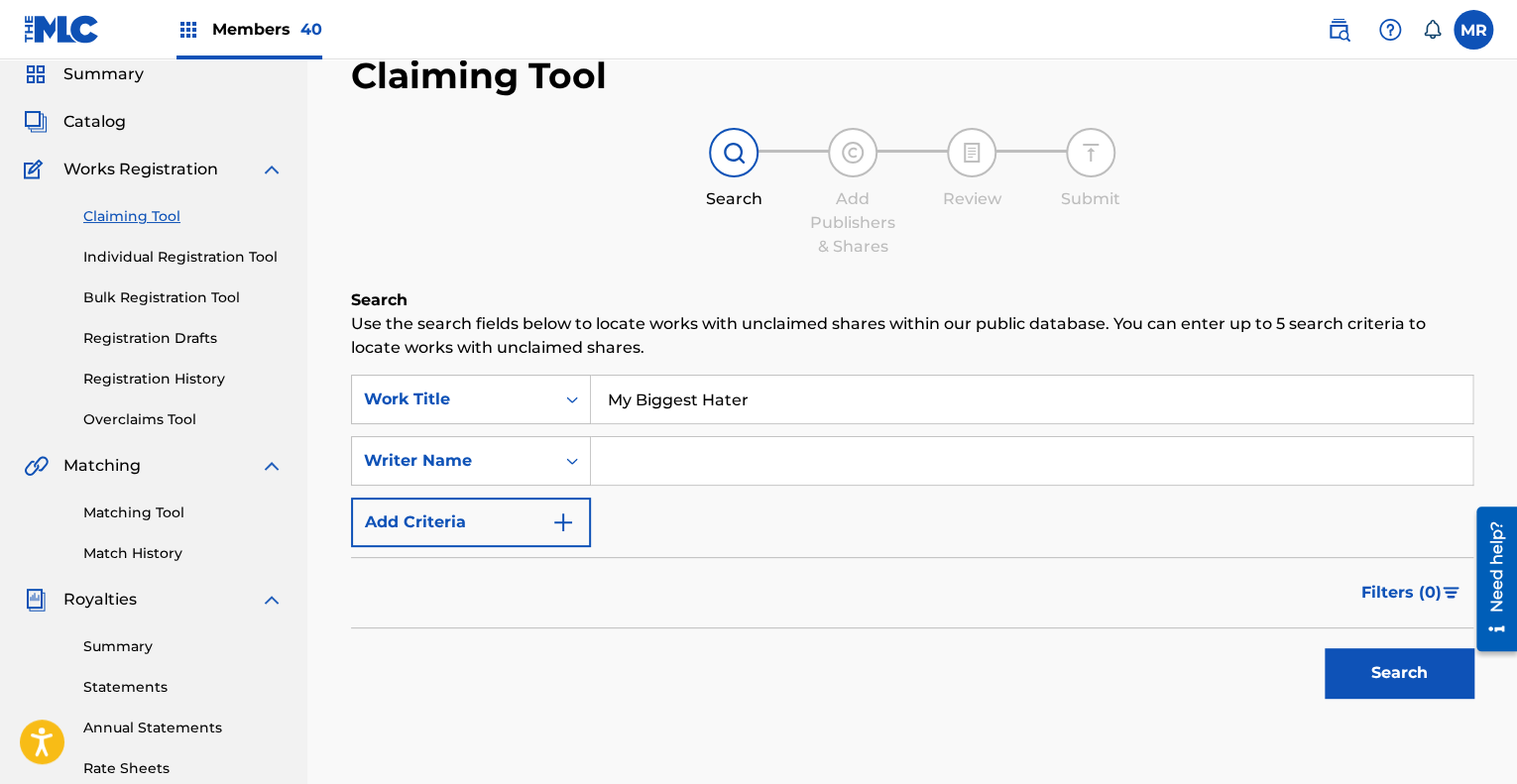 click on "Filters ( 0 )" at bounding box center (912, 593) 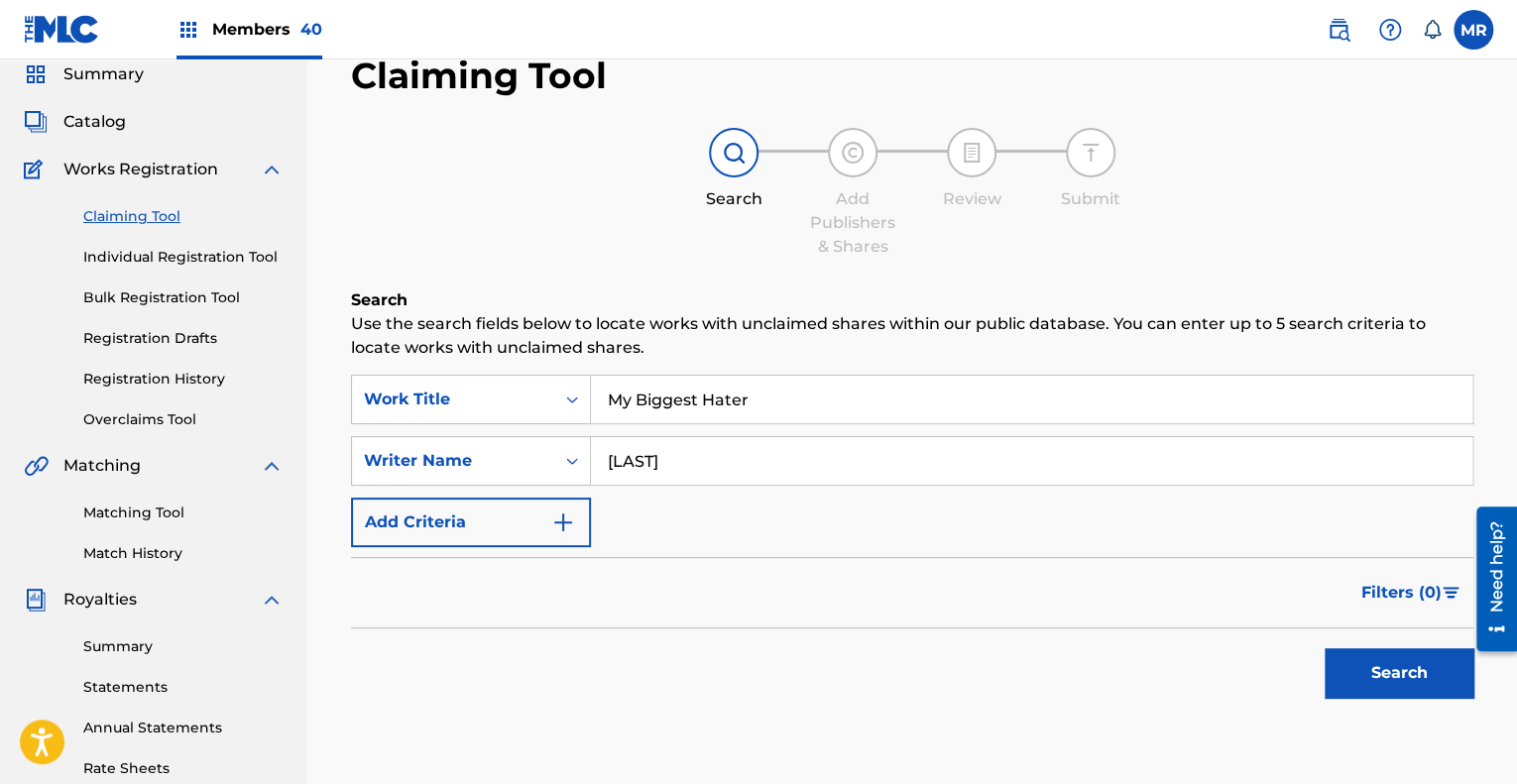 type on "[LAST]" 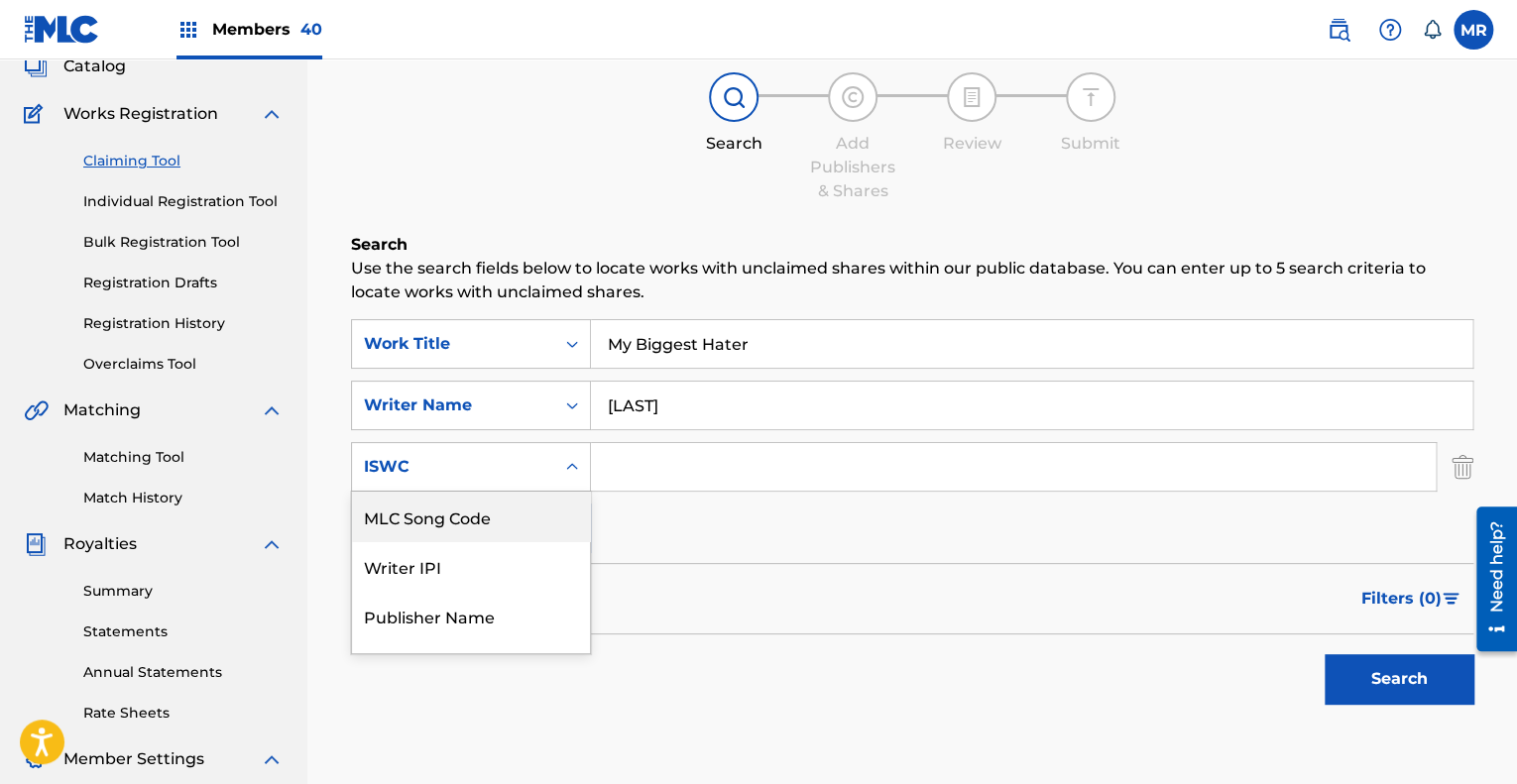 click on "6 results available. Use Up and Down to choose options, press Enter to select the currently focused option, press Escape to exit the menu, press Tab to select the option and exit the menu. ISWC MLC Song Code Writer IPI Publisher Name Publisher IPI MLC Publisher Number ISWC" at bounding box center (471, 467) 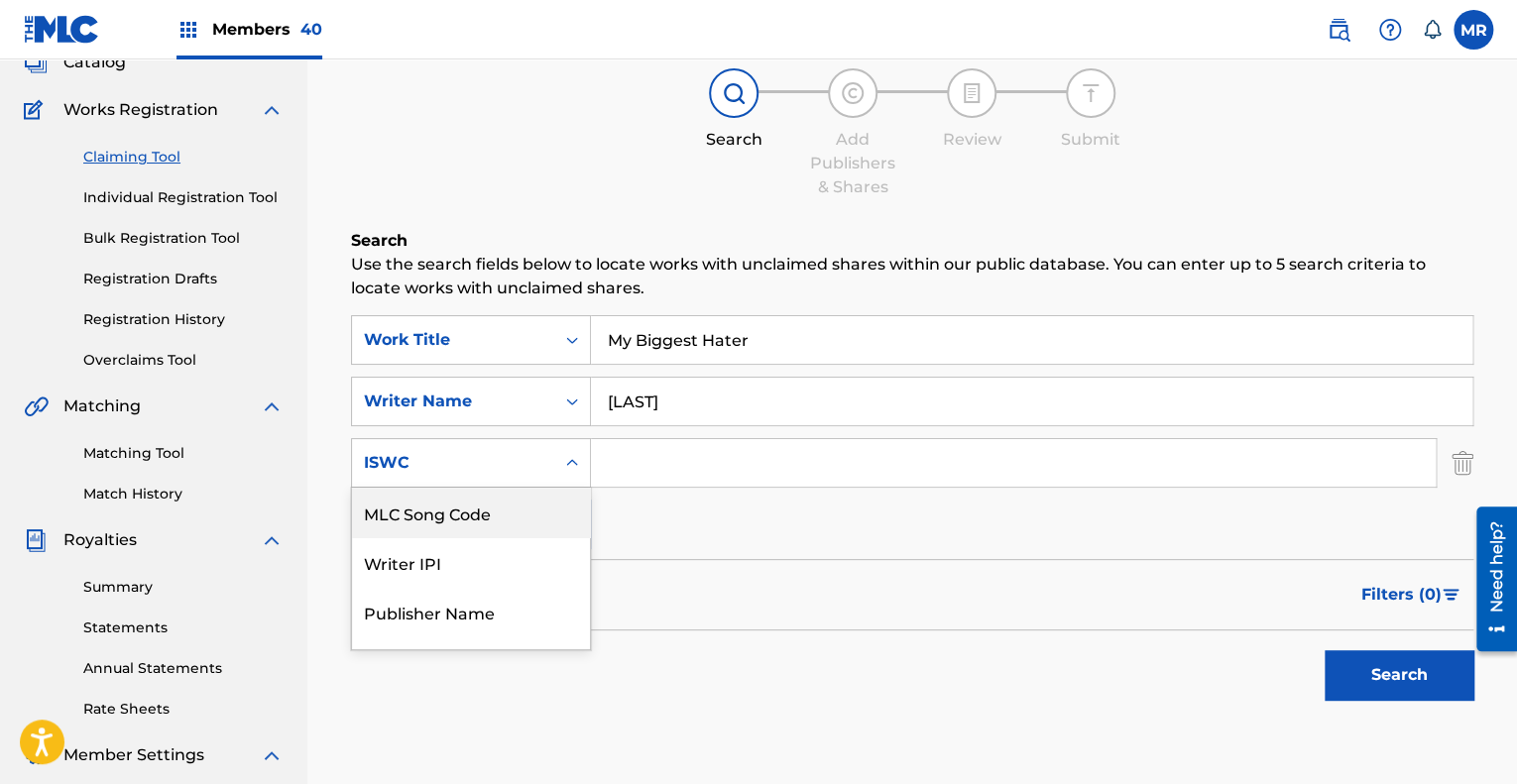 scroll, scrollTop: 136, scrollLeft: 0, axis: vertical 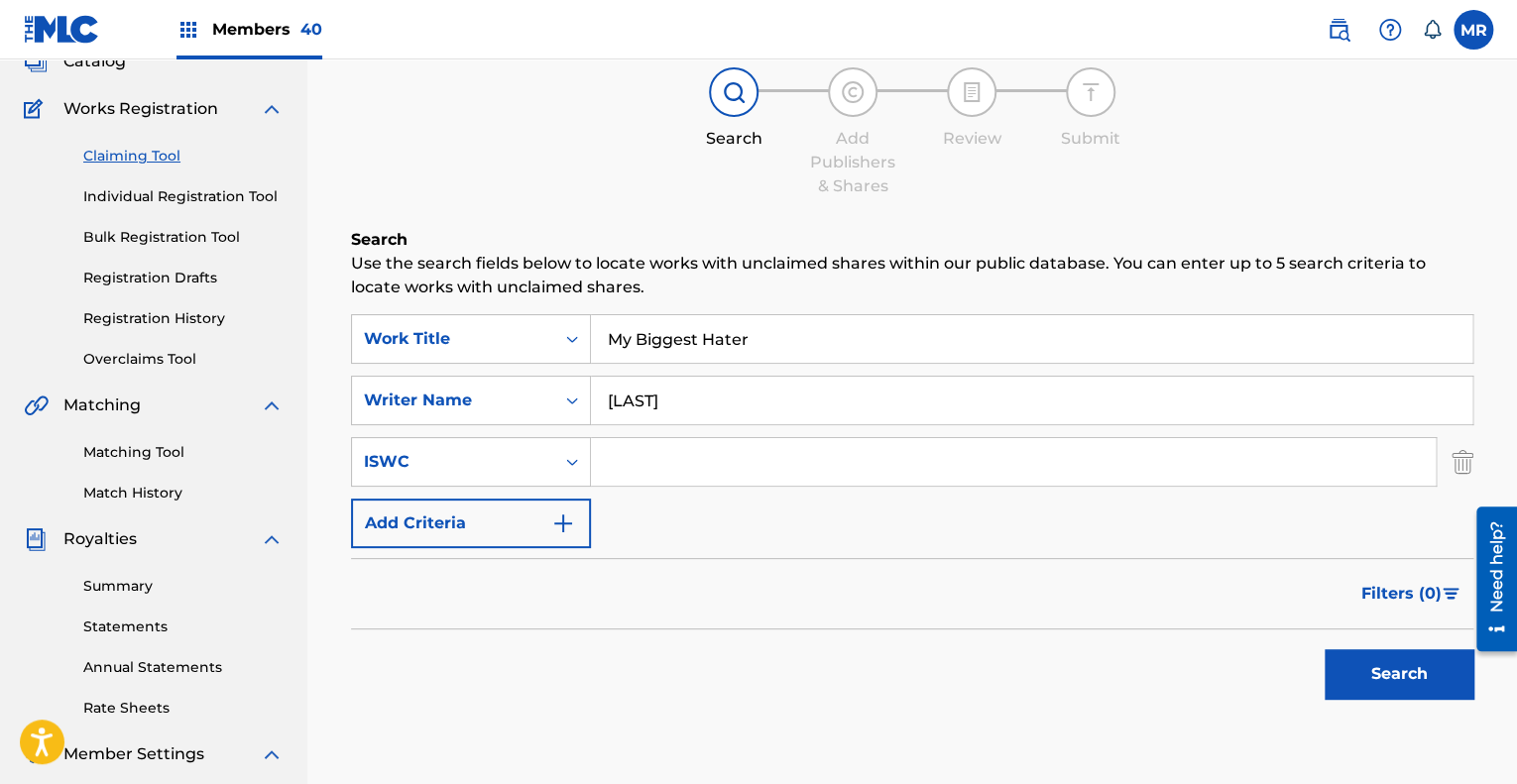 click at bounding box center (1013, 462) 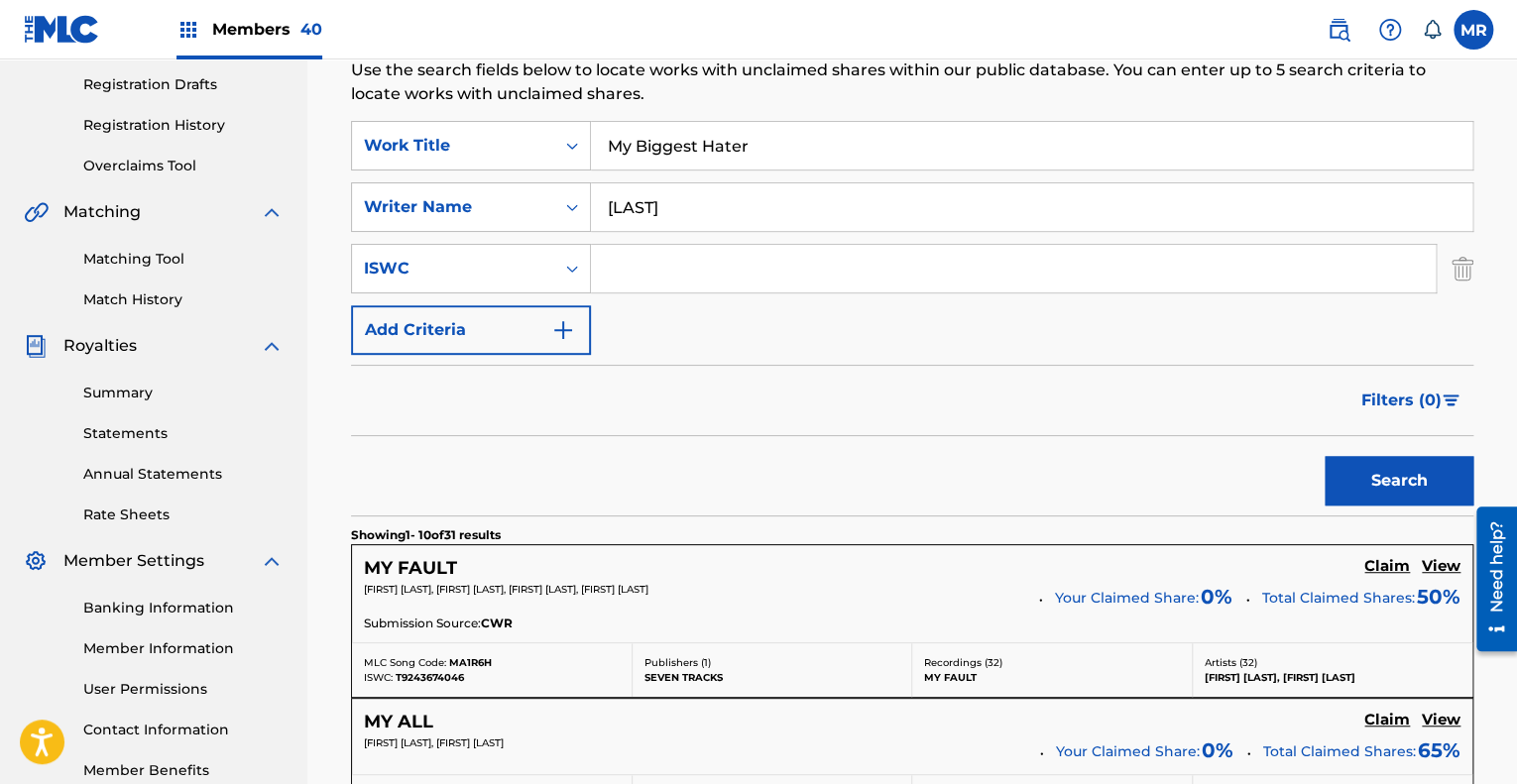 scroll, scrollTop: 0, scrollLeft: 0, axis: both 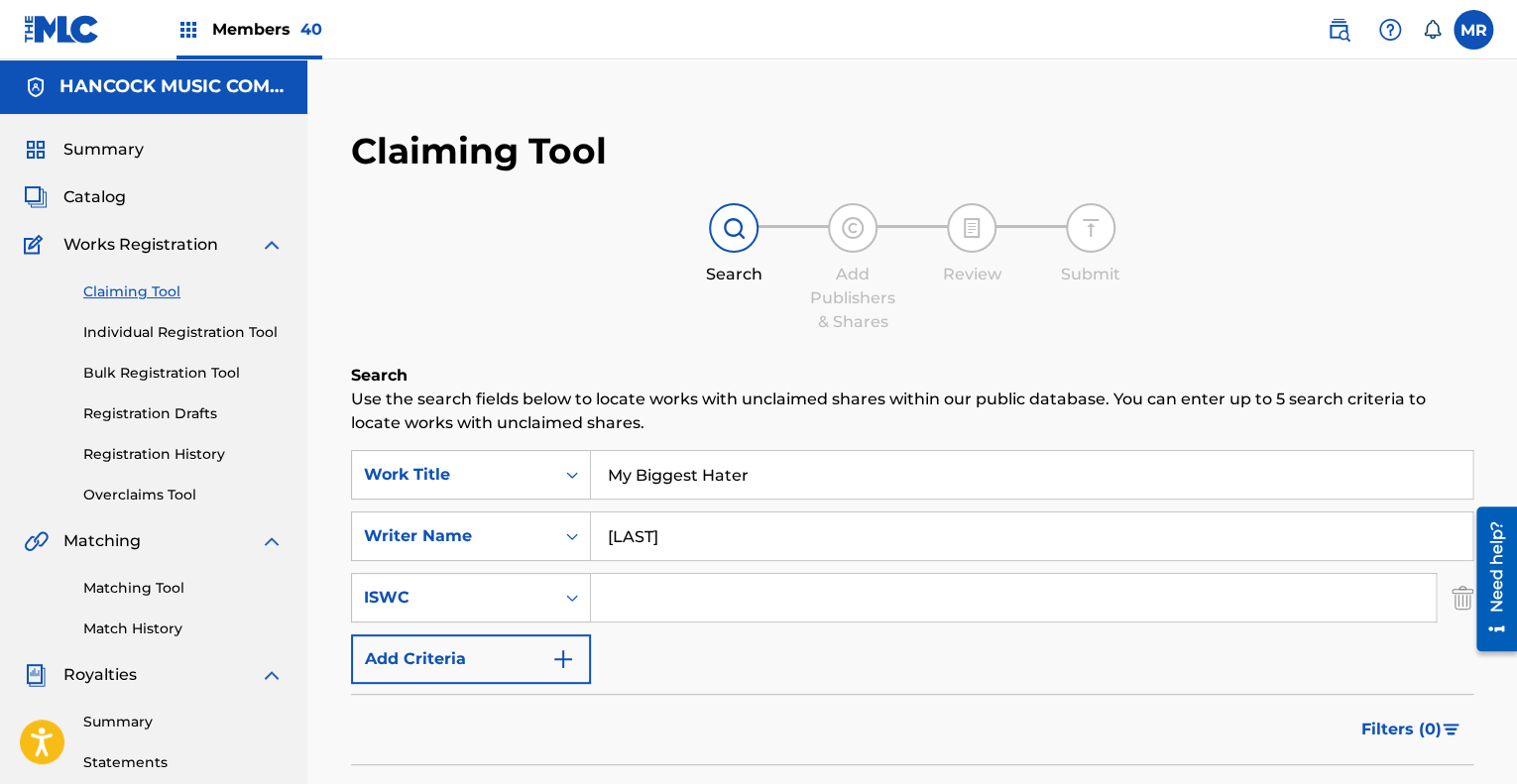 click on "Matching Tool" at bounding box center (183, 588) 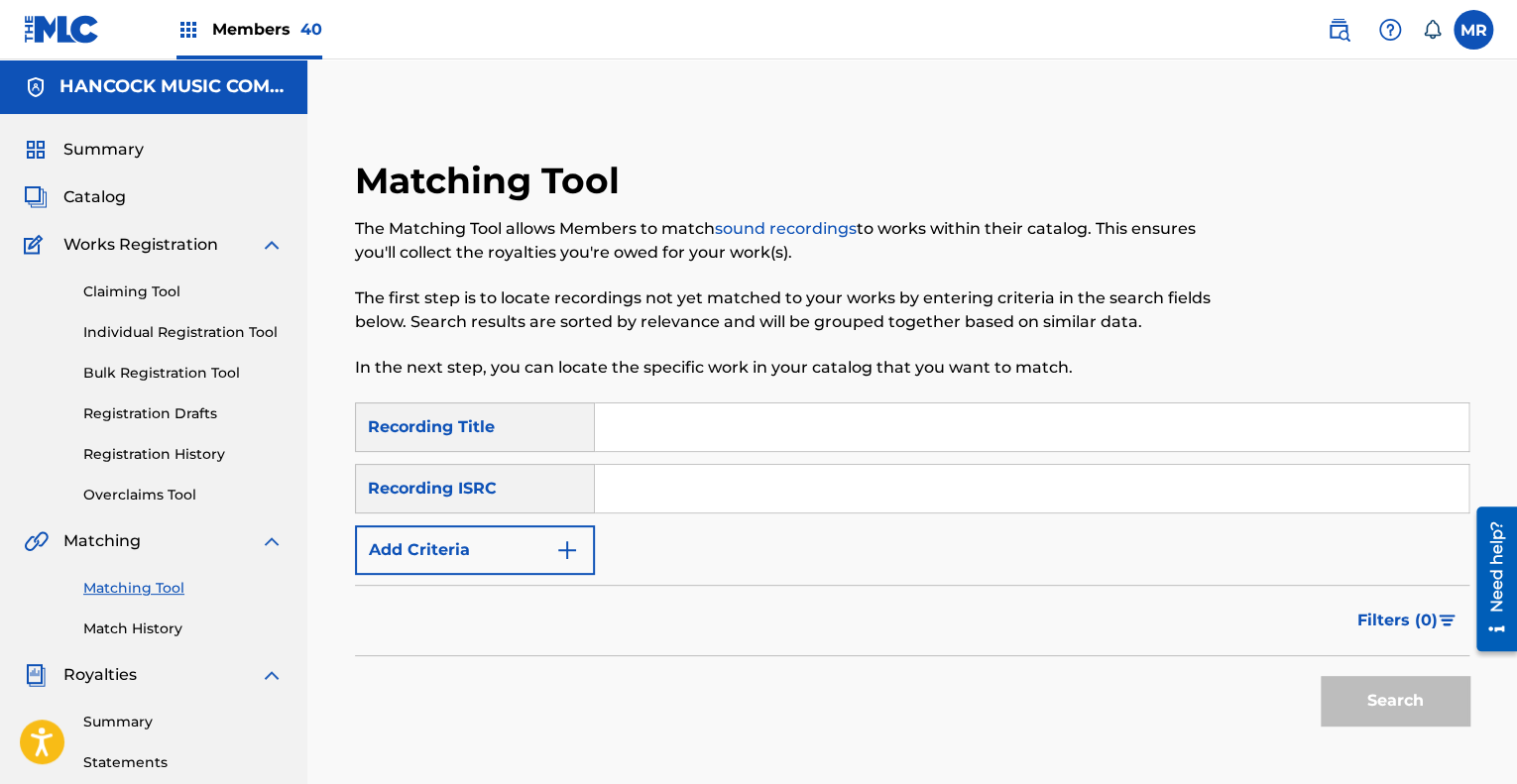 click at bounding box center (1031, 427) 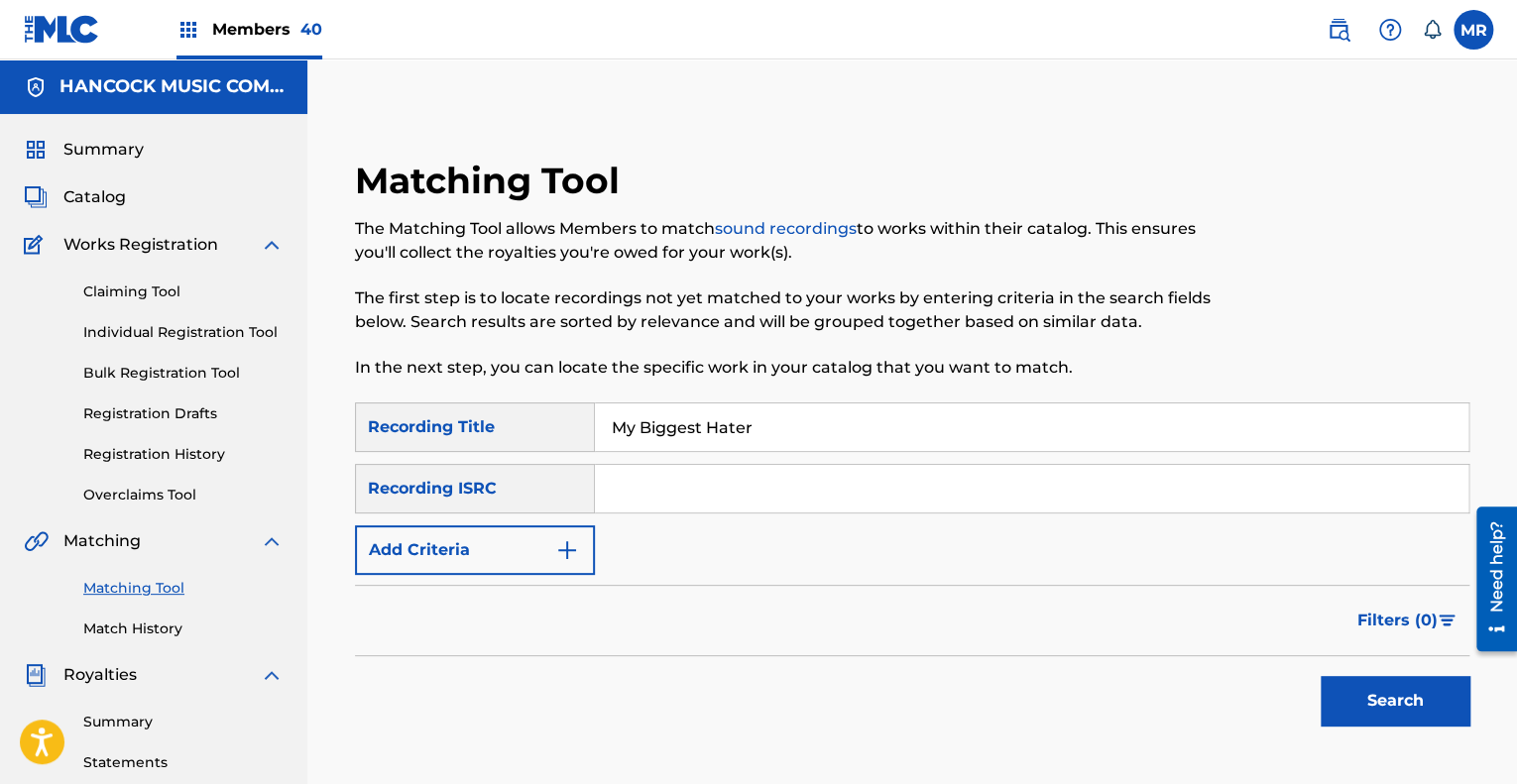 type on "My Biggest Hater" 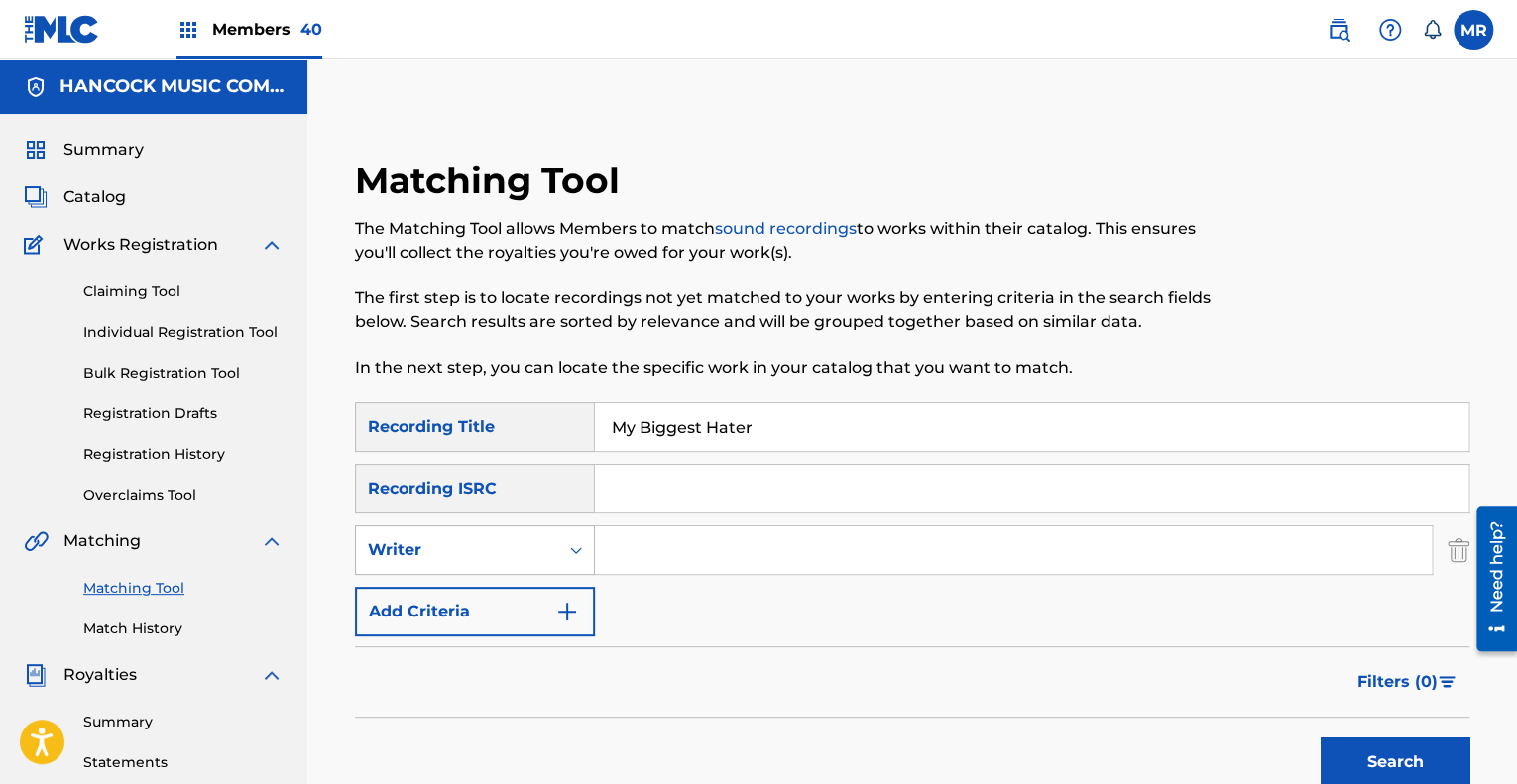 click on "Writer" at bounding box center [457, 550] 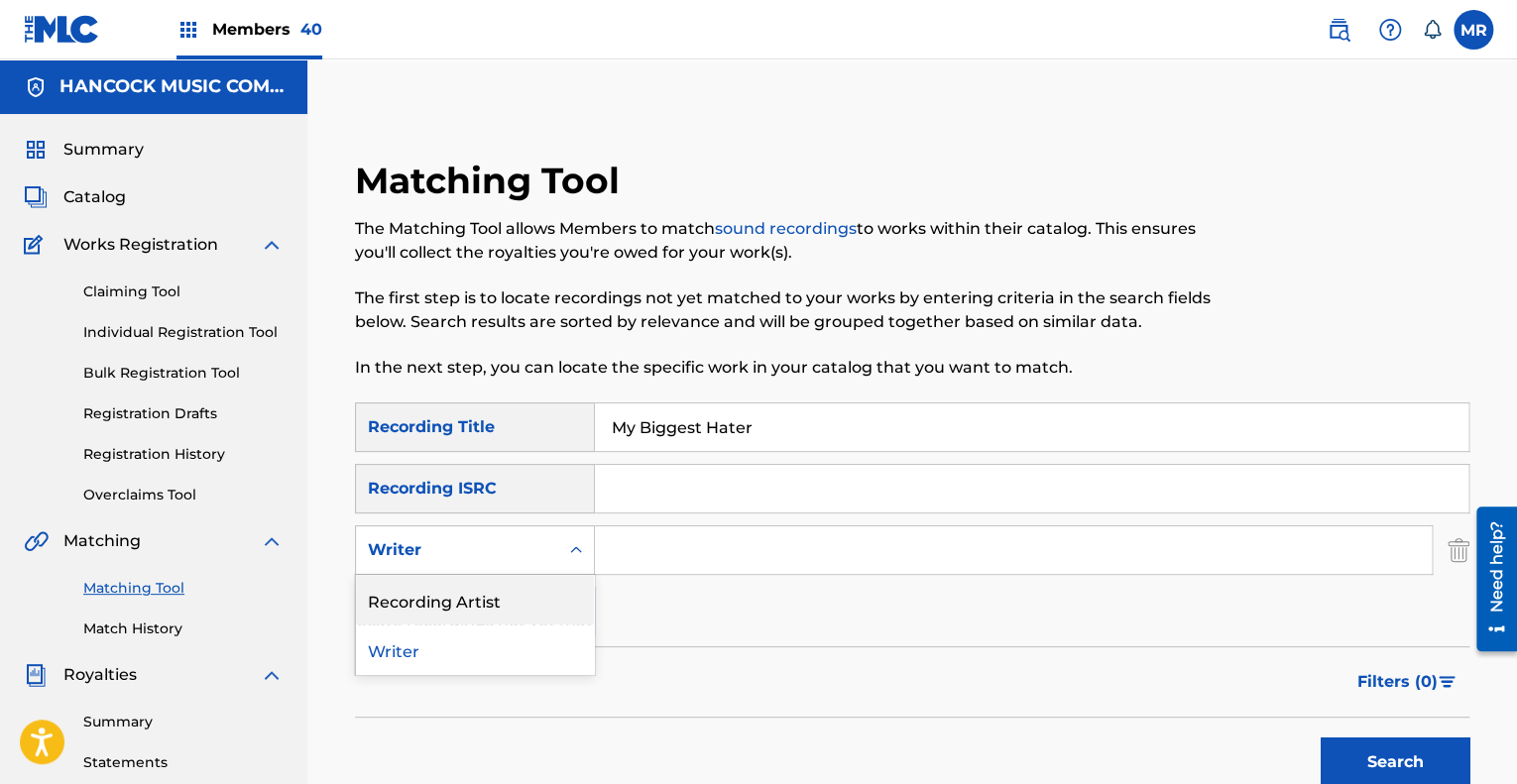 click on "Recording Artist" at bounding box center [475, 600] 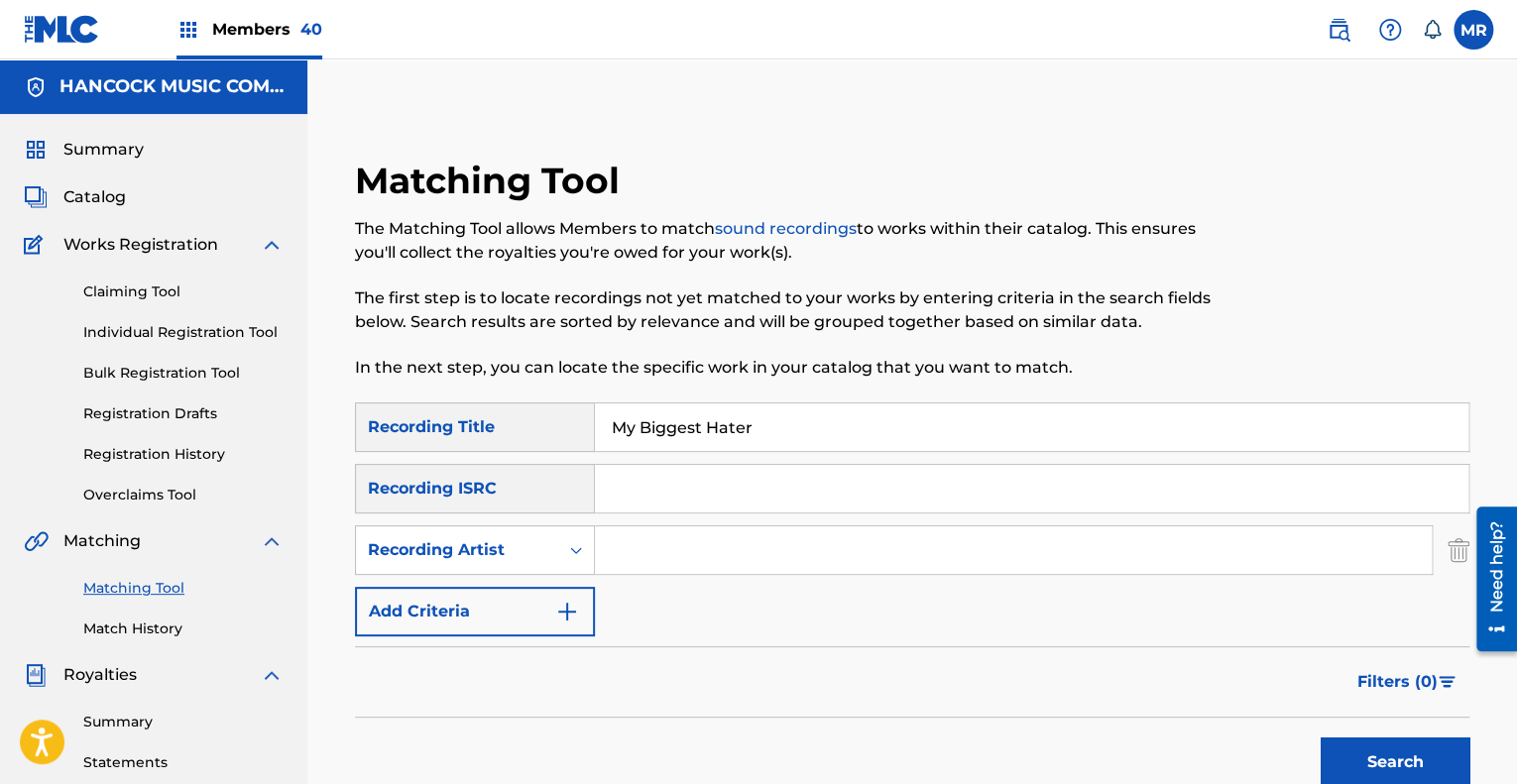 click at bounding box center [1013, 550] 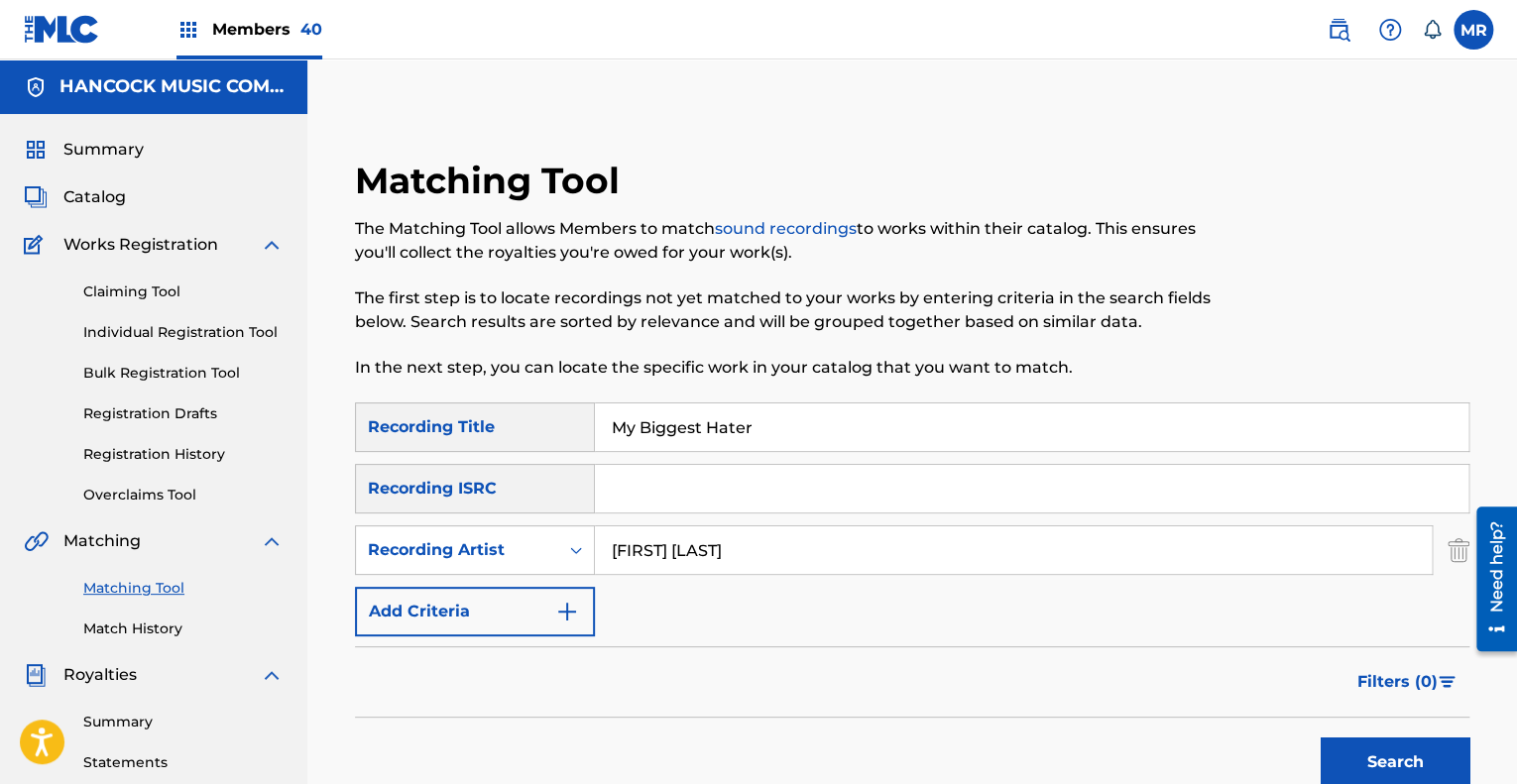type on "[FIRST] [LAST]" 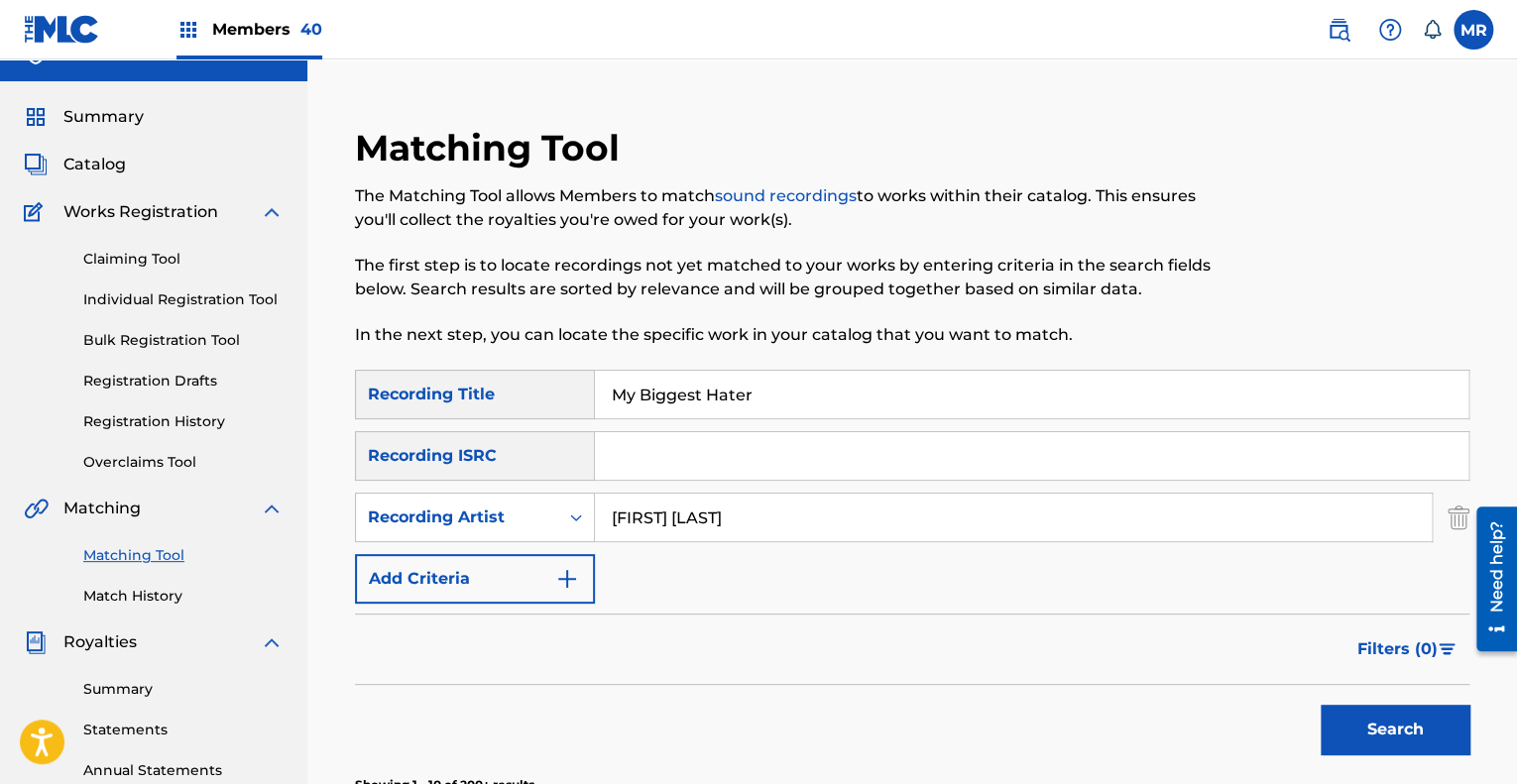 scroll, scrollTop: 0, scrollLeft: 0, axis: both 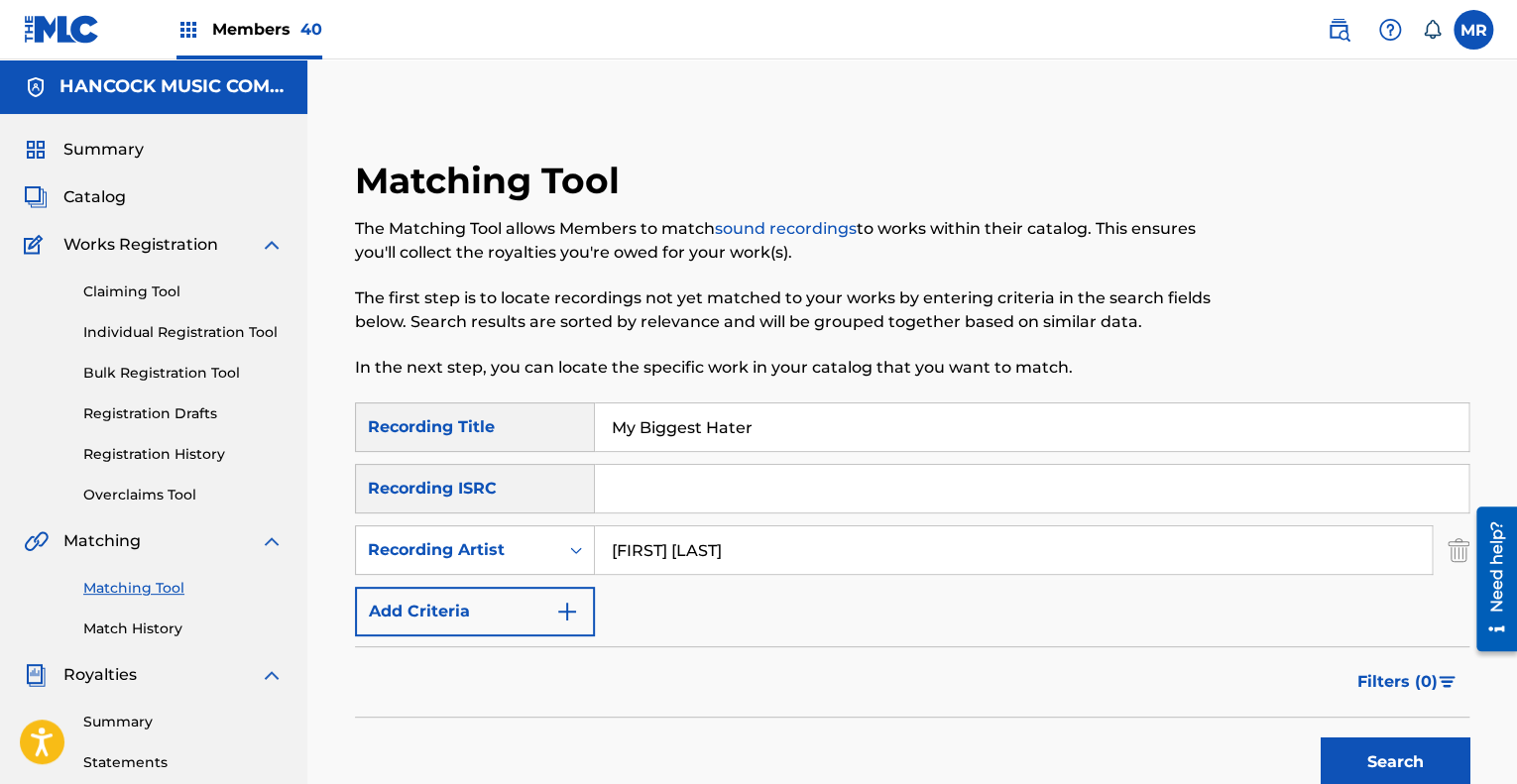 click on "My Biggest Hater" at bounding box center [1031, 427] 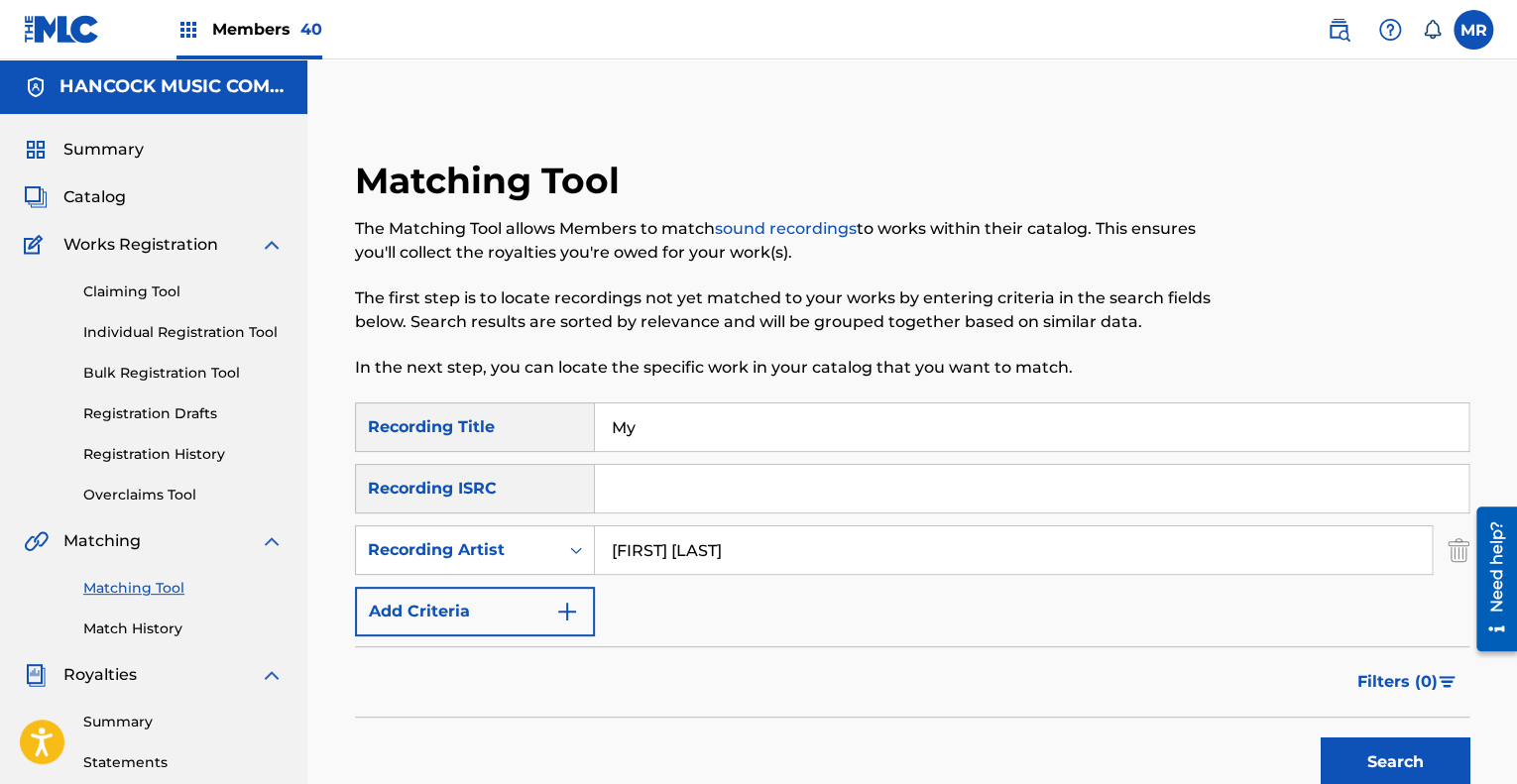 type on "M" 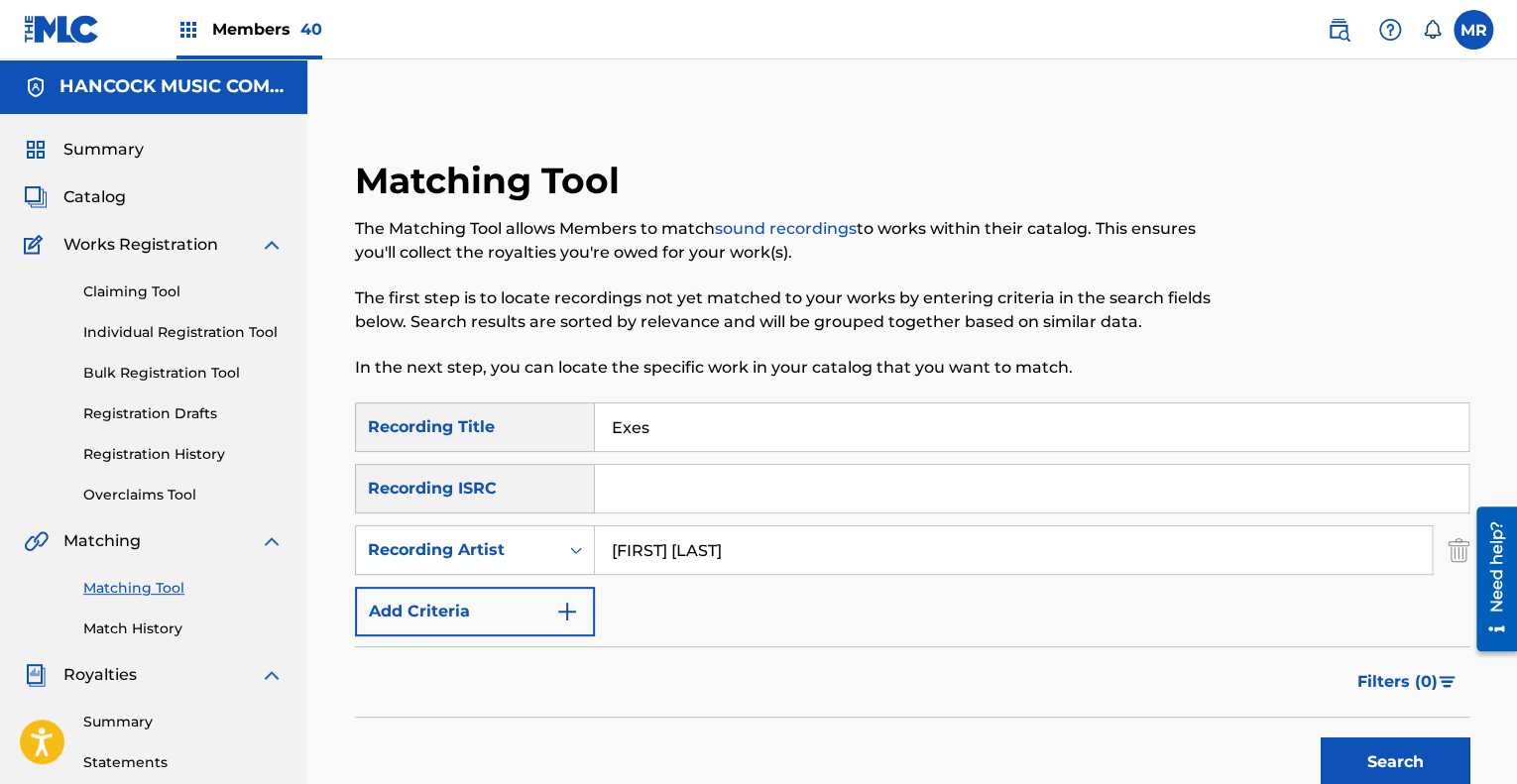 paste on "QMJMT2405405" 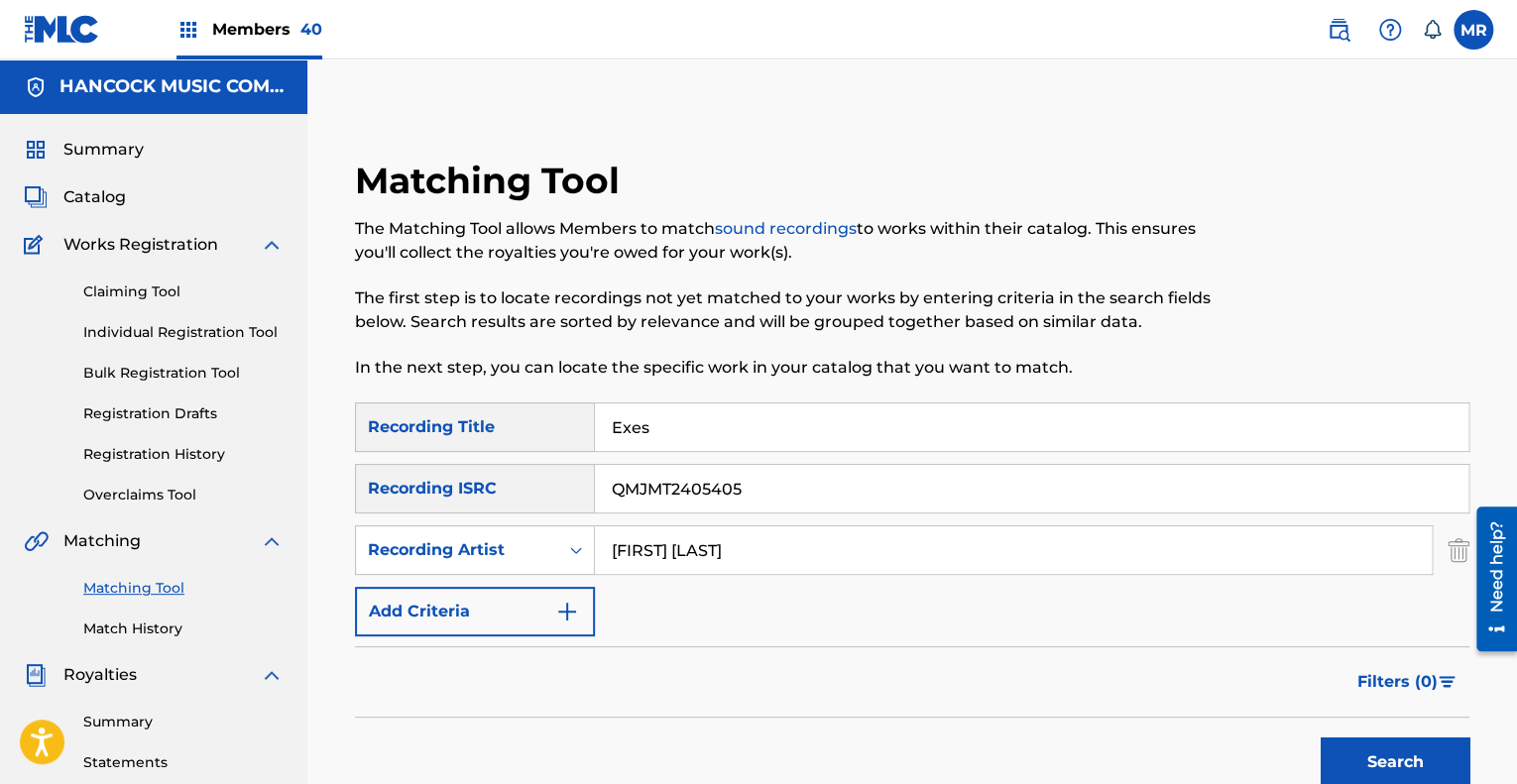 type on "QMJMT2405405" 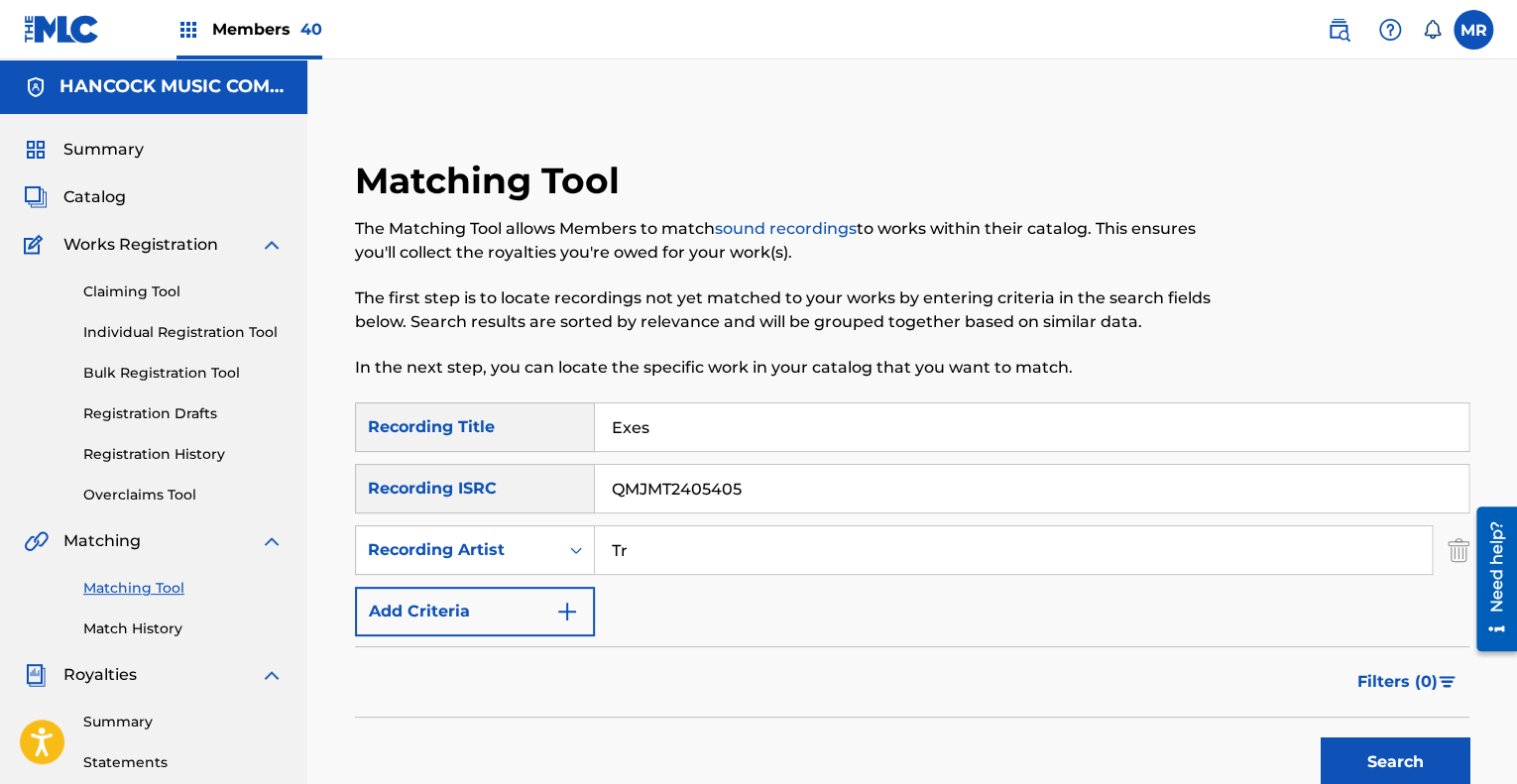 type on "T" 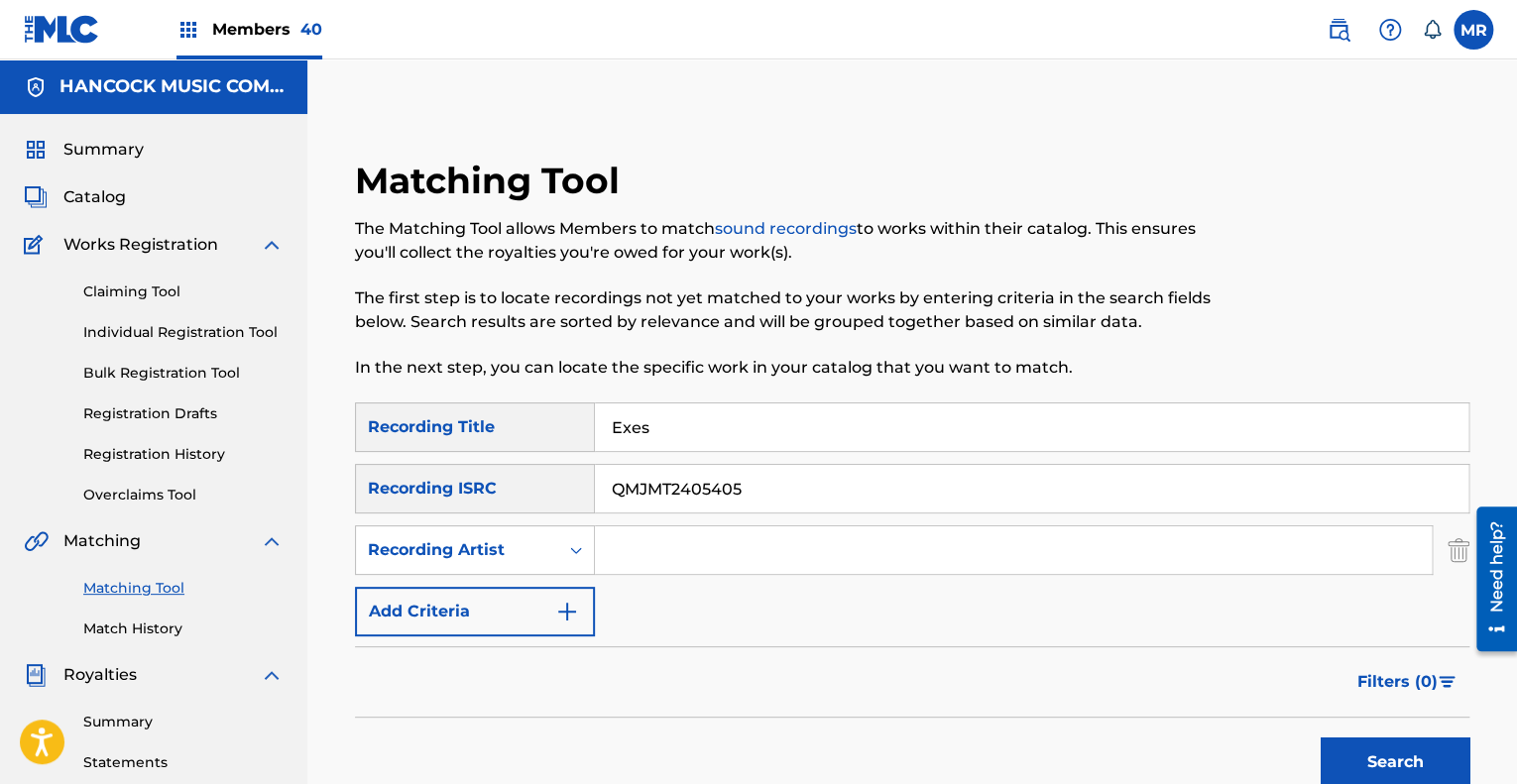 type 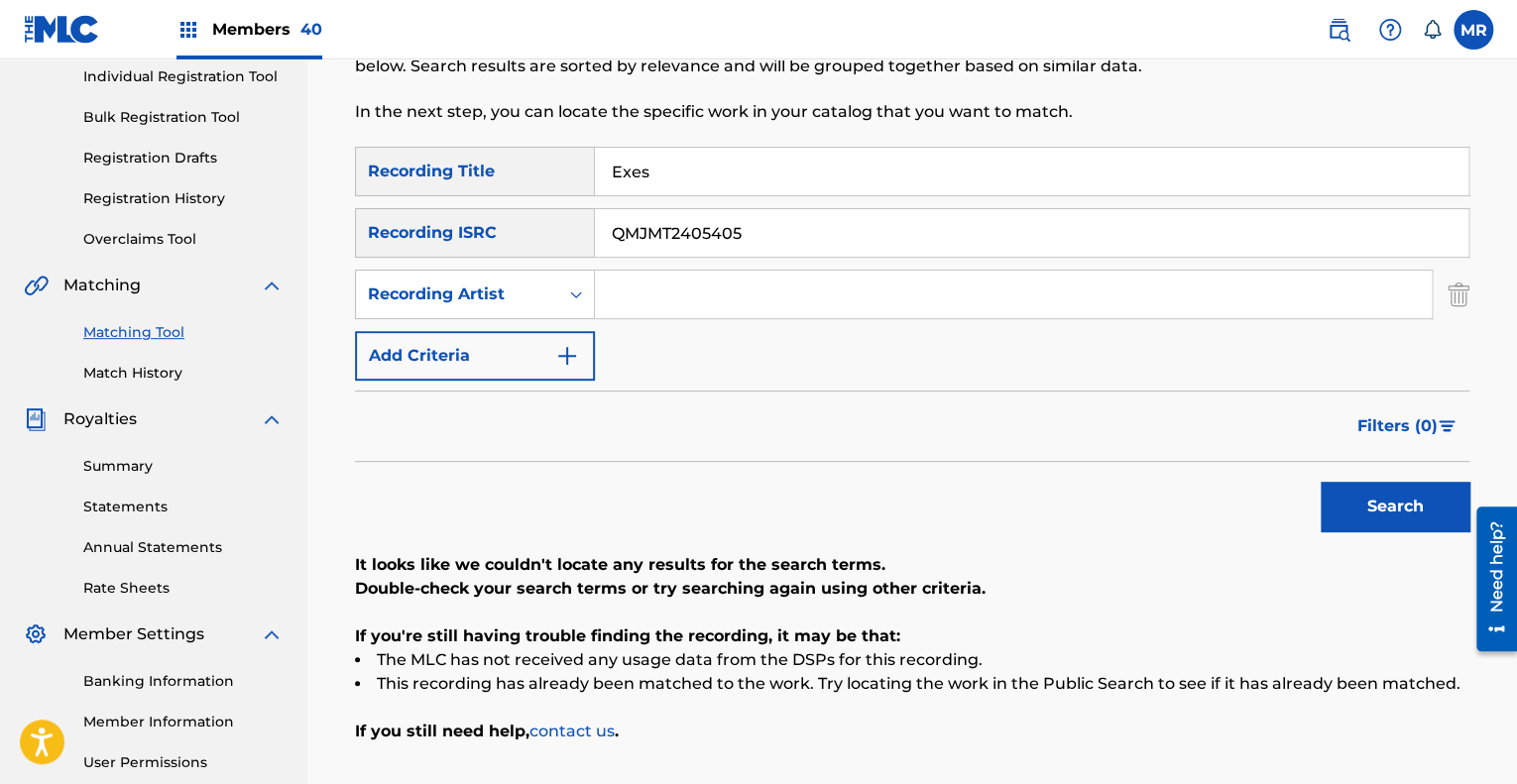 scroll, scrollTop: 81, scrollLeft: 0, axis: vertical 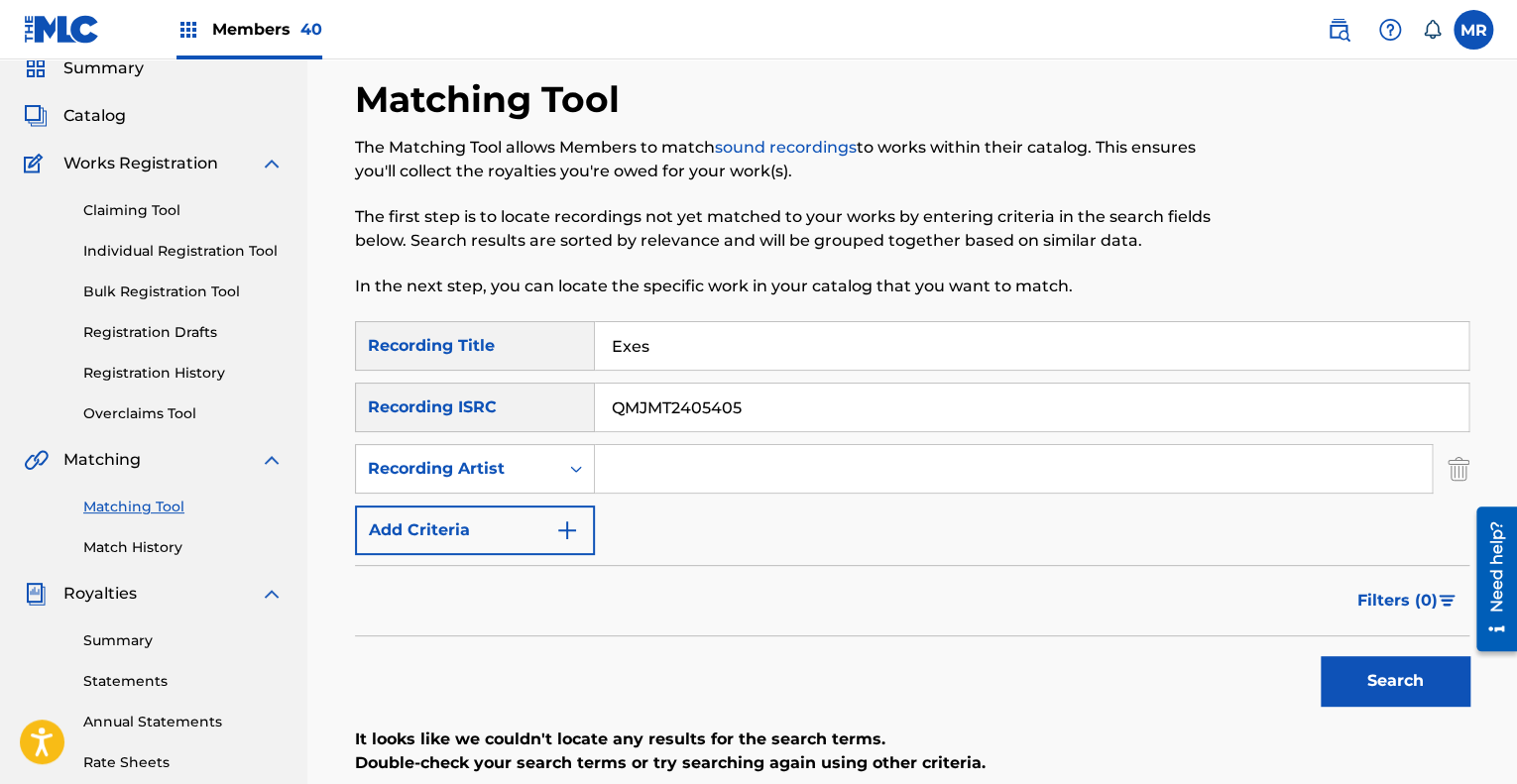 click on "QMJMT2405405" at bounding box center [1031, 407] 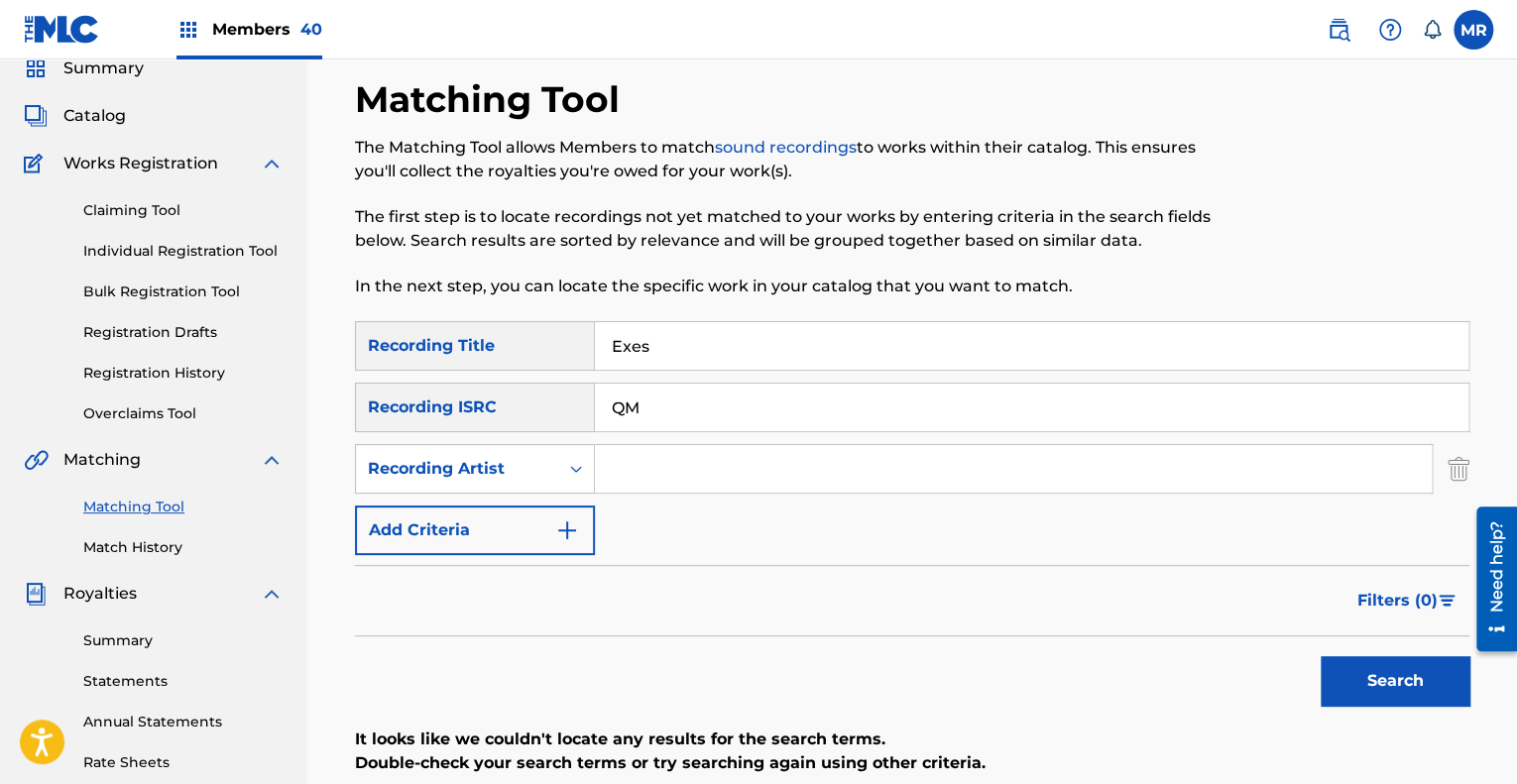 type on "Q" 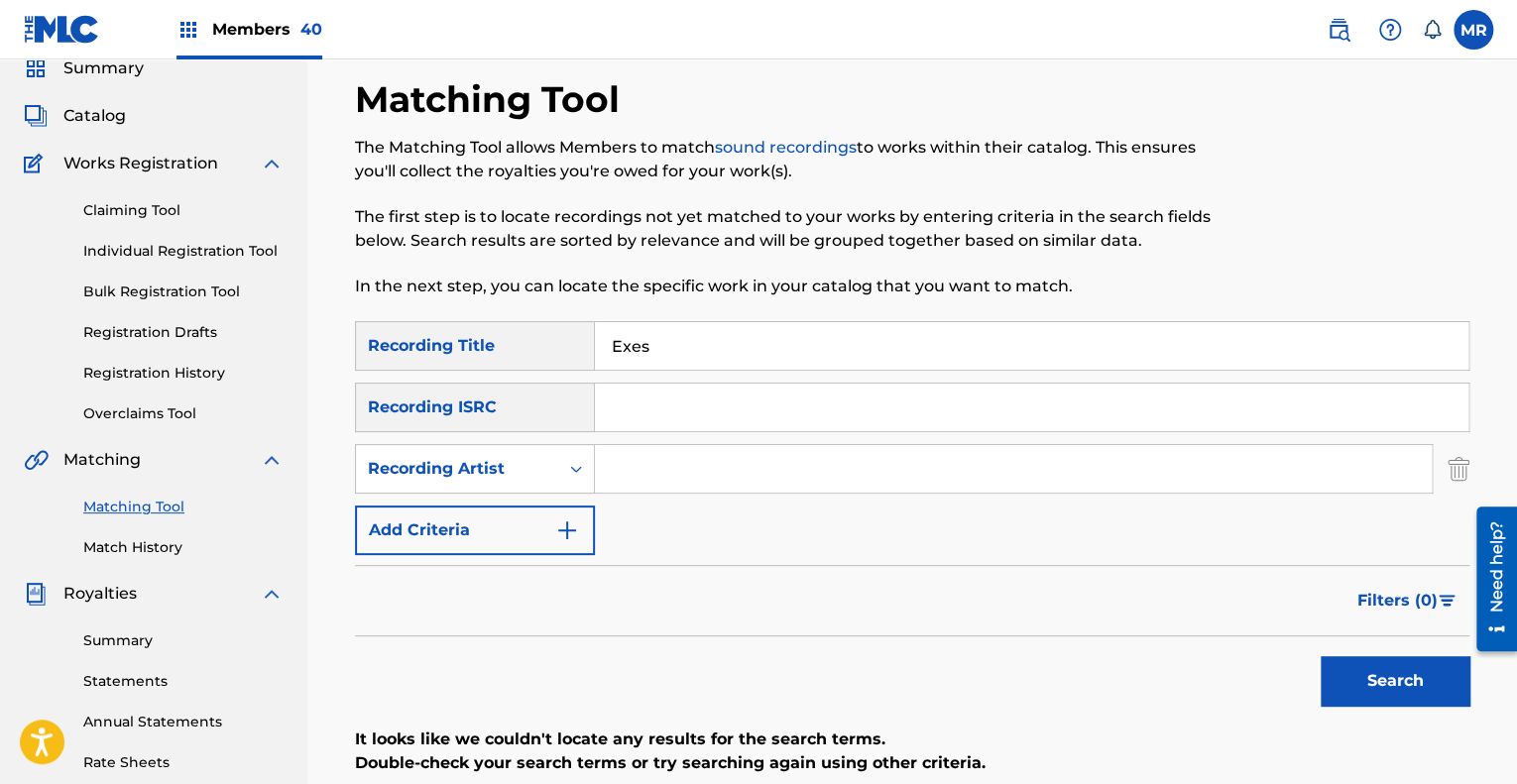 paste on "QMJMT2405391" 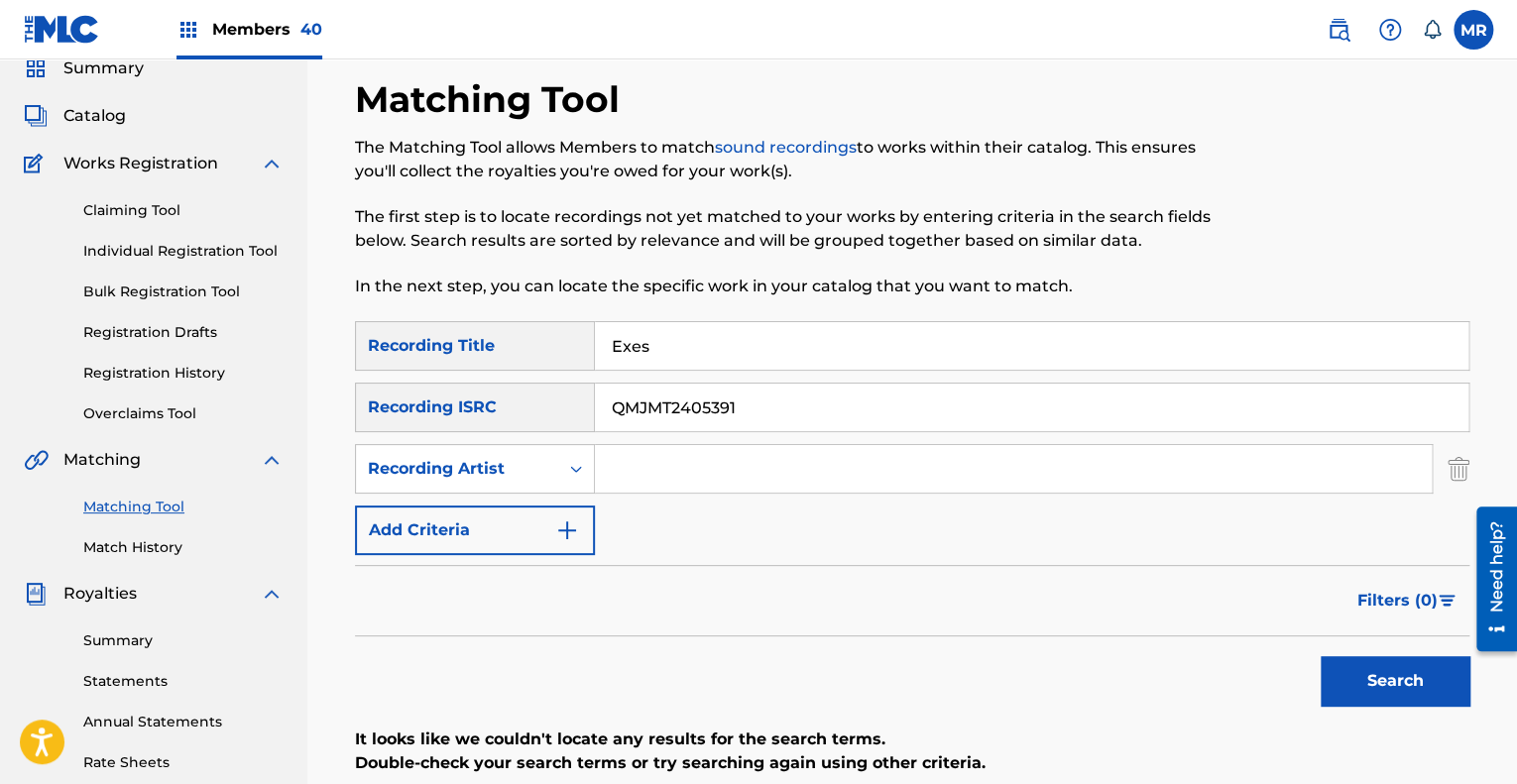 type on "QMJMT2405391" 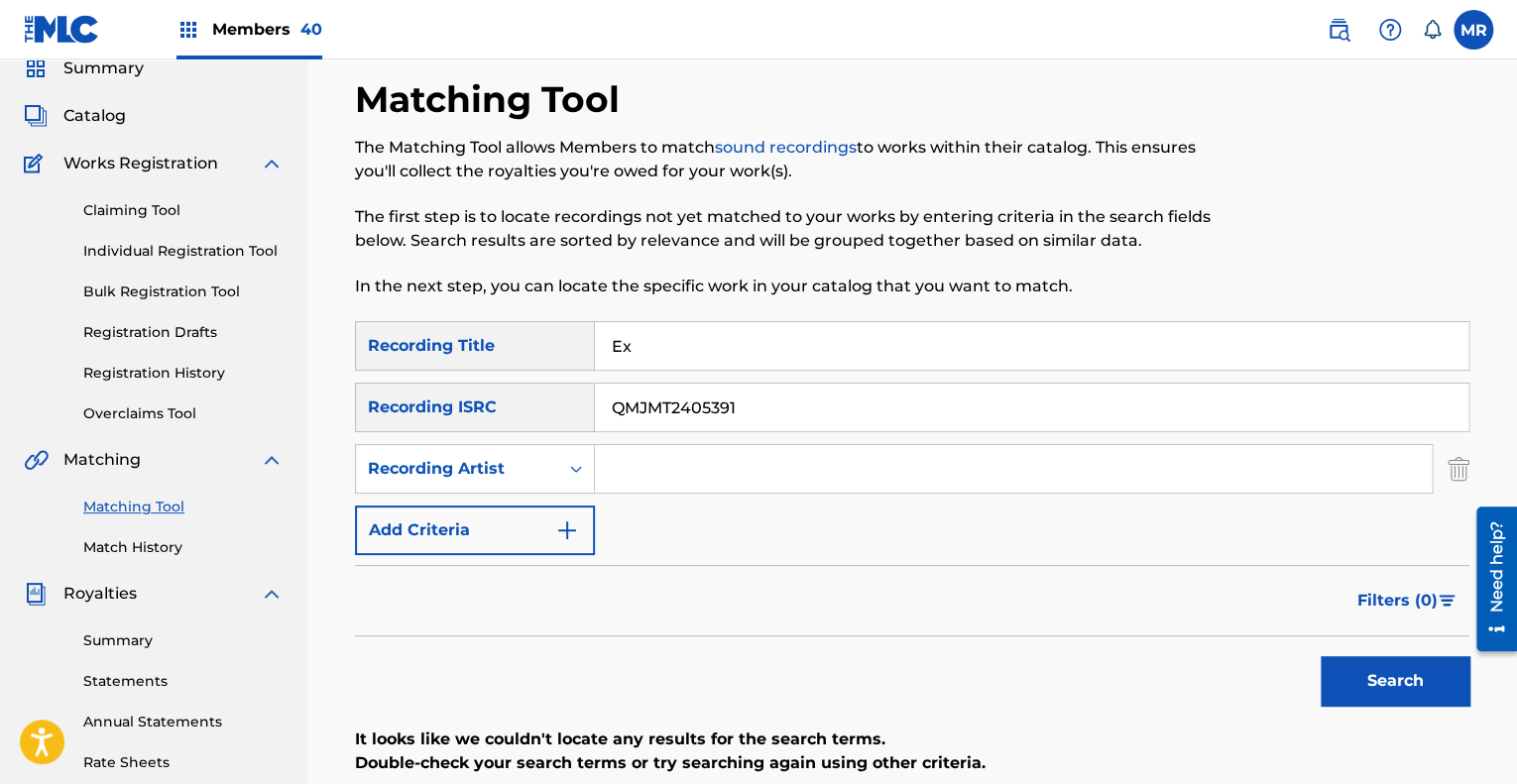 type on "E" 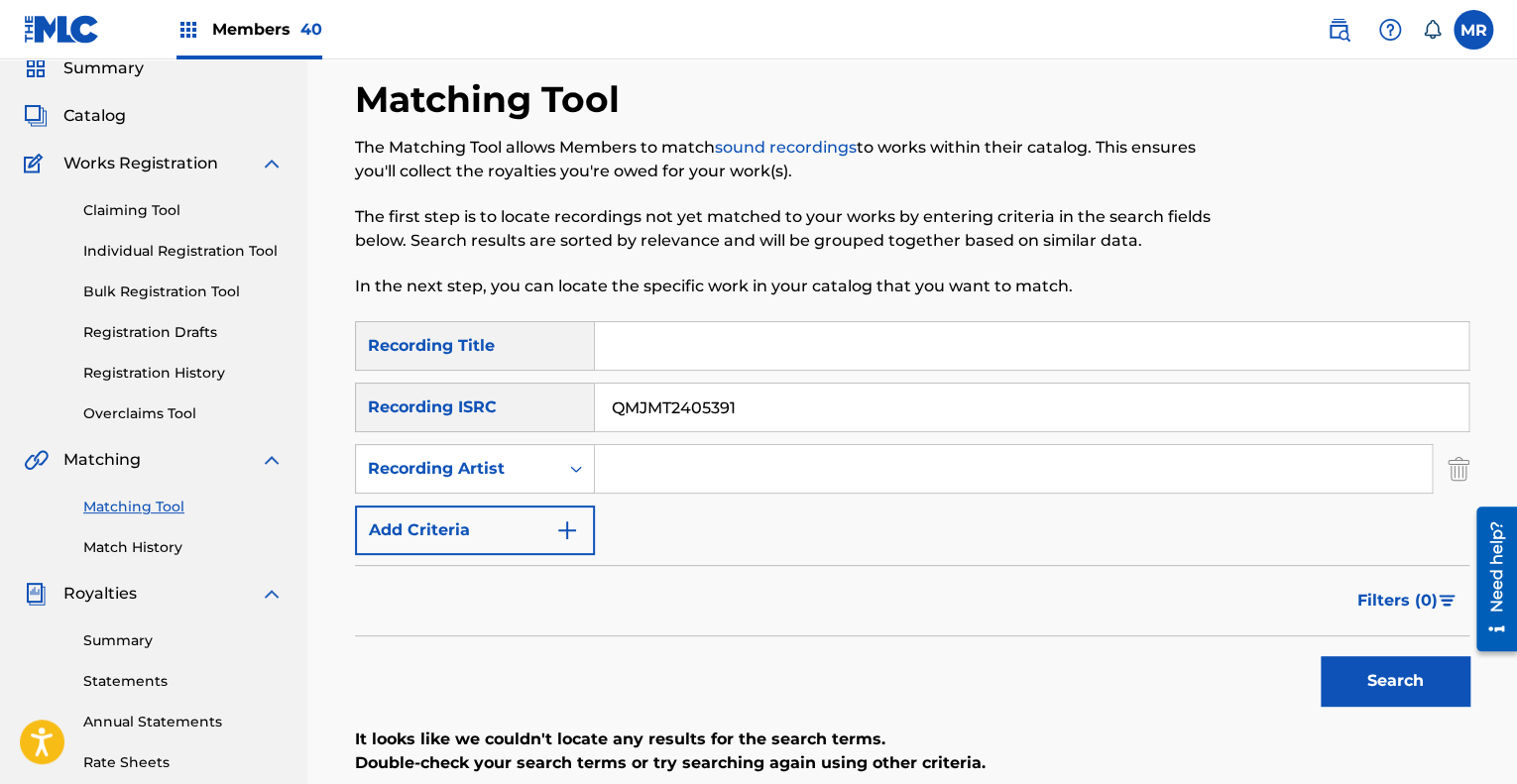 click on "Search" at bounding box center (1395, 681) 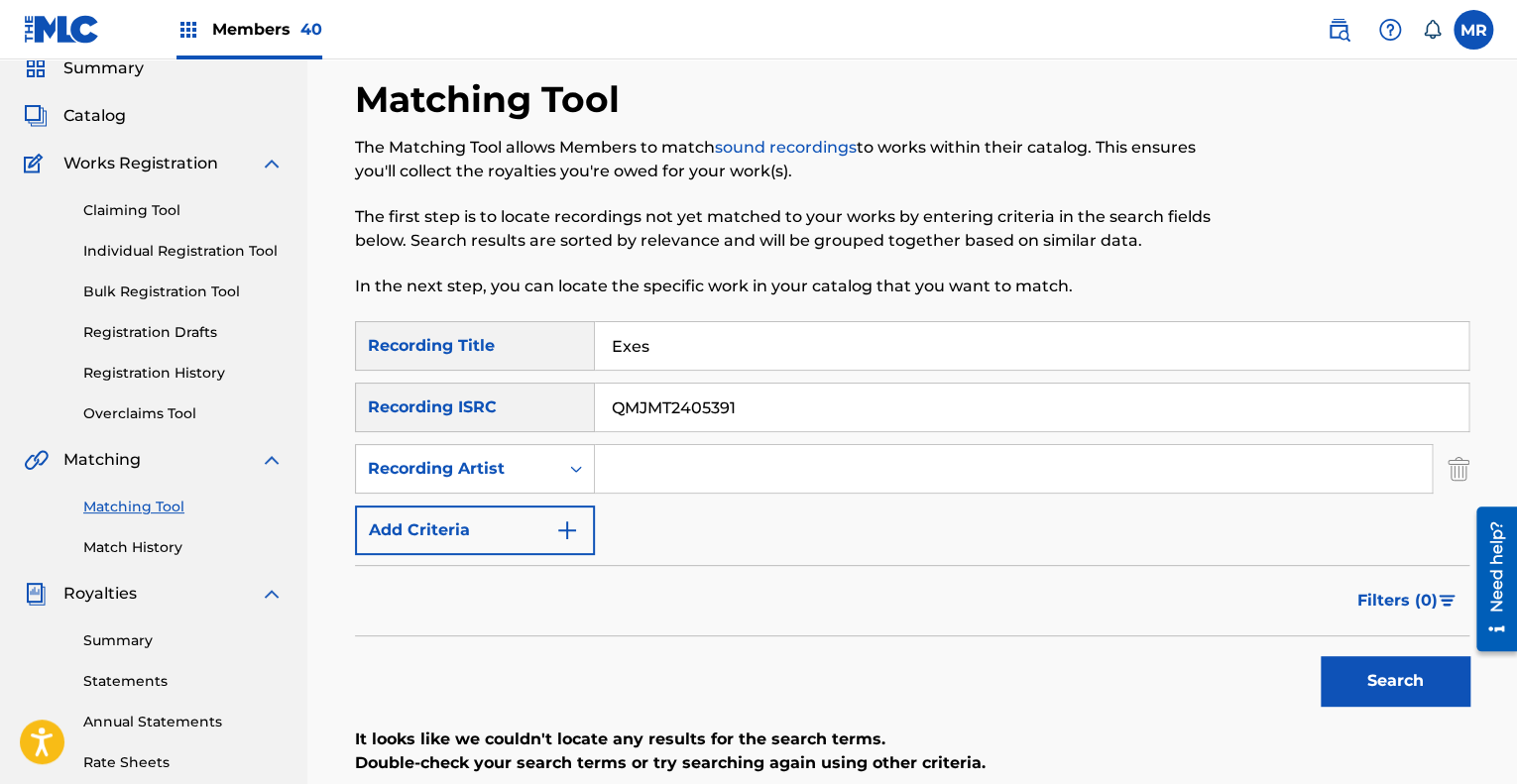 type on "Exes" 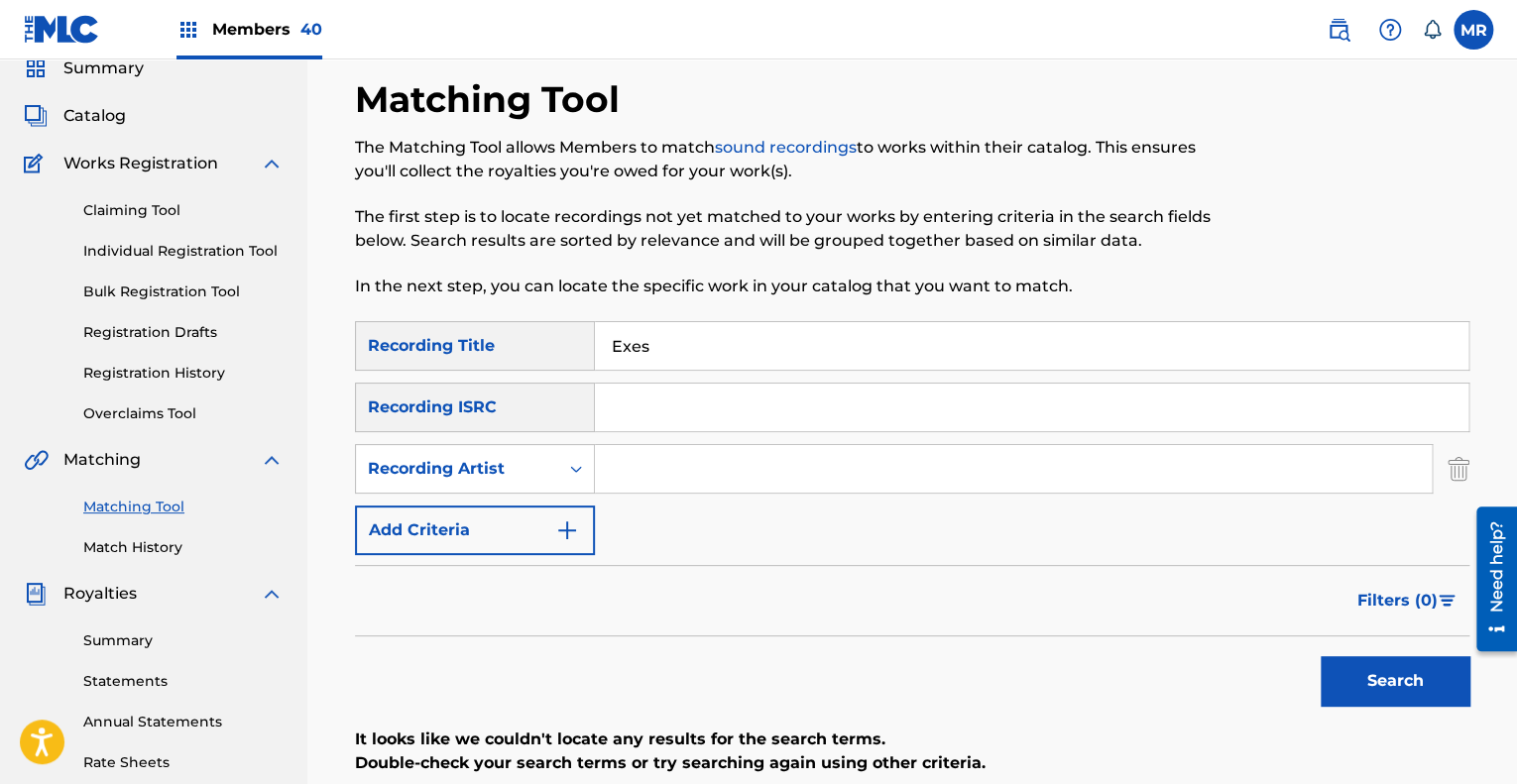 type 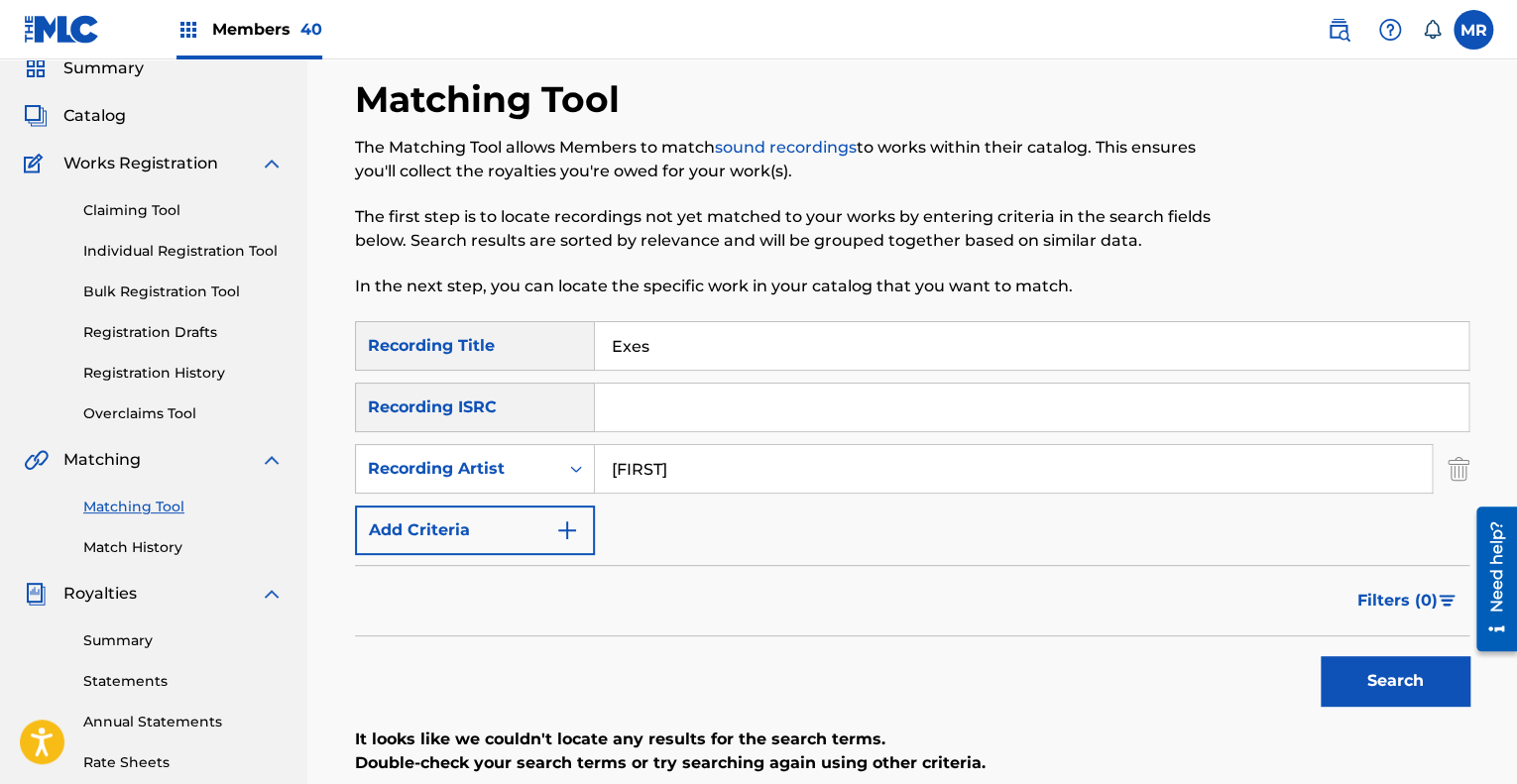 type on "[FIRST]" 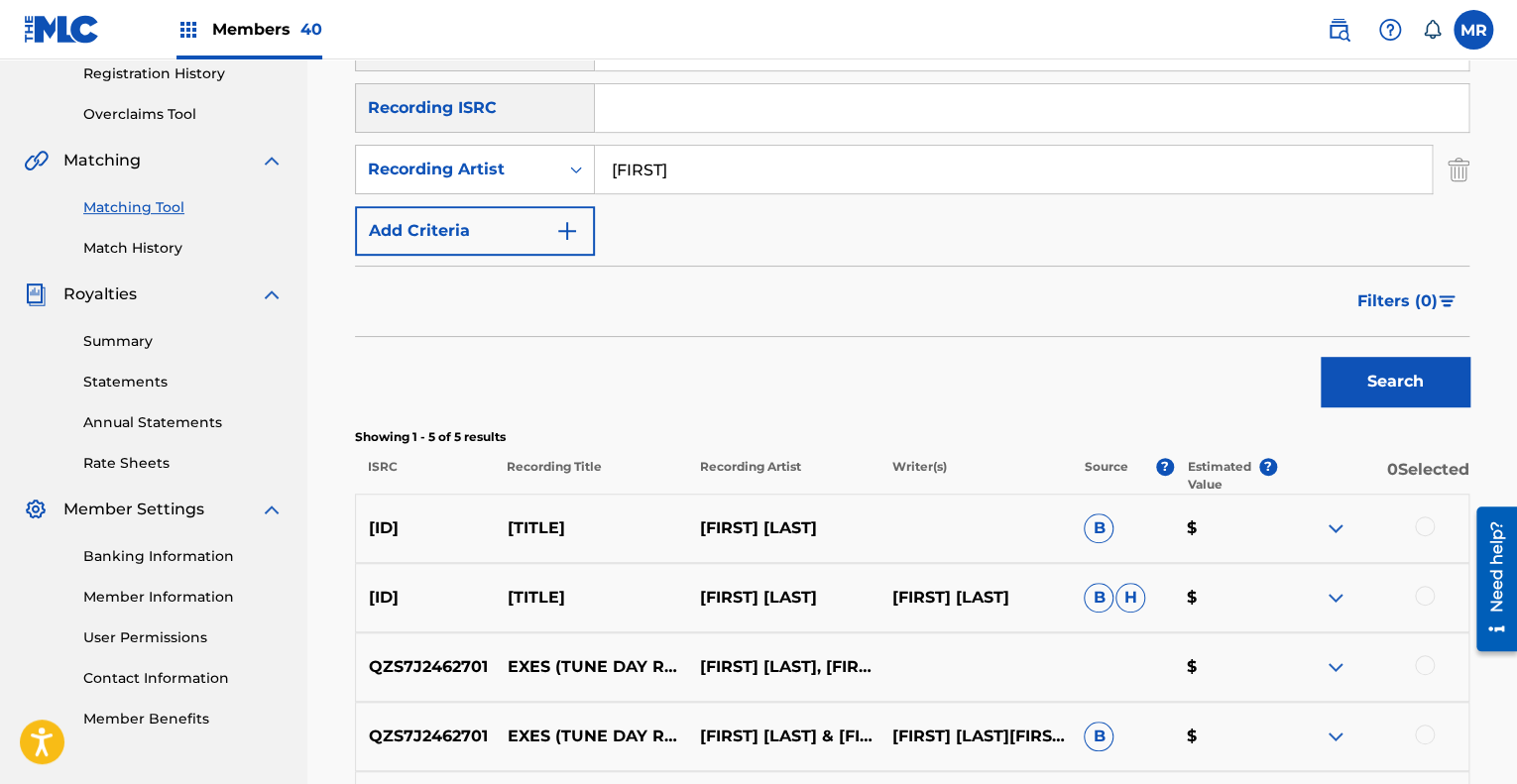scroll, scrollTop: 630, scrollLeft: 0, axis: vertical 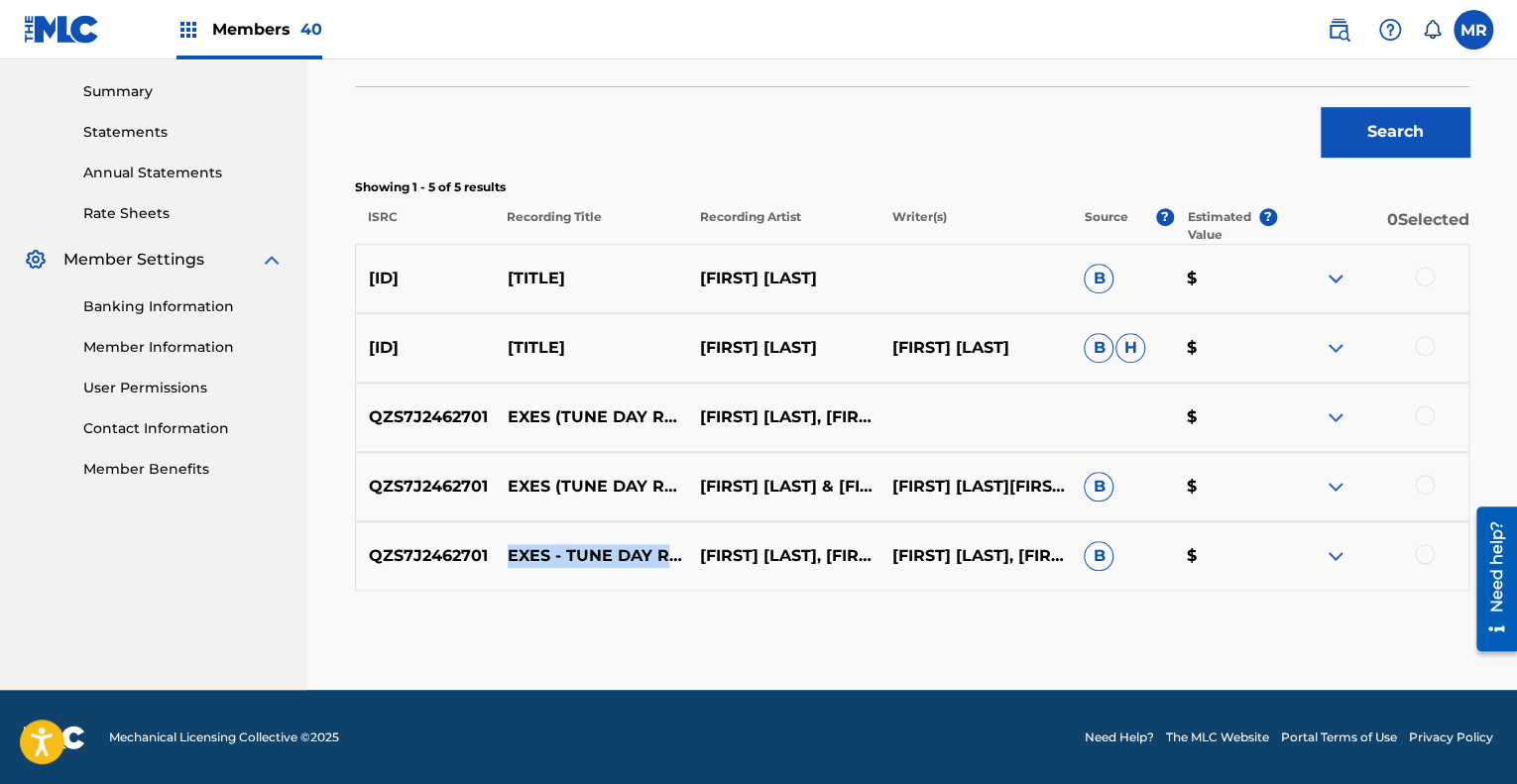 drag, startPoint x: 512, startPoint y: 542, endPoint x: 559, endPoint y: 562, distance: 51 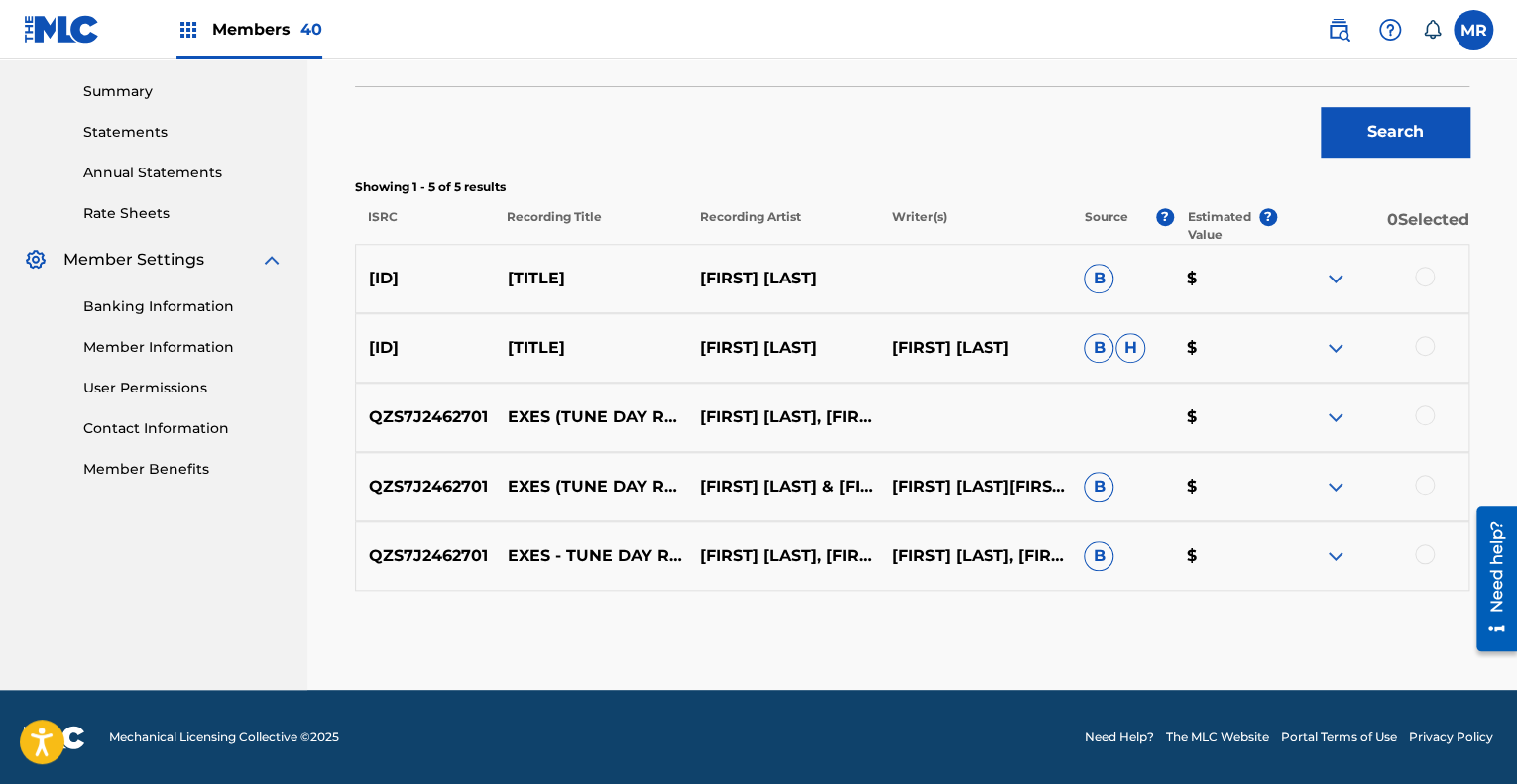 click at bounding box center (1425, 415) 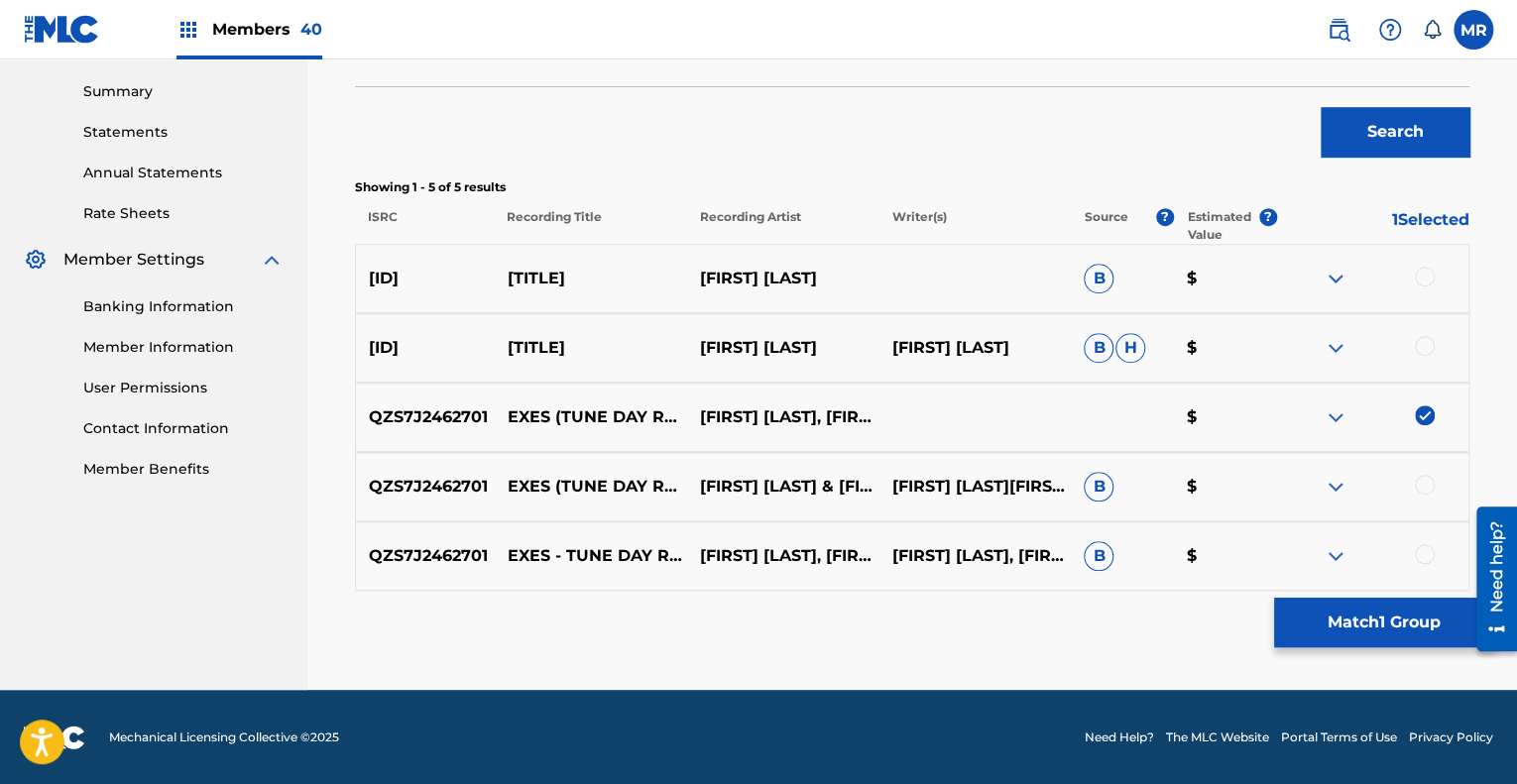 click at bounding box center [1425, 485] 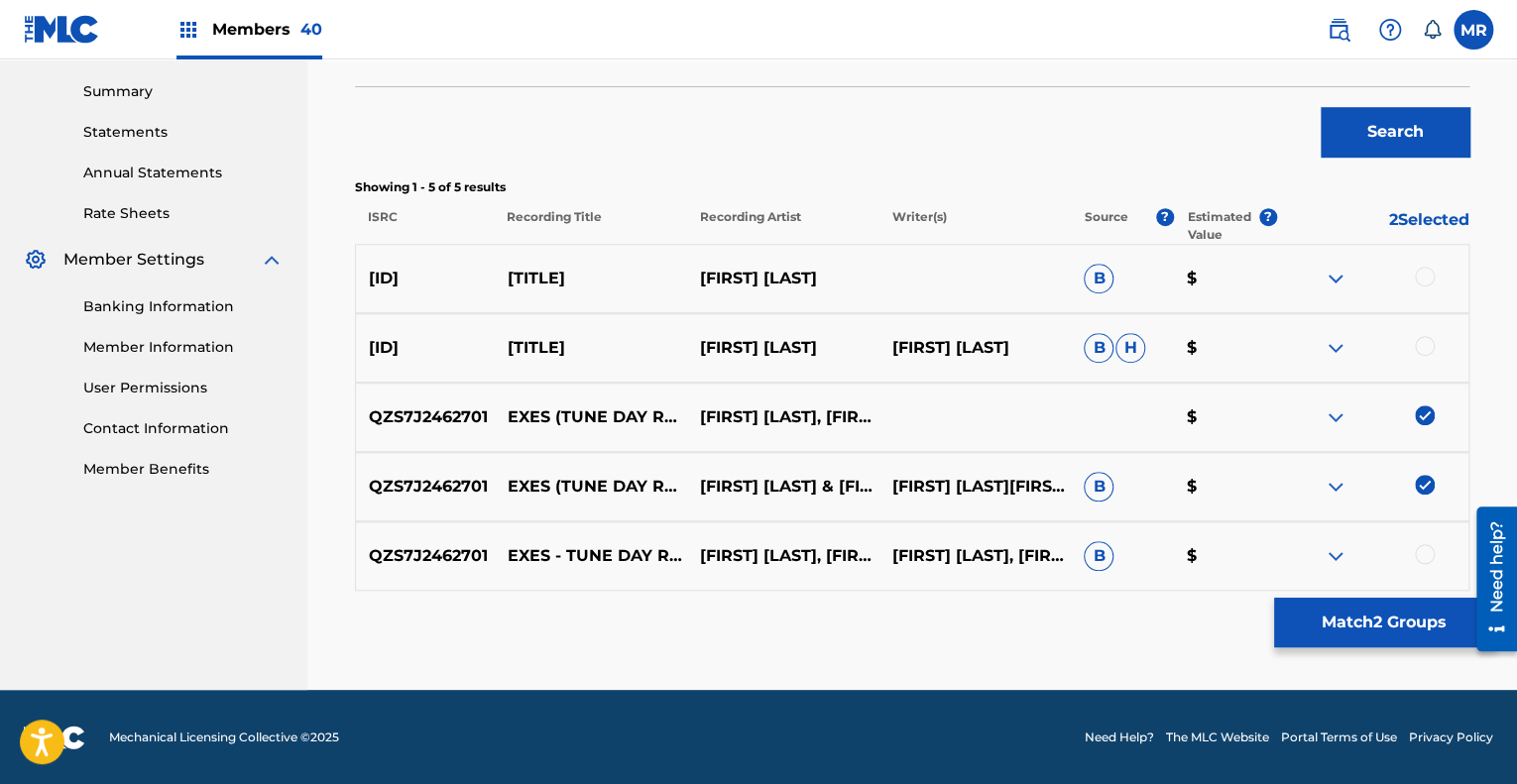 click at bounding box center (1425, 554) 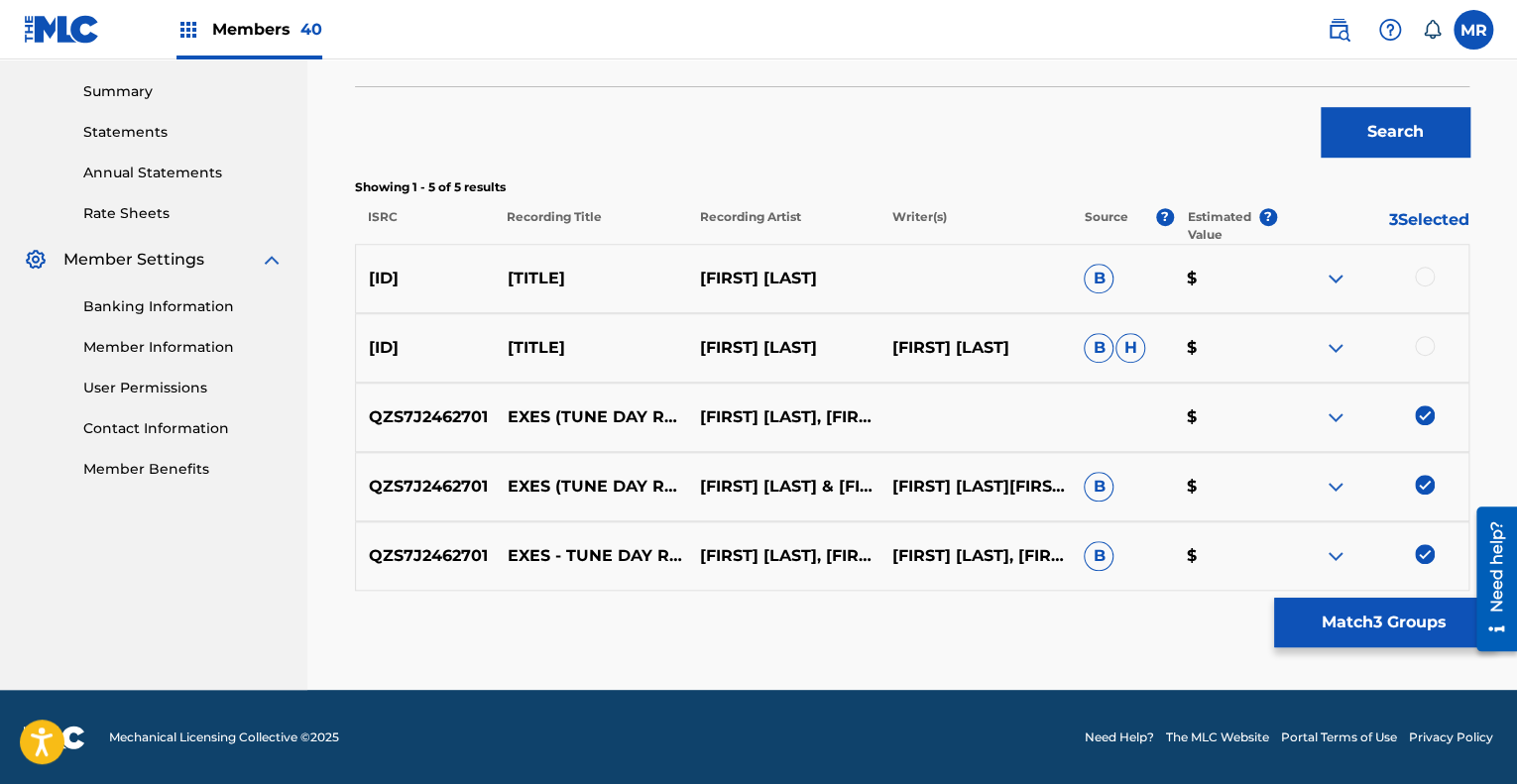 click on "Match  3 Groups" at bounding box center (1383, 622) 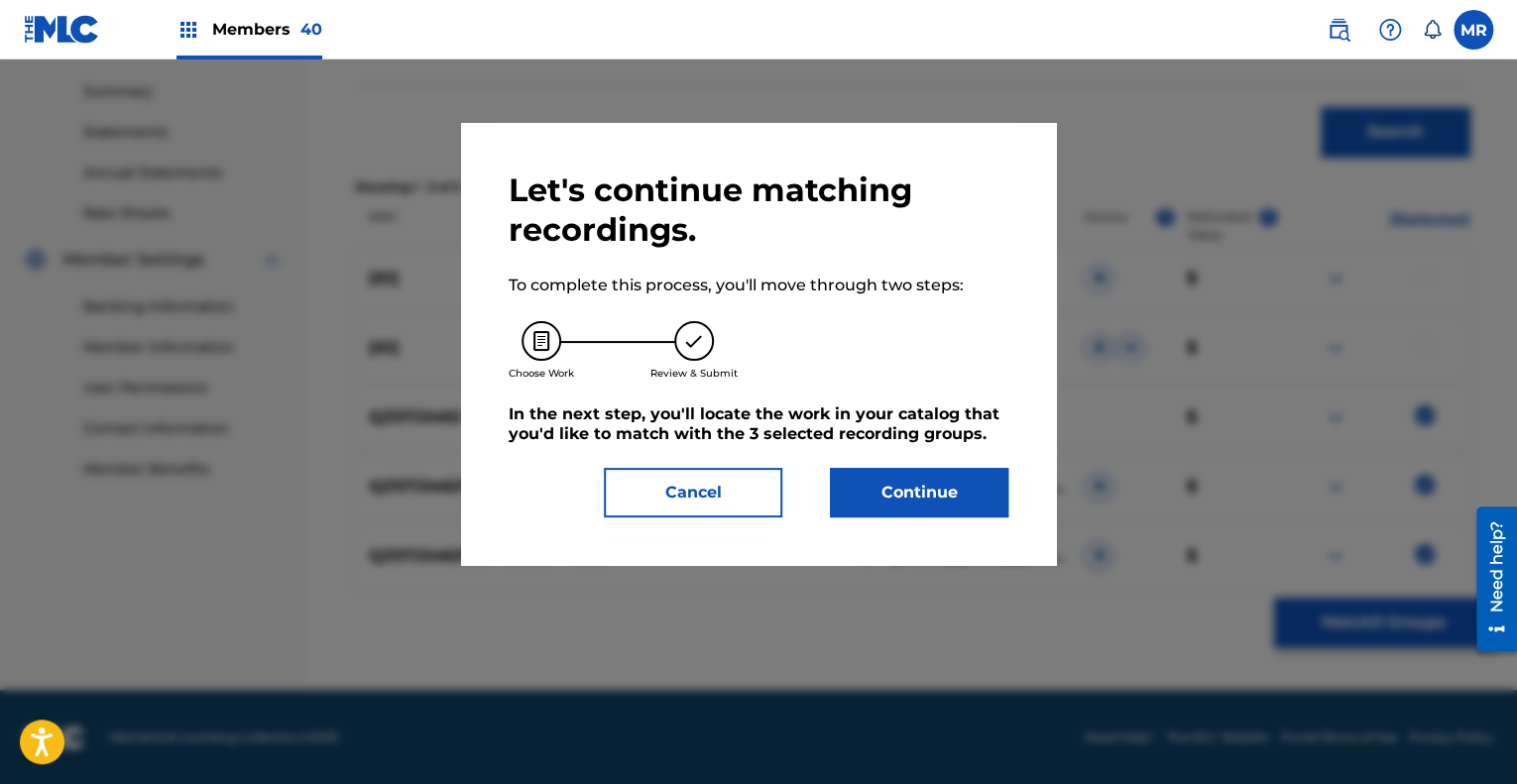 click on "Continue" at bounding box center (919, 493) 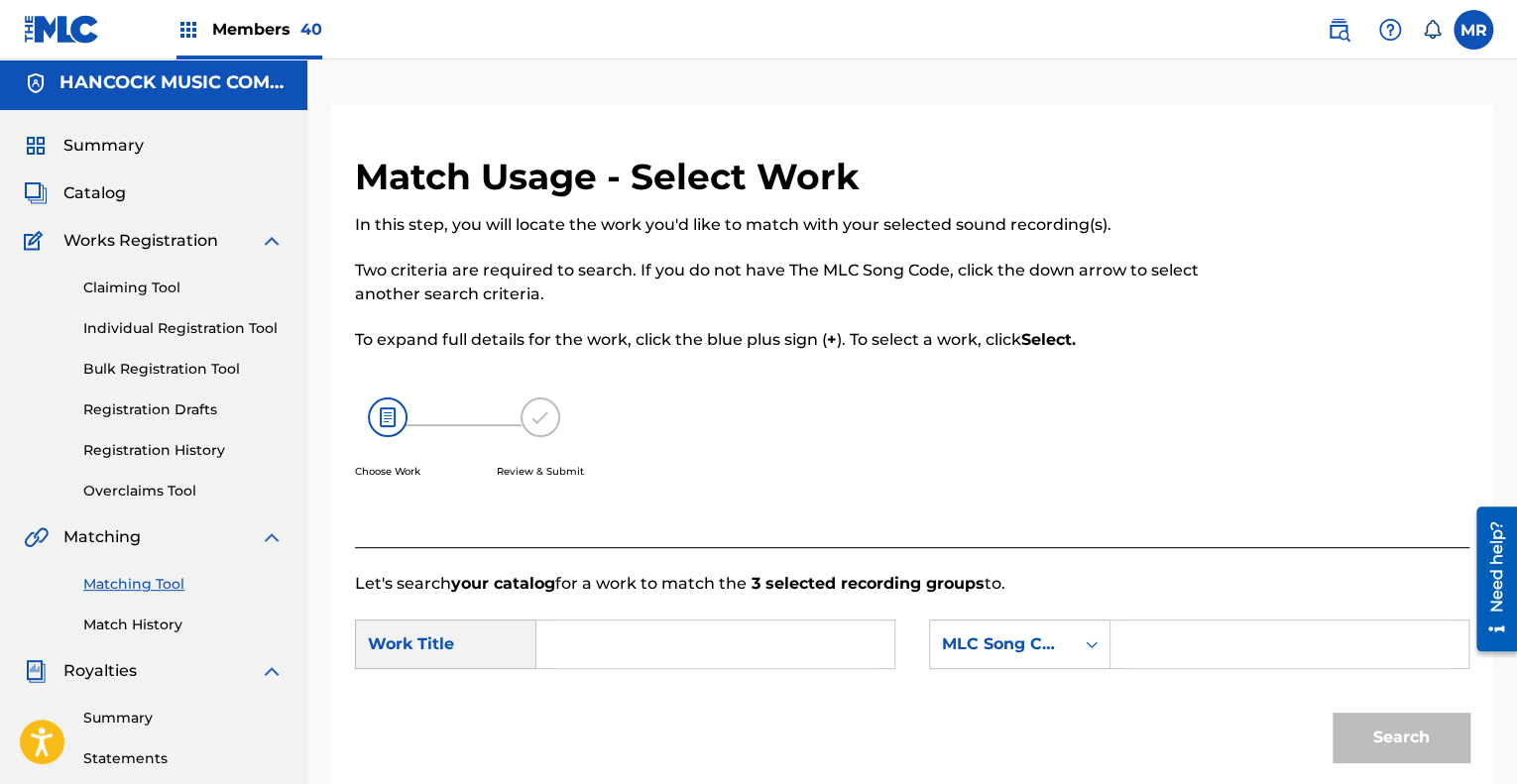 scroll, scrollTop: 369, scrollLeft: 0, axis: vertical 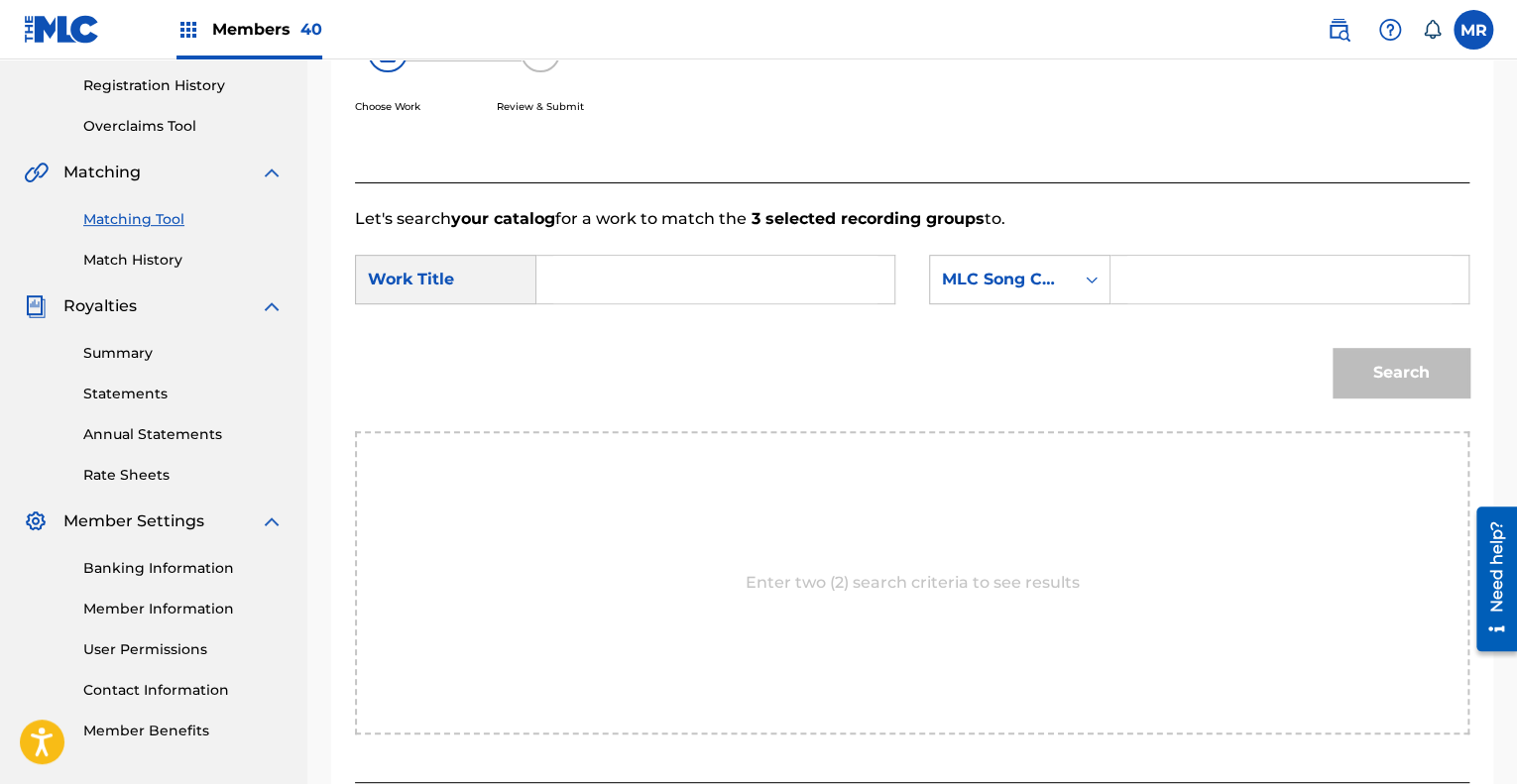 click at bounding box center (715, 280) 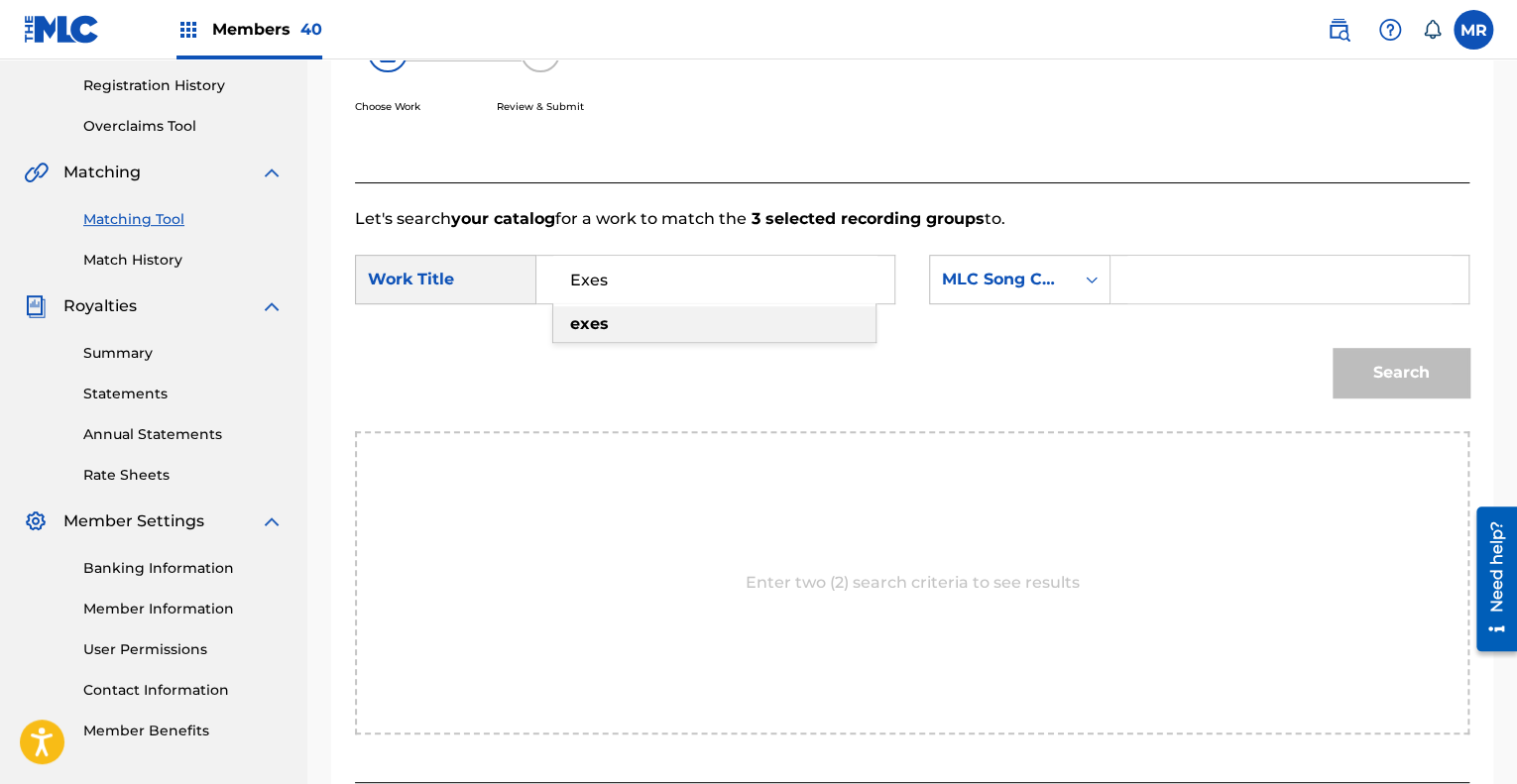 click on "exes" at bounding box center (714, 324) 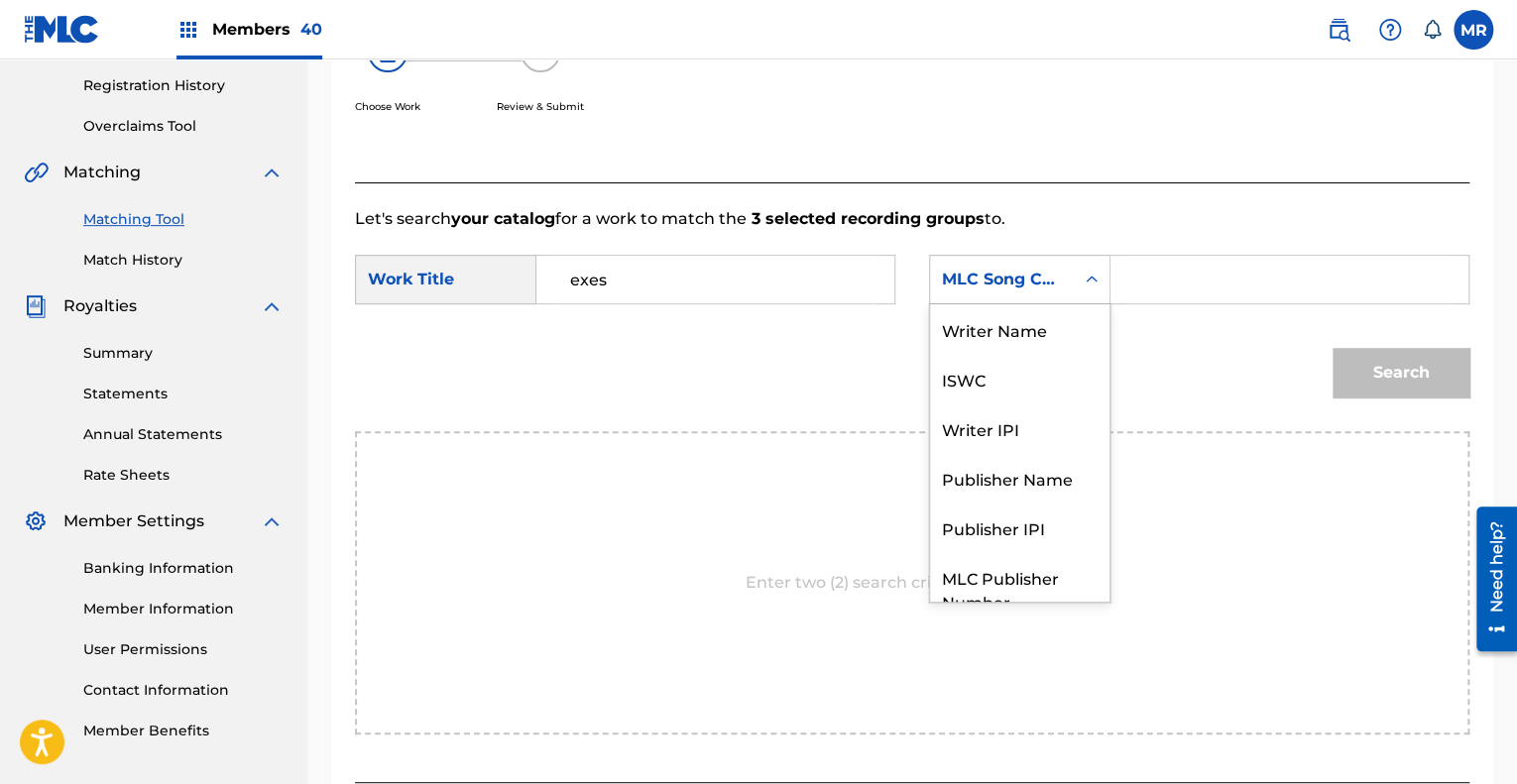 click on "MLC Song Code" at bounding box center [1001, 280] 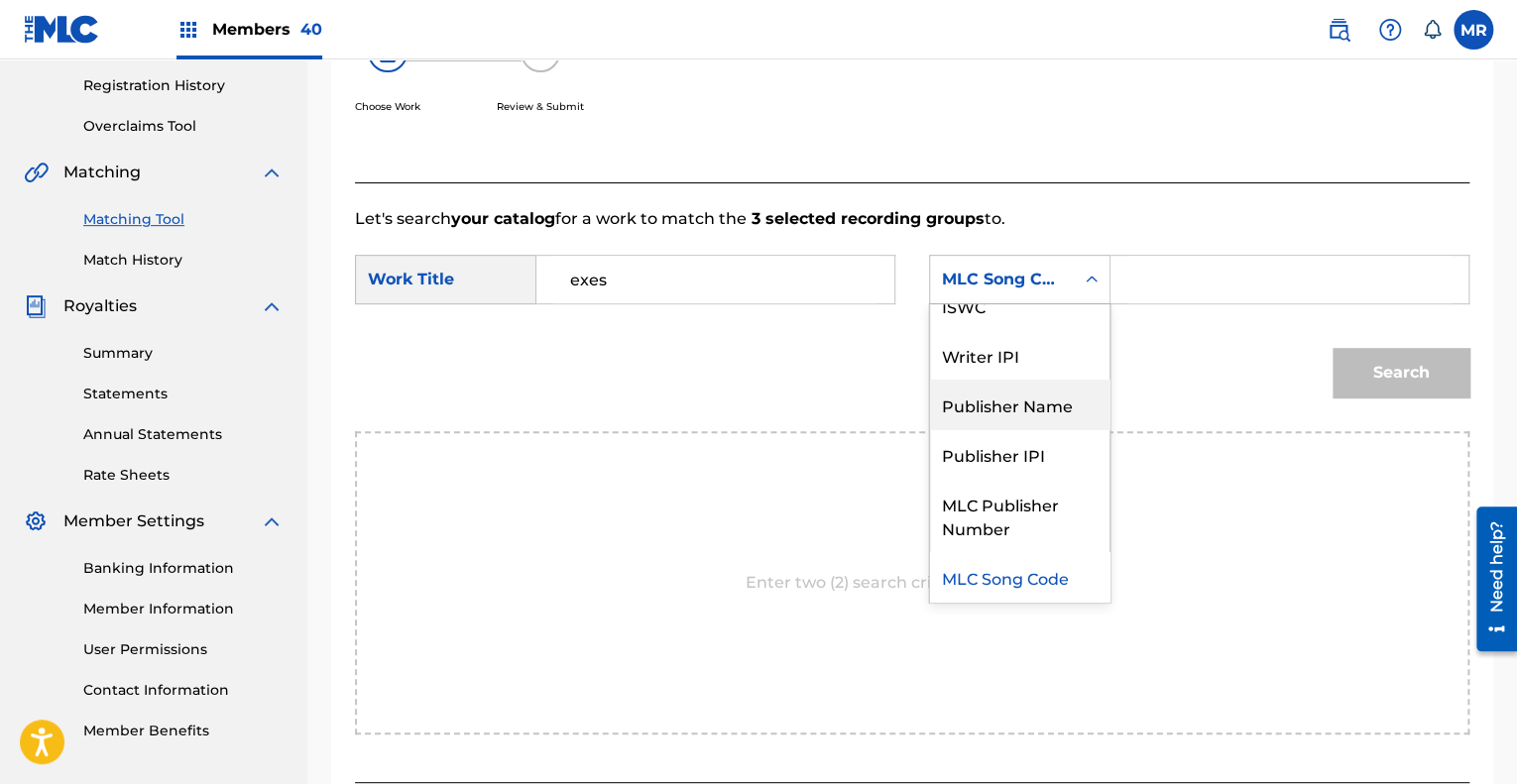 scroll, scrollTop: 0, scrollLeft: 0, axis: both 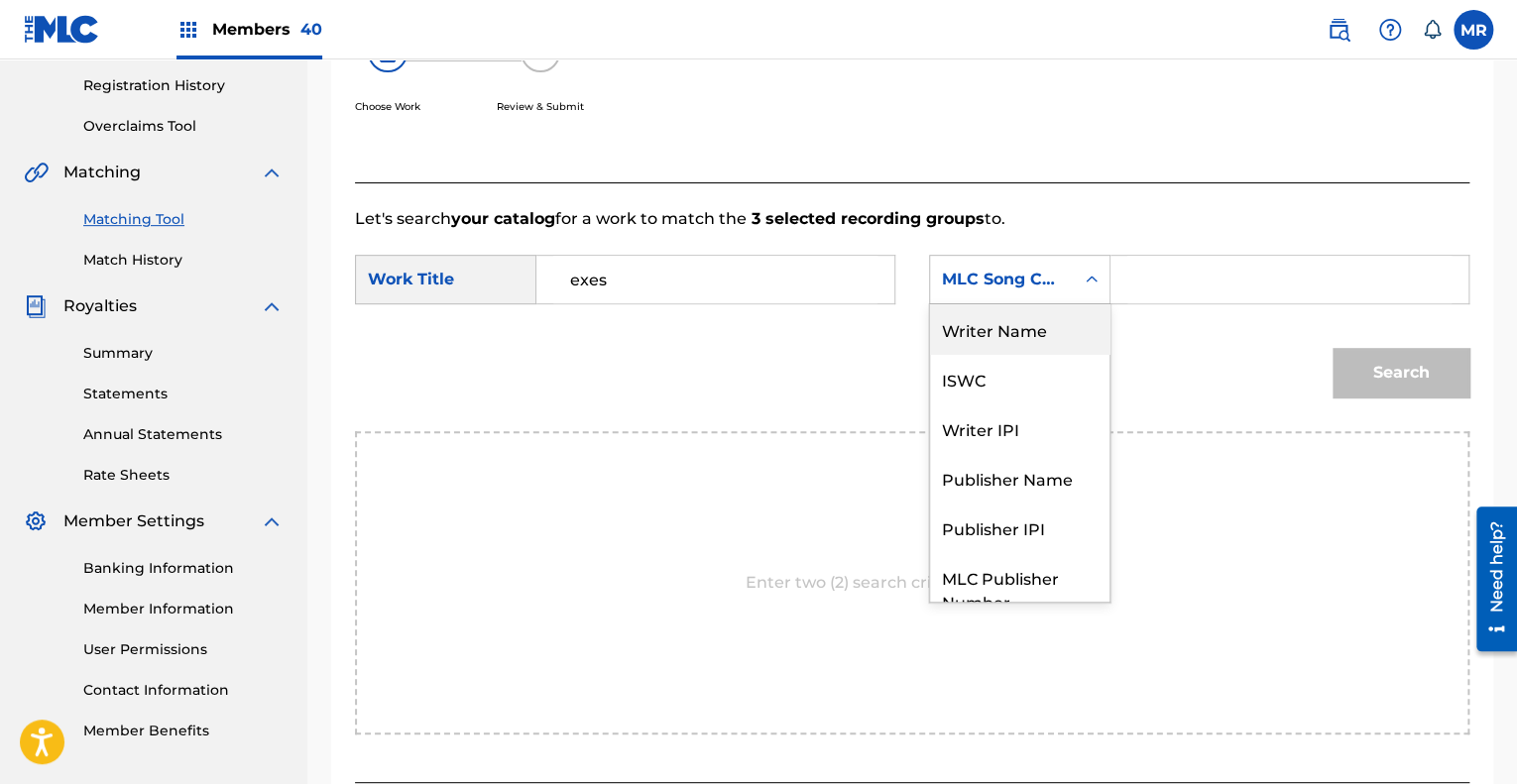 click on "Writer Name" at bounding box center (1019, 329) 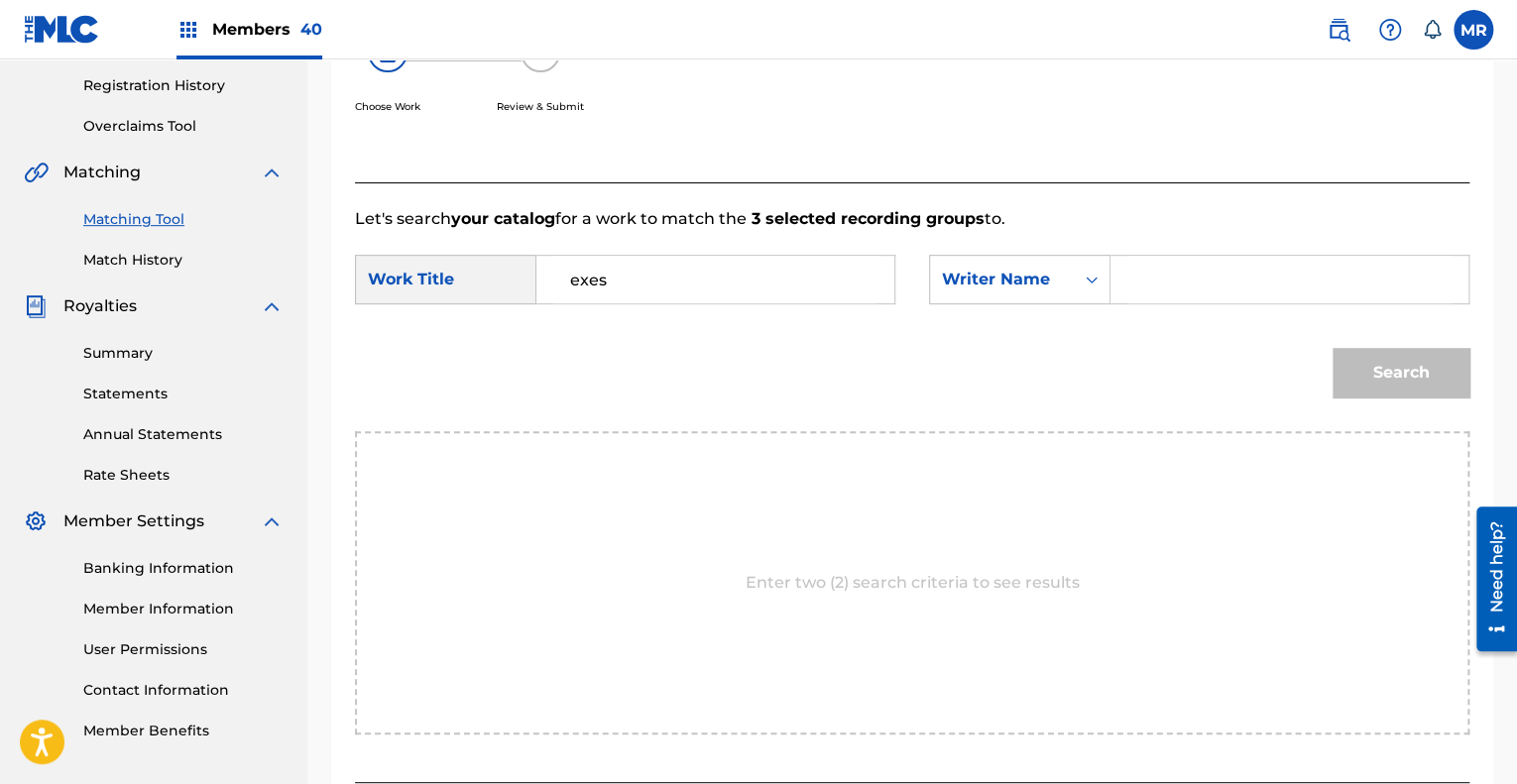 click at bounding box center [1289, 280] 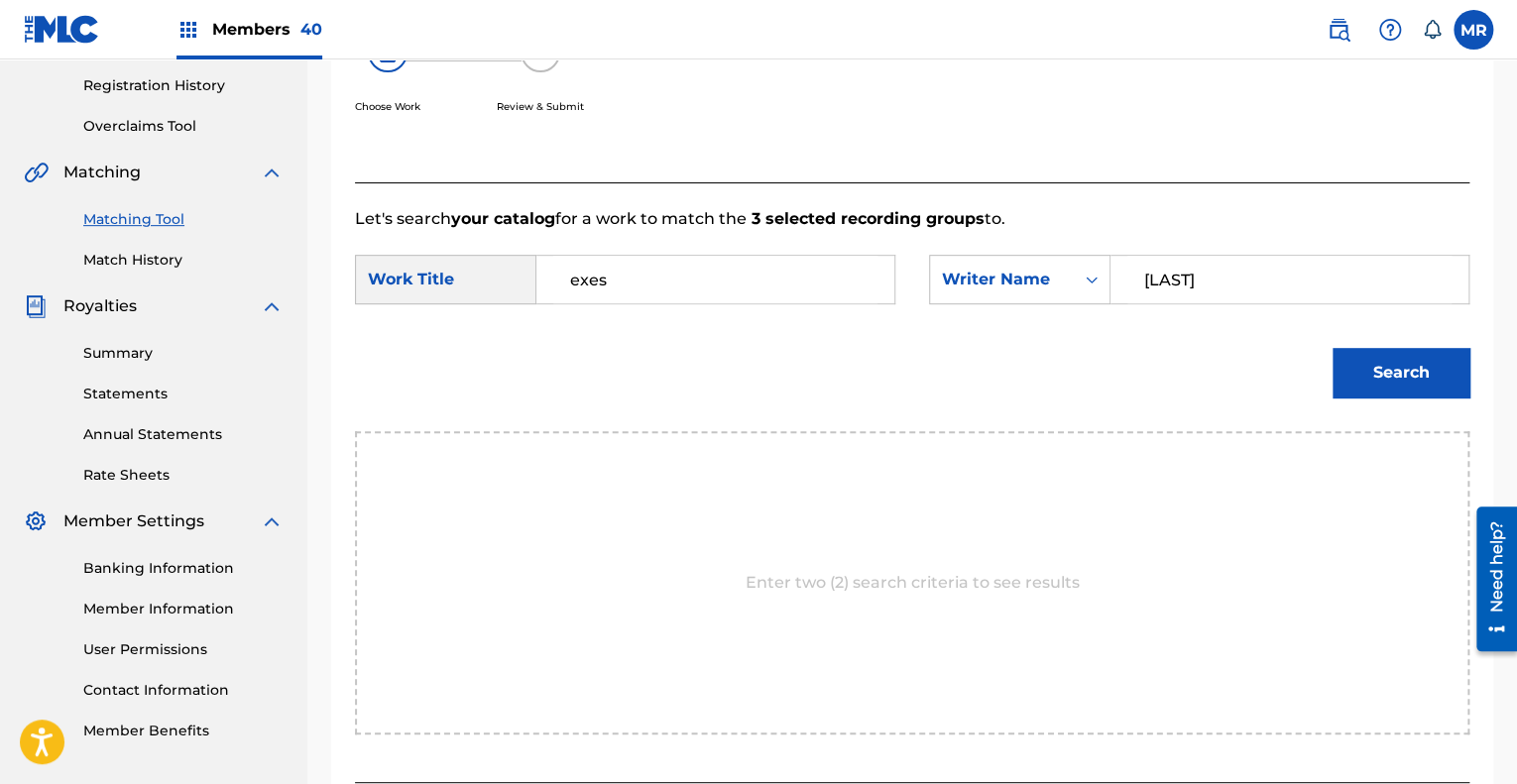type on "[LAST]" 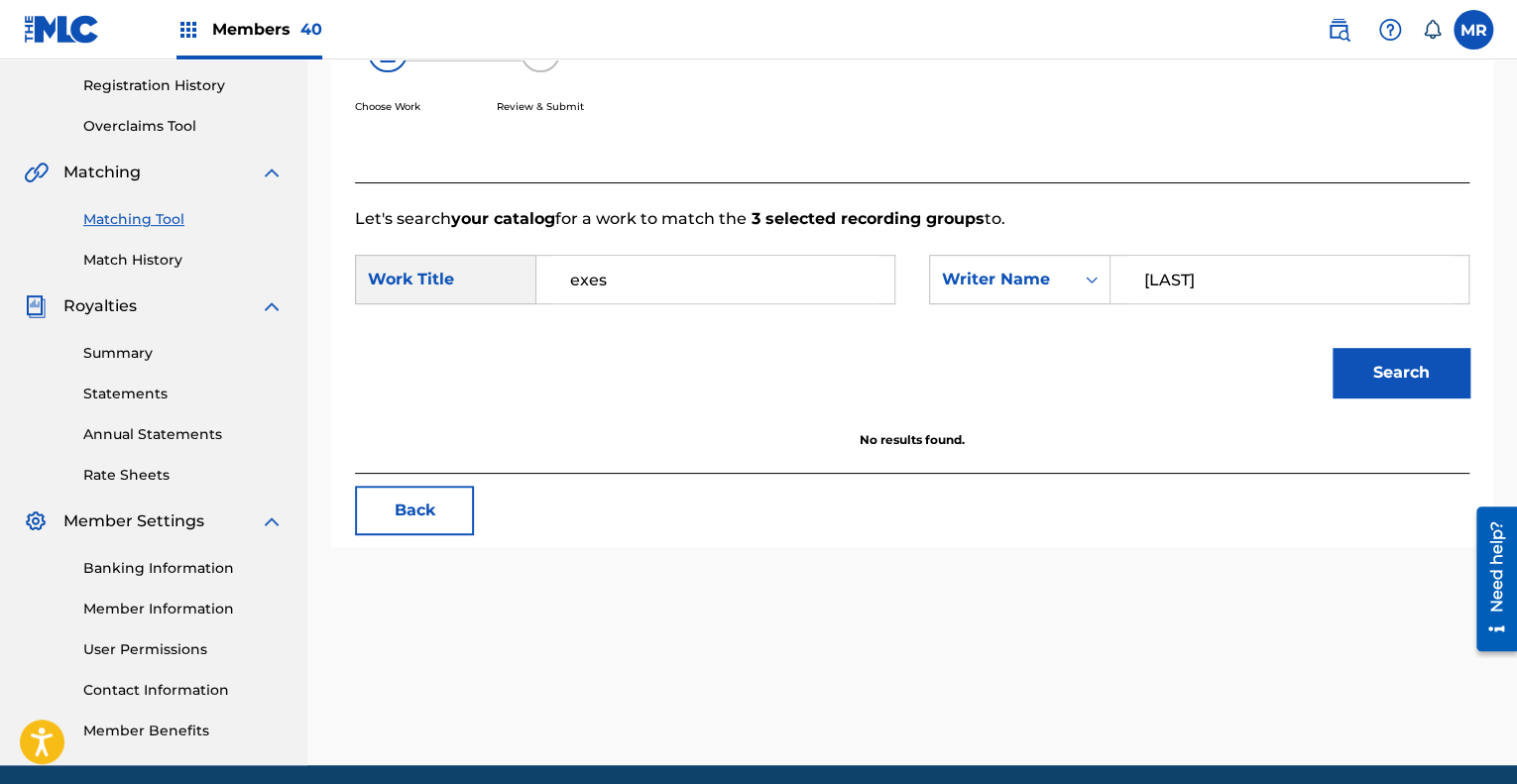 click on "[LAST]" at bounding box center (1289, 280) 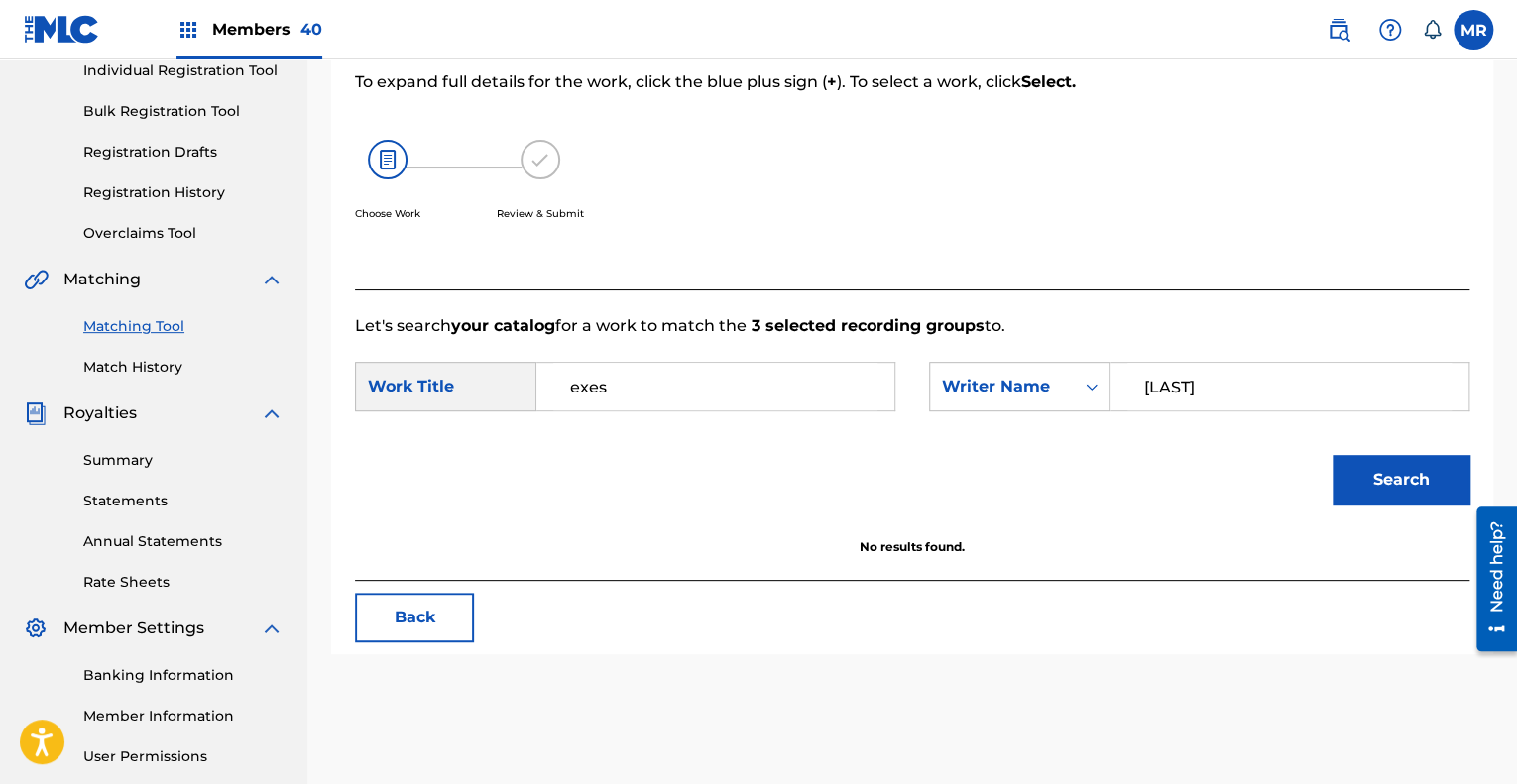 scroll, scrollTop: 286, scrollLeft: 0, axis: vertical 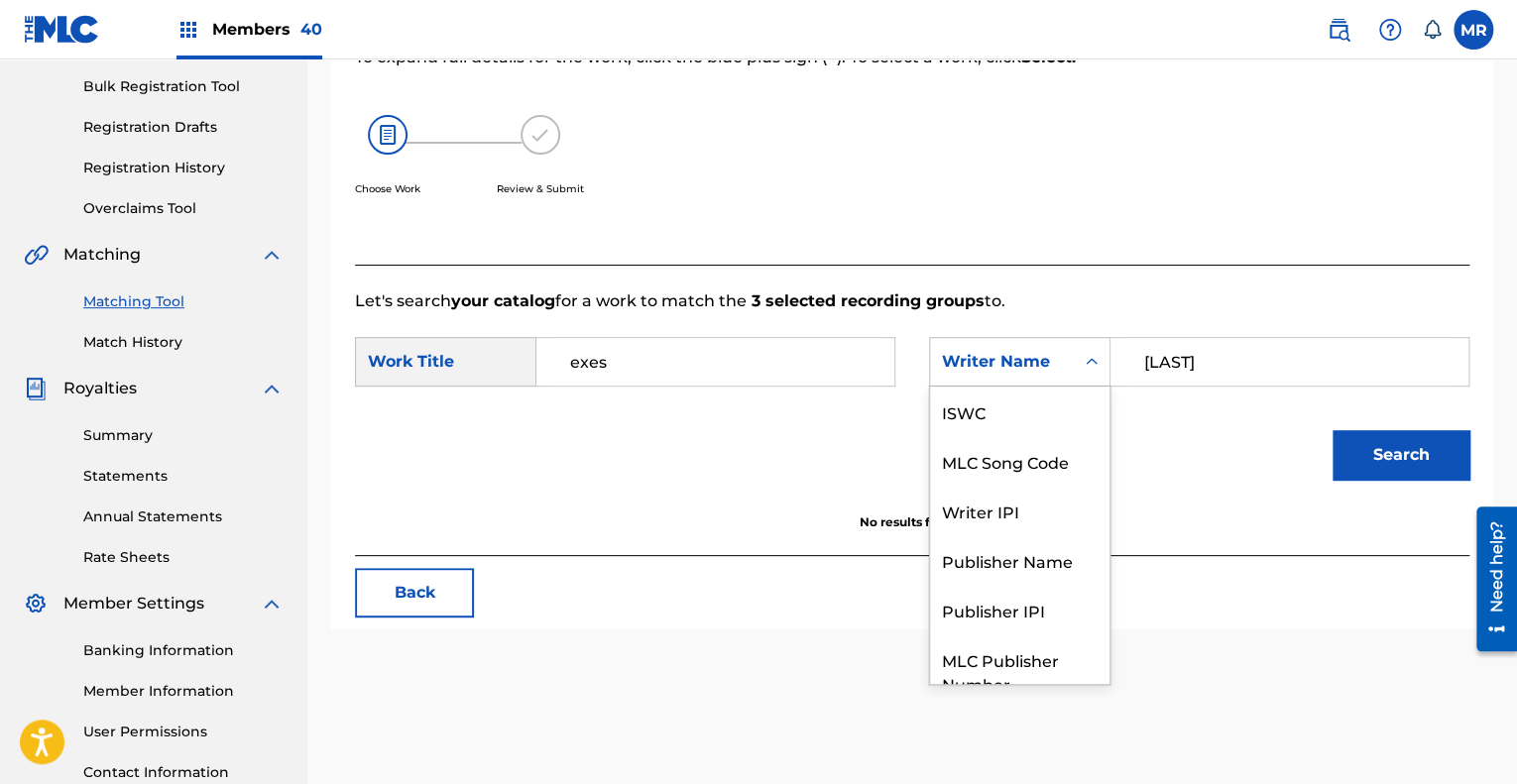 click at bounding box center [1092, 362] 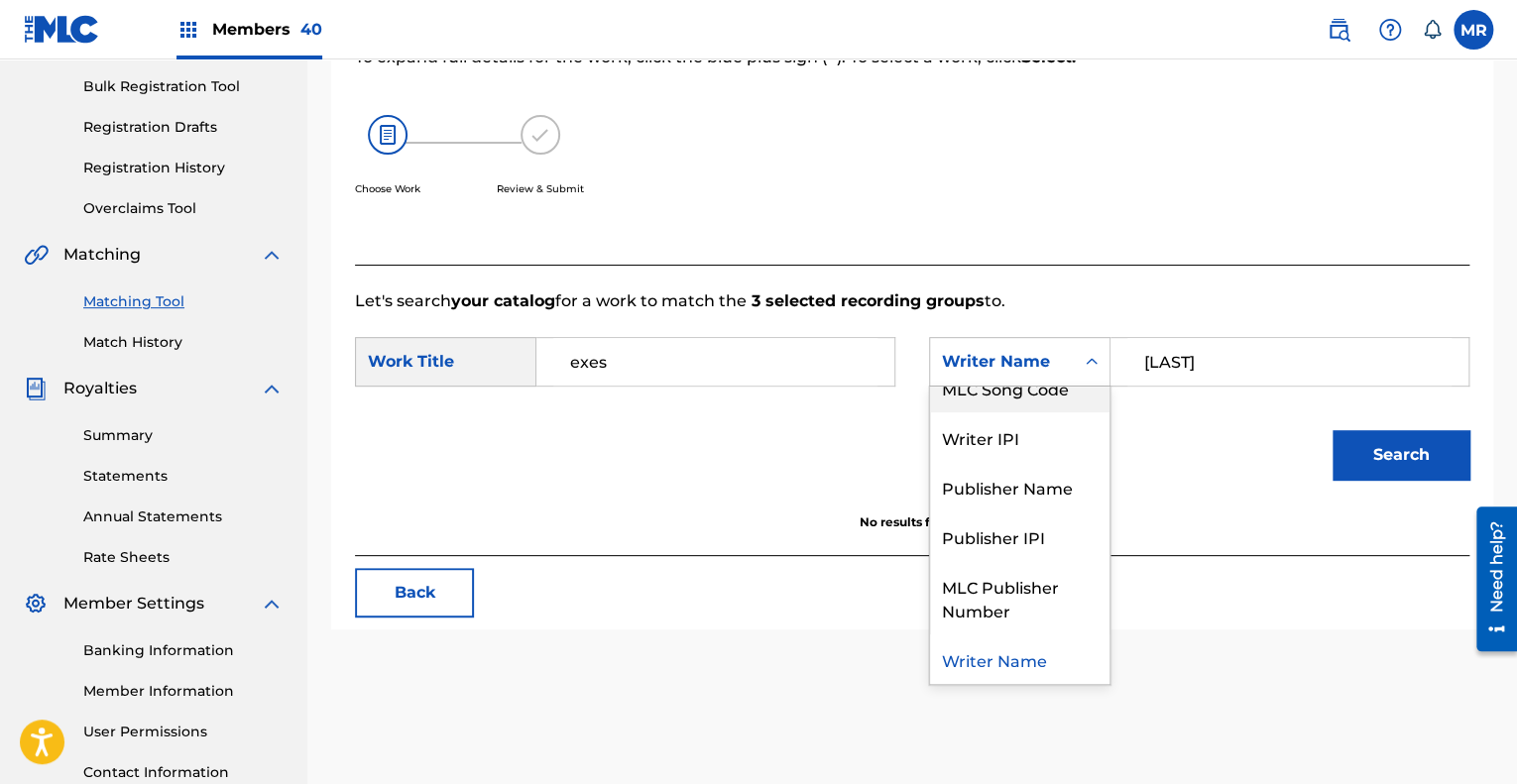 click on "MLC Song Code" at bounding box center (1019, 388) 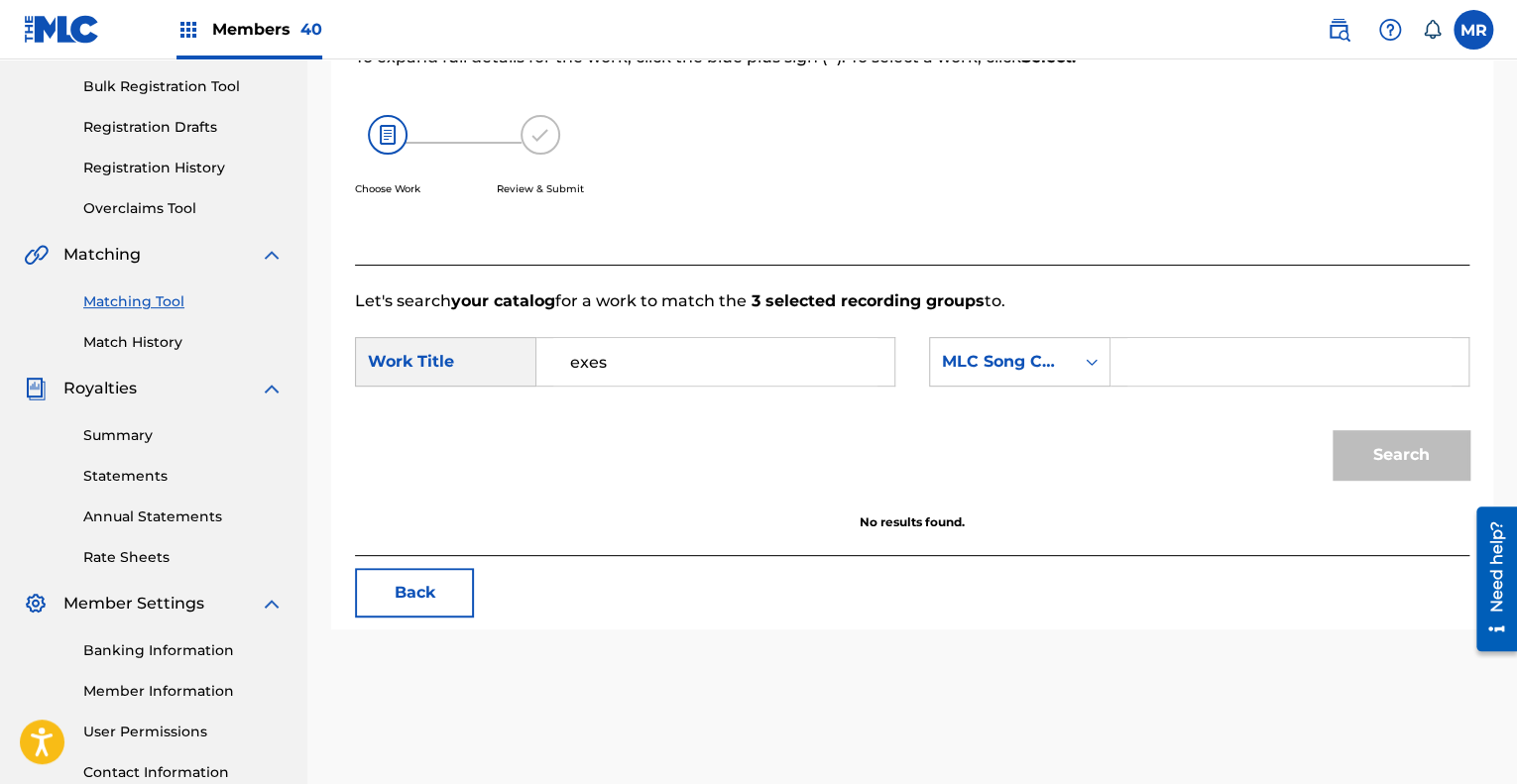 click at bounding box center (1289, 362) 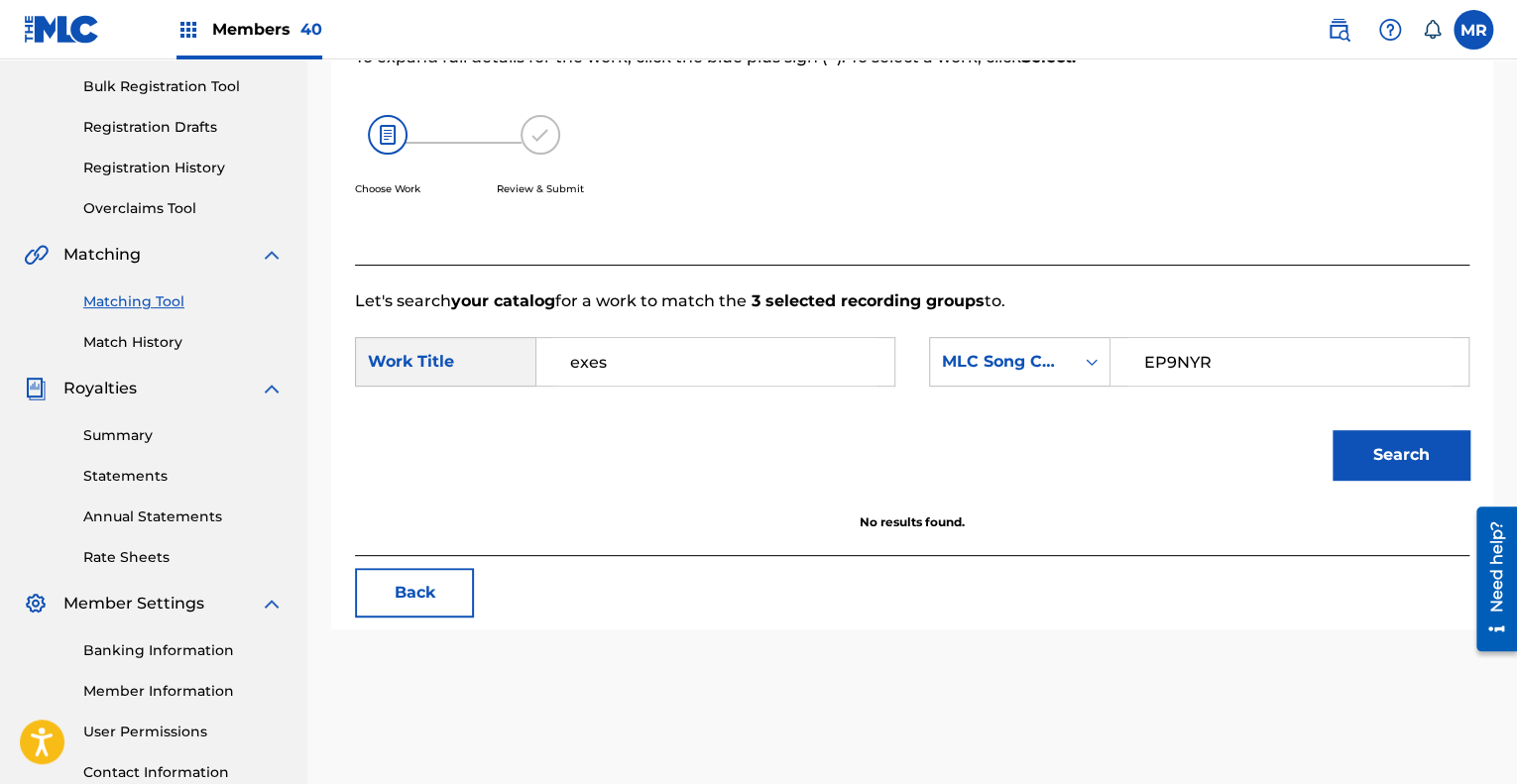 type on "EP9NYR" 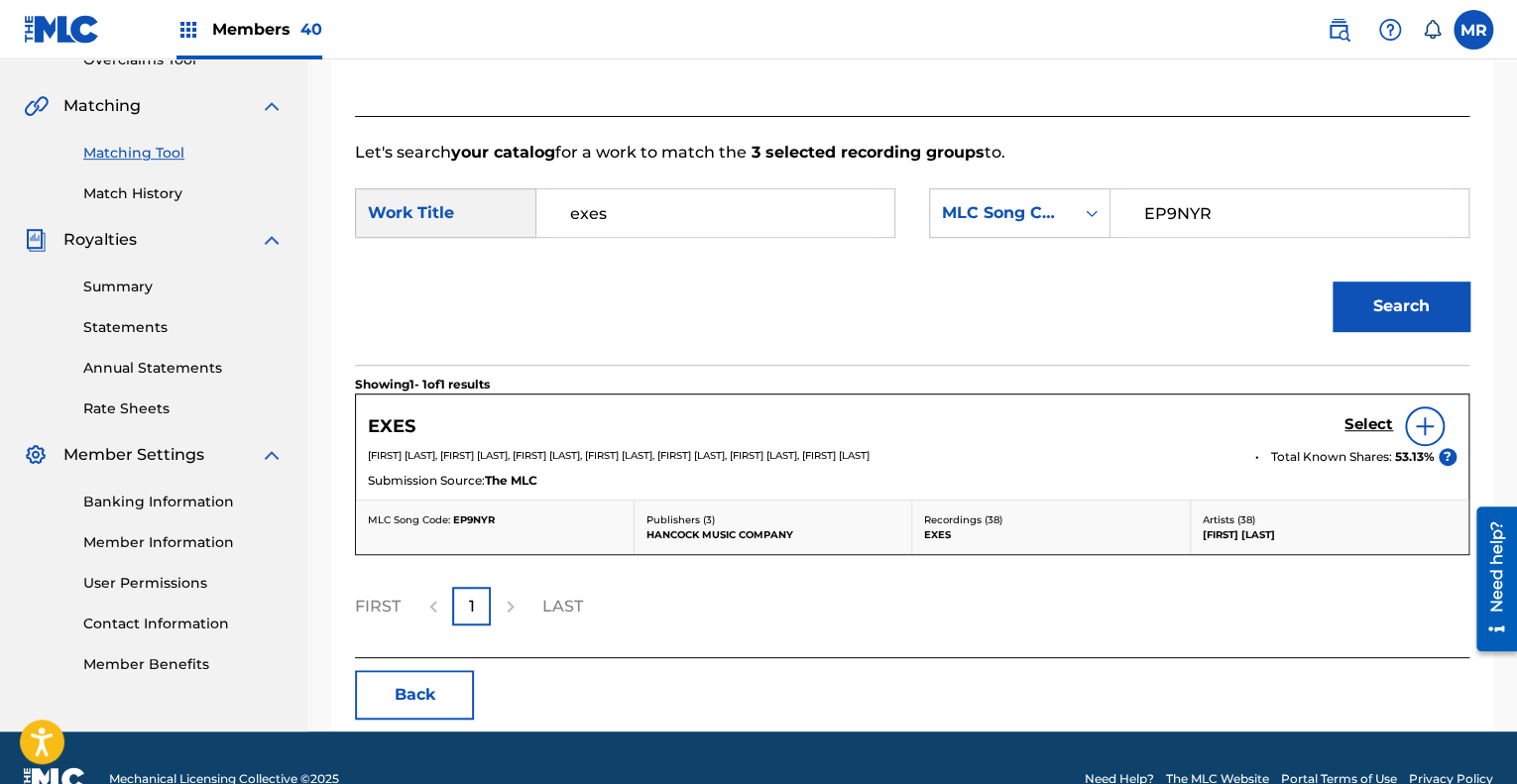 scroll, scrollTop: 440, scrollLeft: 0, axis: vertical 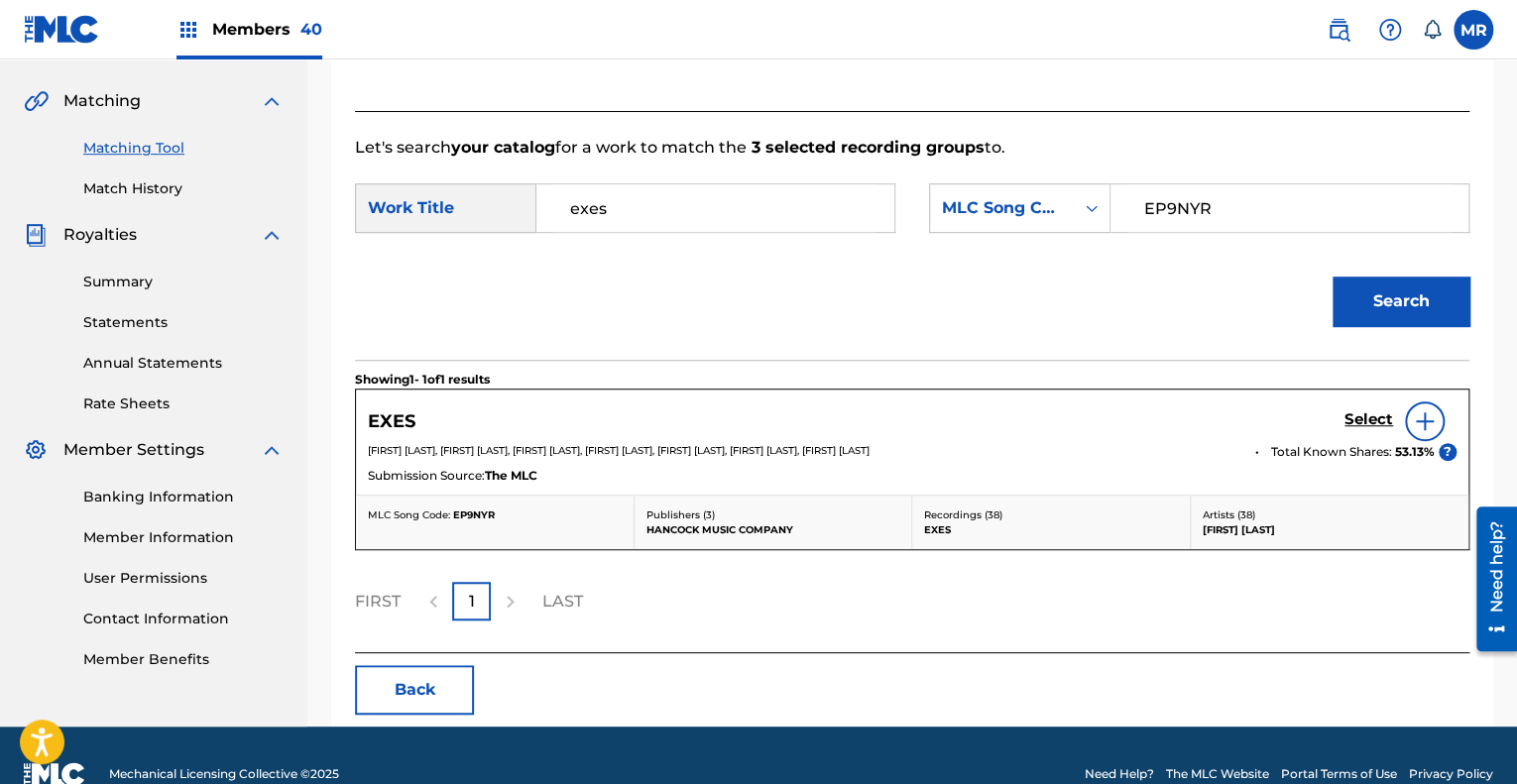 click on "Select" at bounding box center (1368, 419) 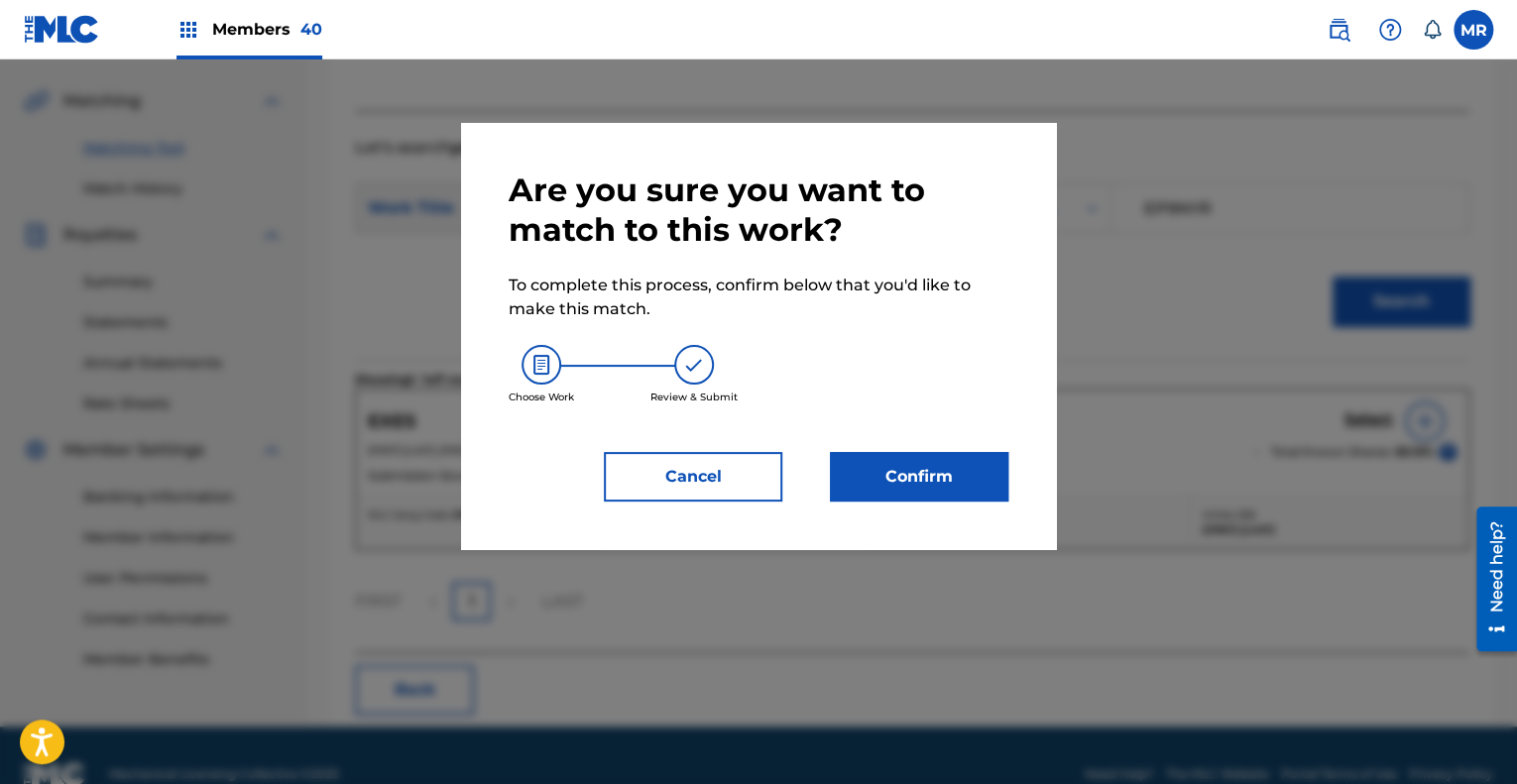 click on "Confirm" at bounding box center [919, 477] 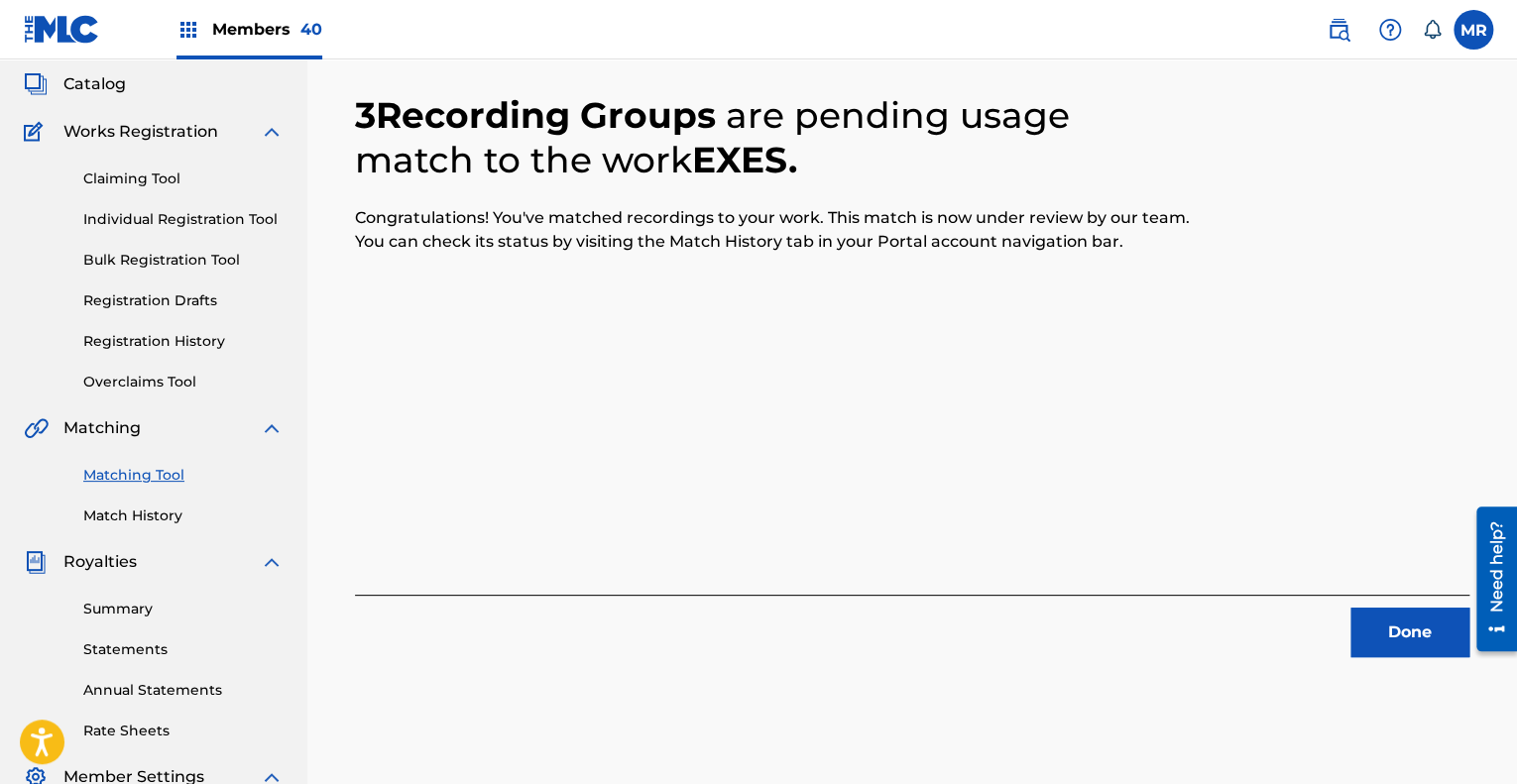 scroll, scrollTop: 115, scrollLeft: 0, axis: vertical 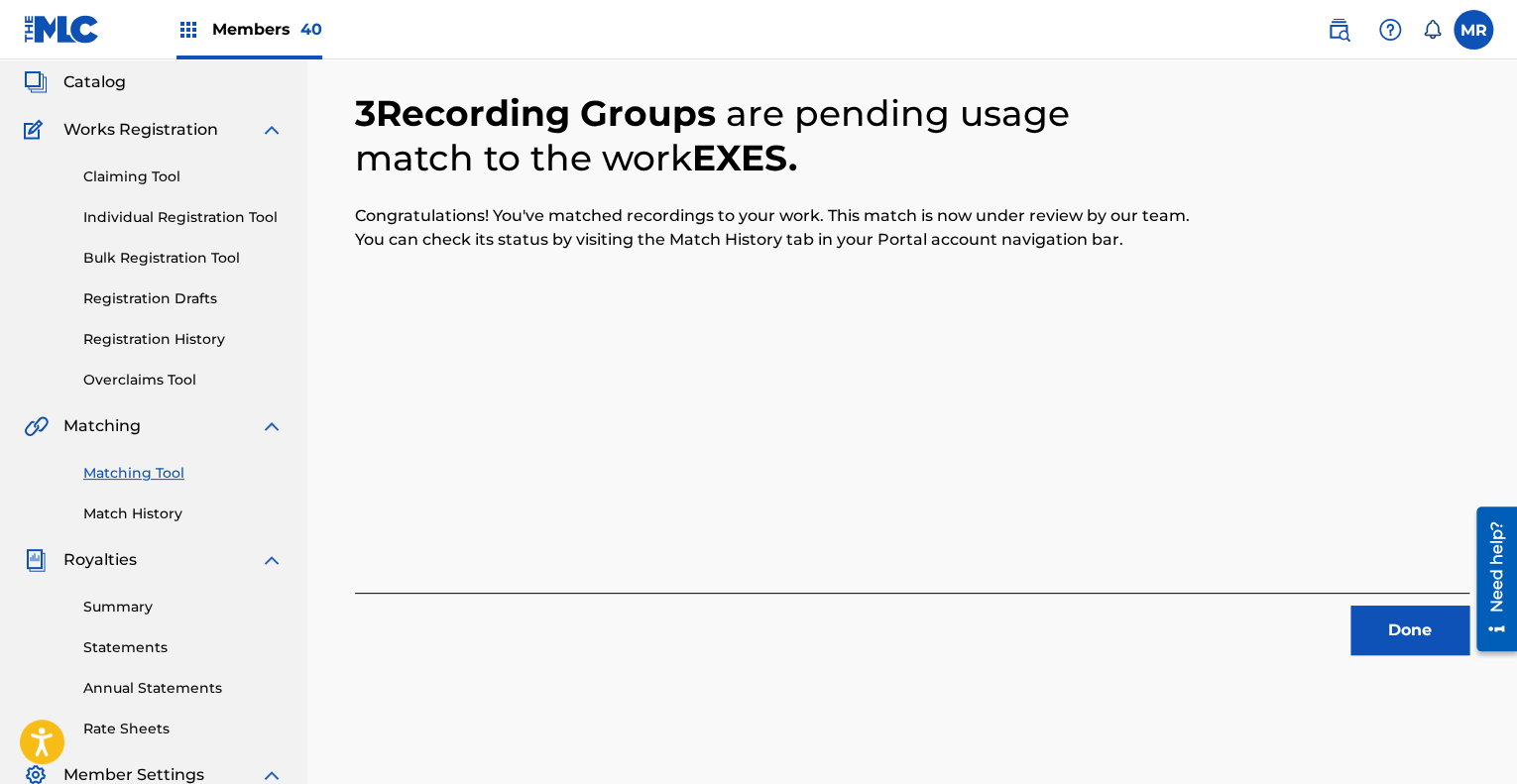 click on "Done" at bounding box center (1410, 630) 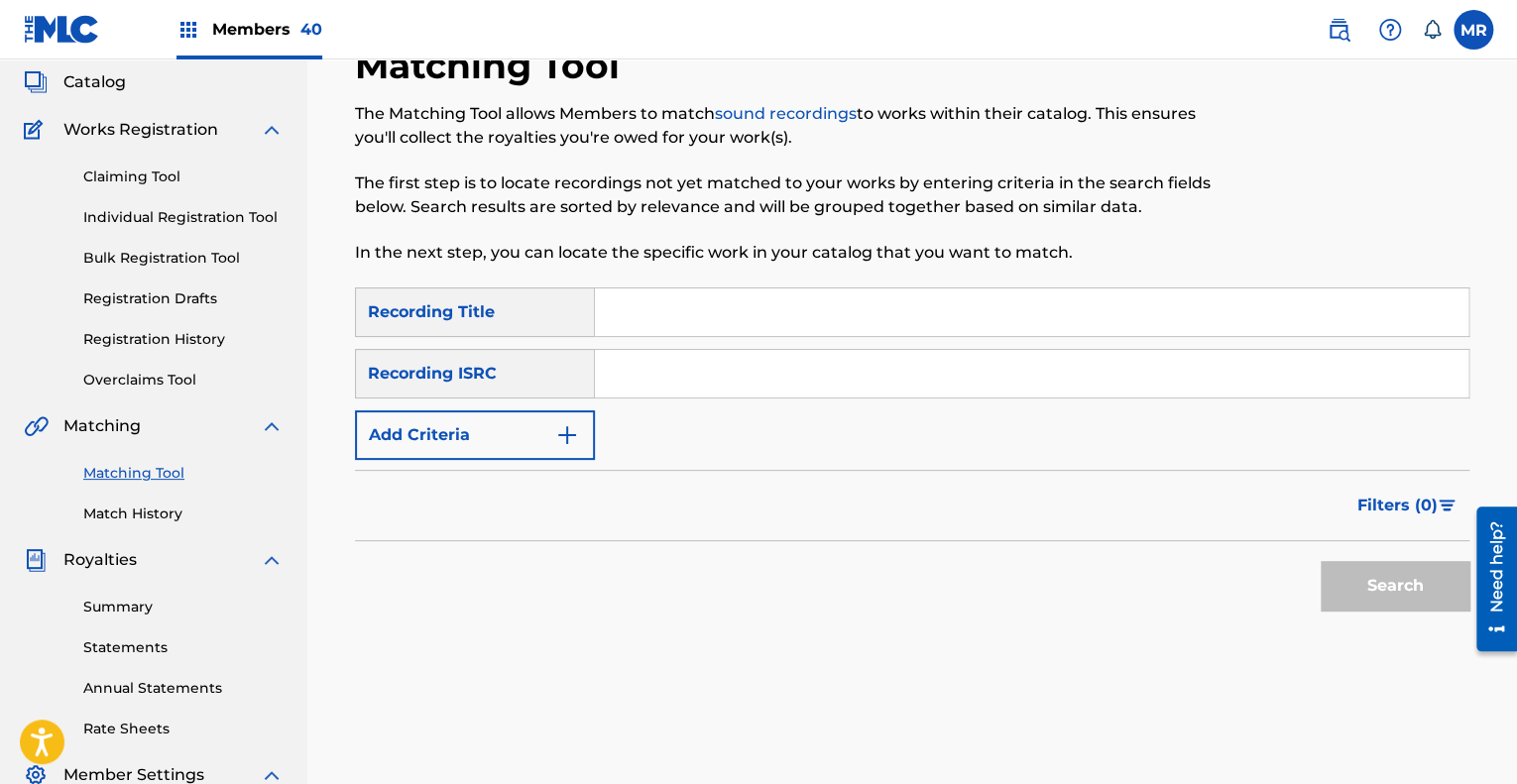 scroll, scrollTop: 0, scrollLeft: 0, axis: both 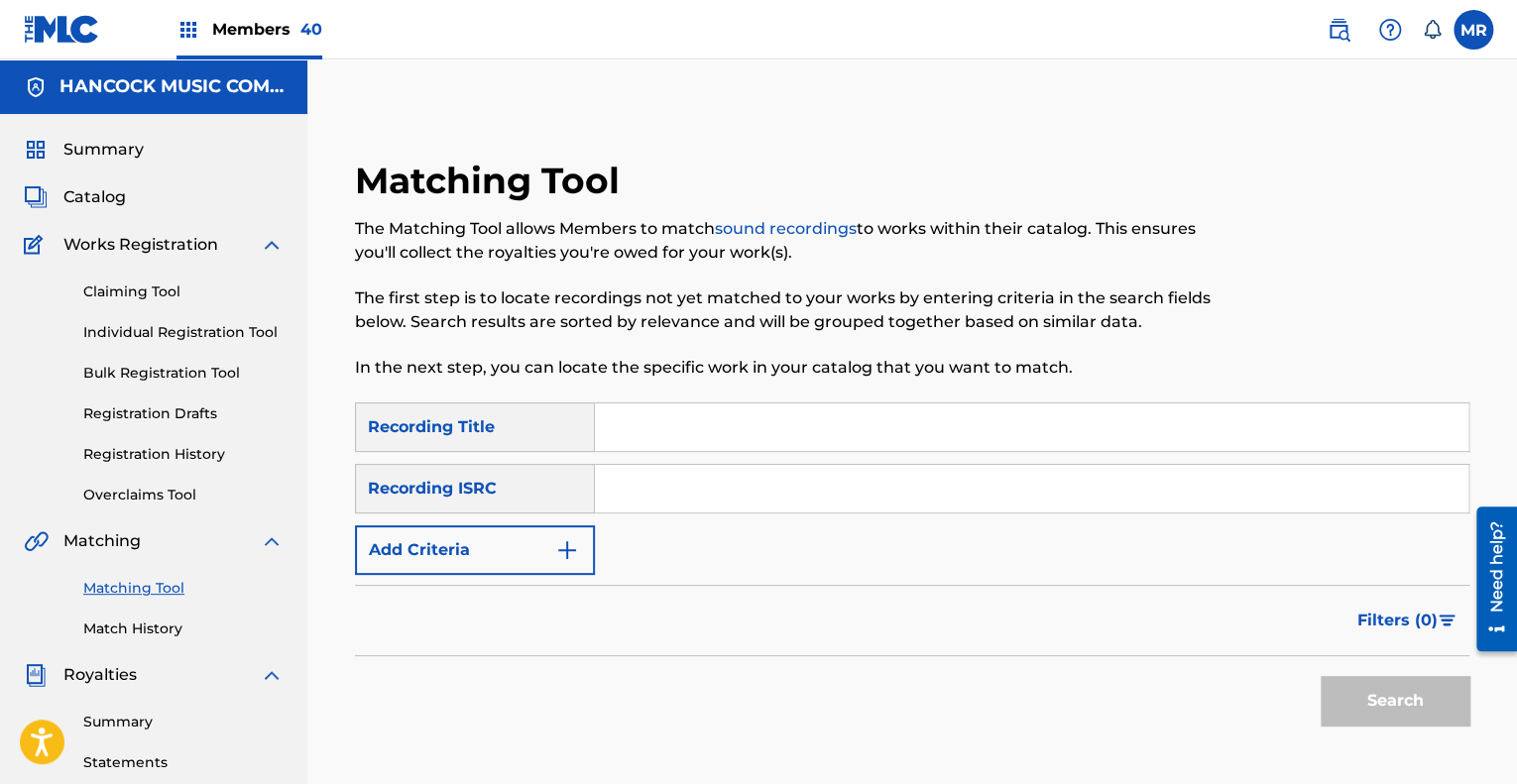 click on "Summary" at bounding box center [103, 150] 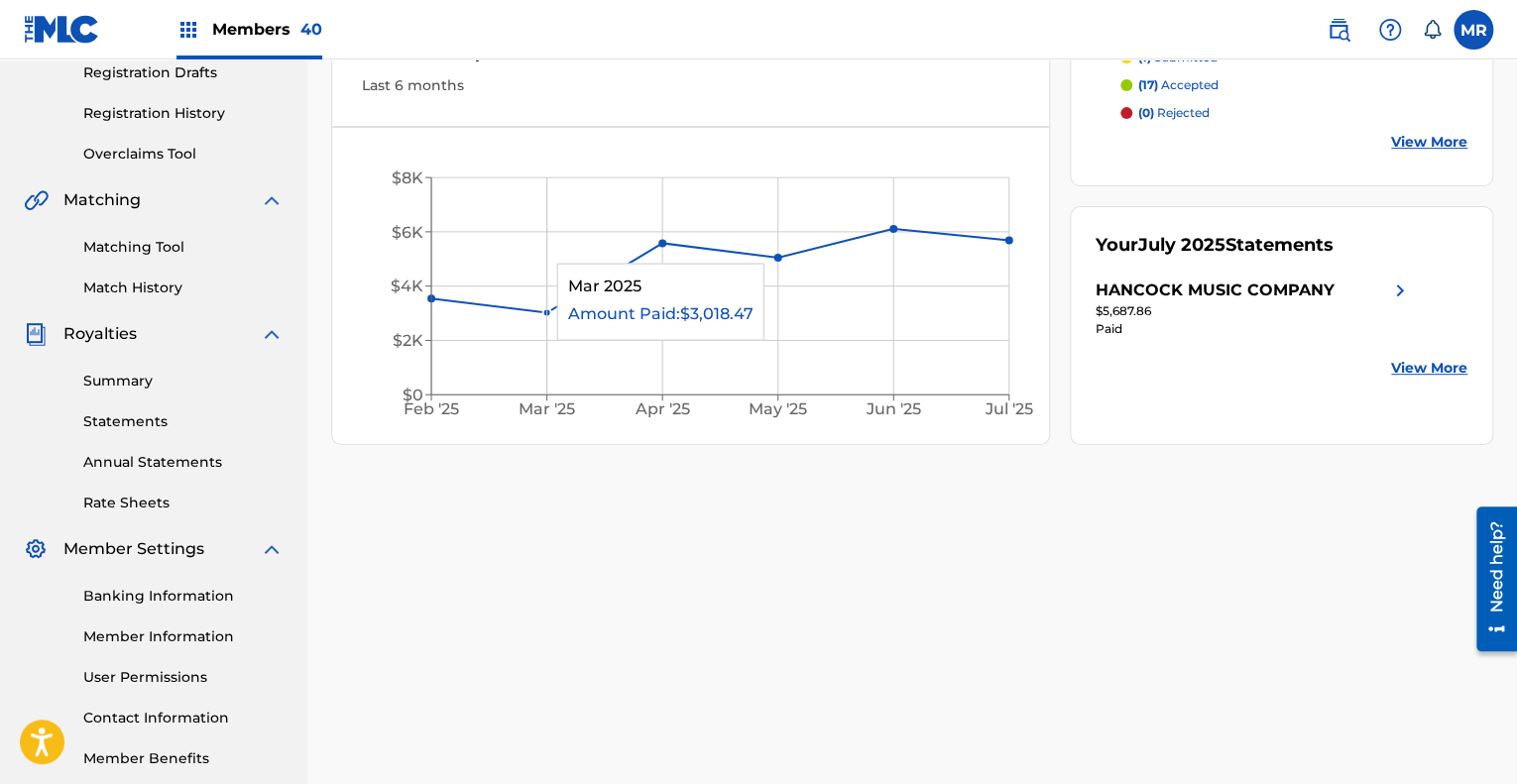 scroll, scrollTop: 0, scrollLeft: 0, axis: both 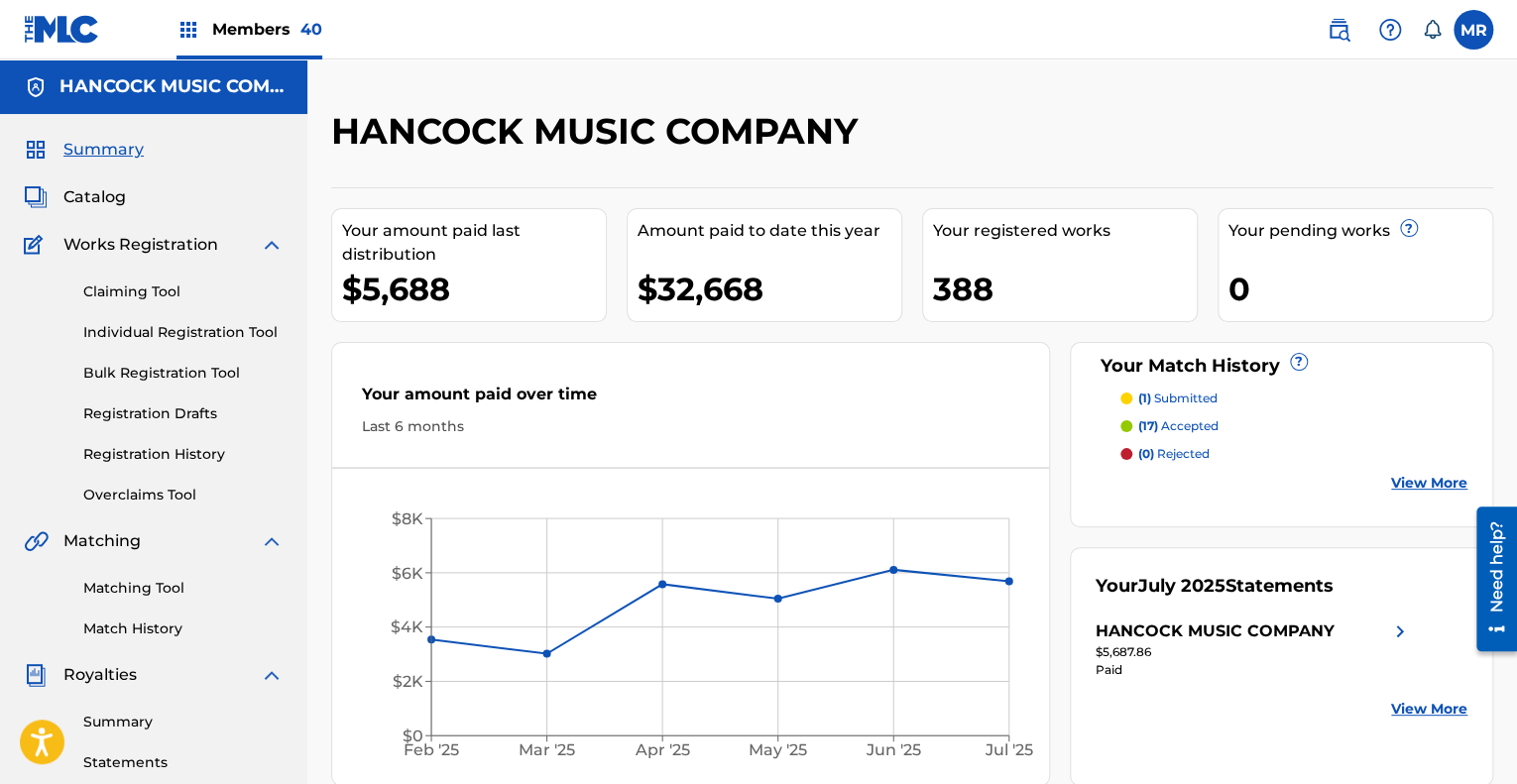 click on "Matching Tool" at bounding box center (183, 588) 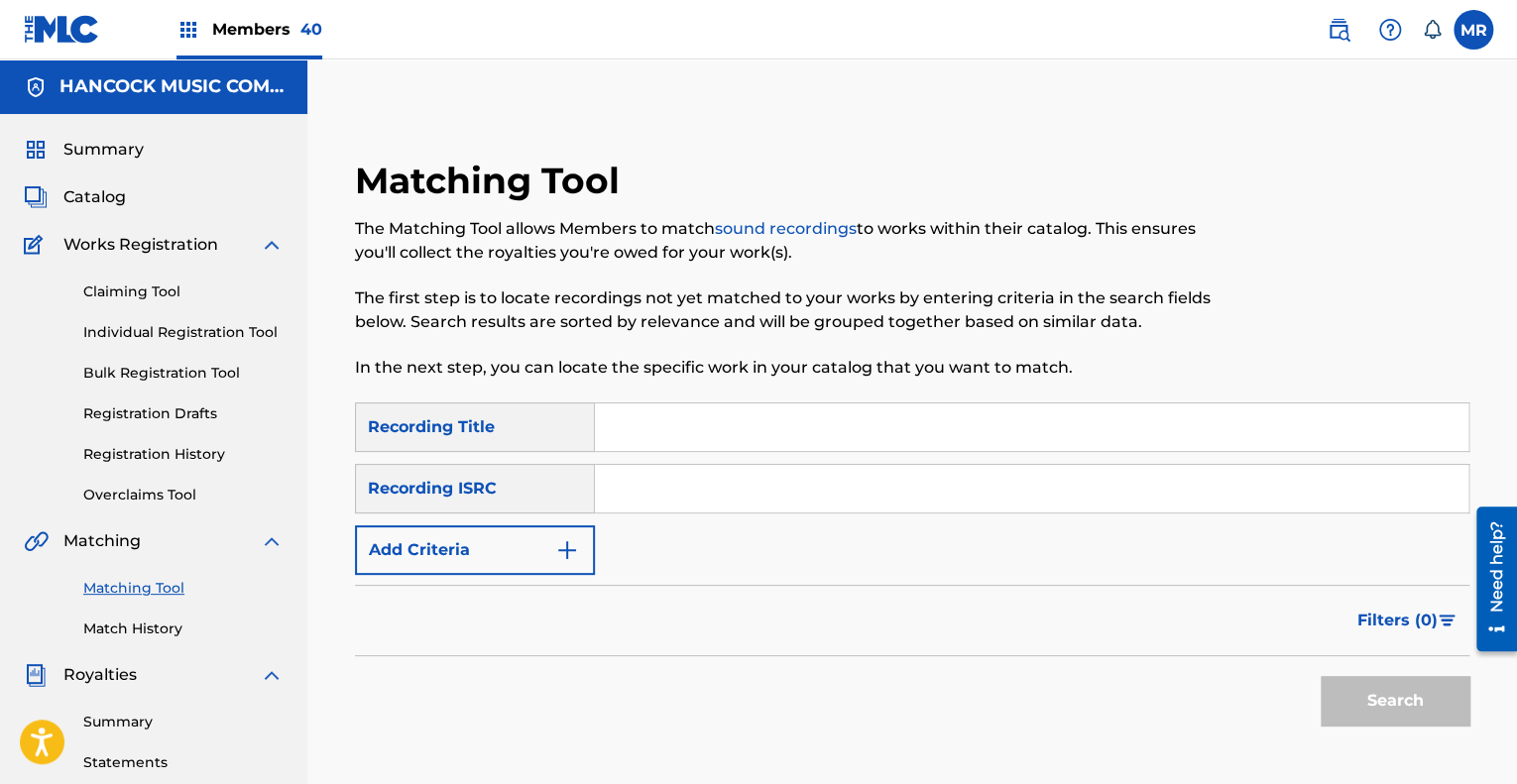 click at bounding box center [1031, 427] 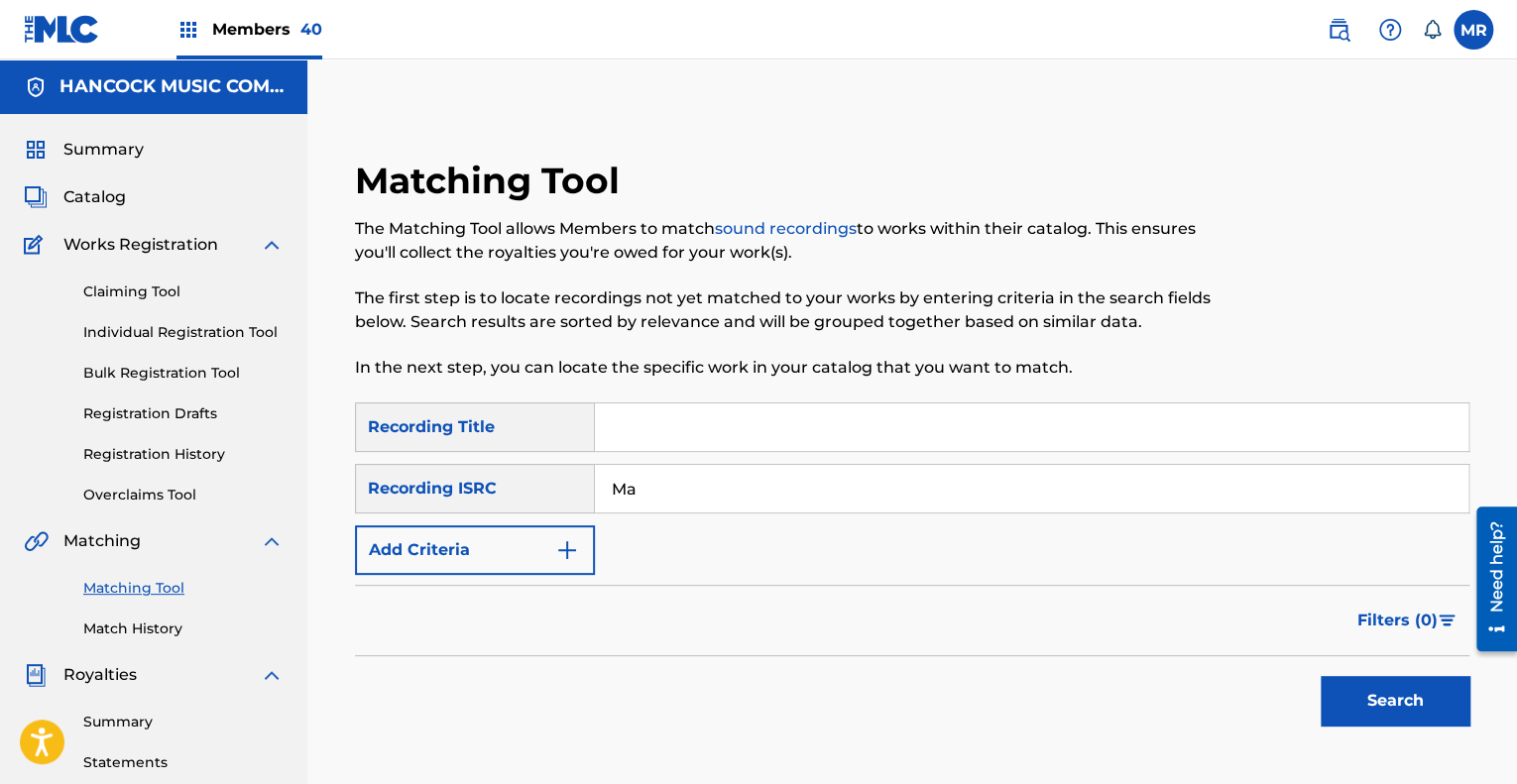 type on "M" 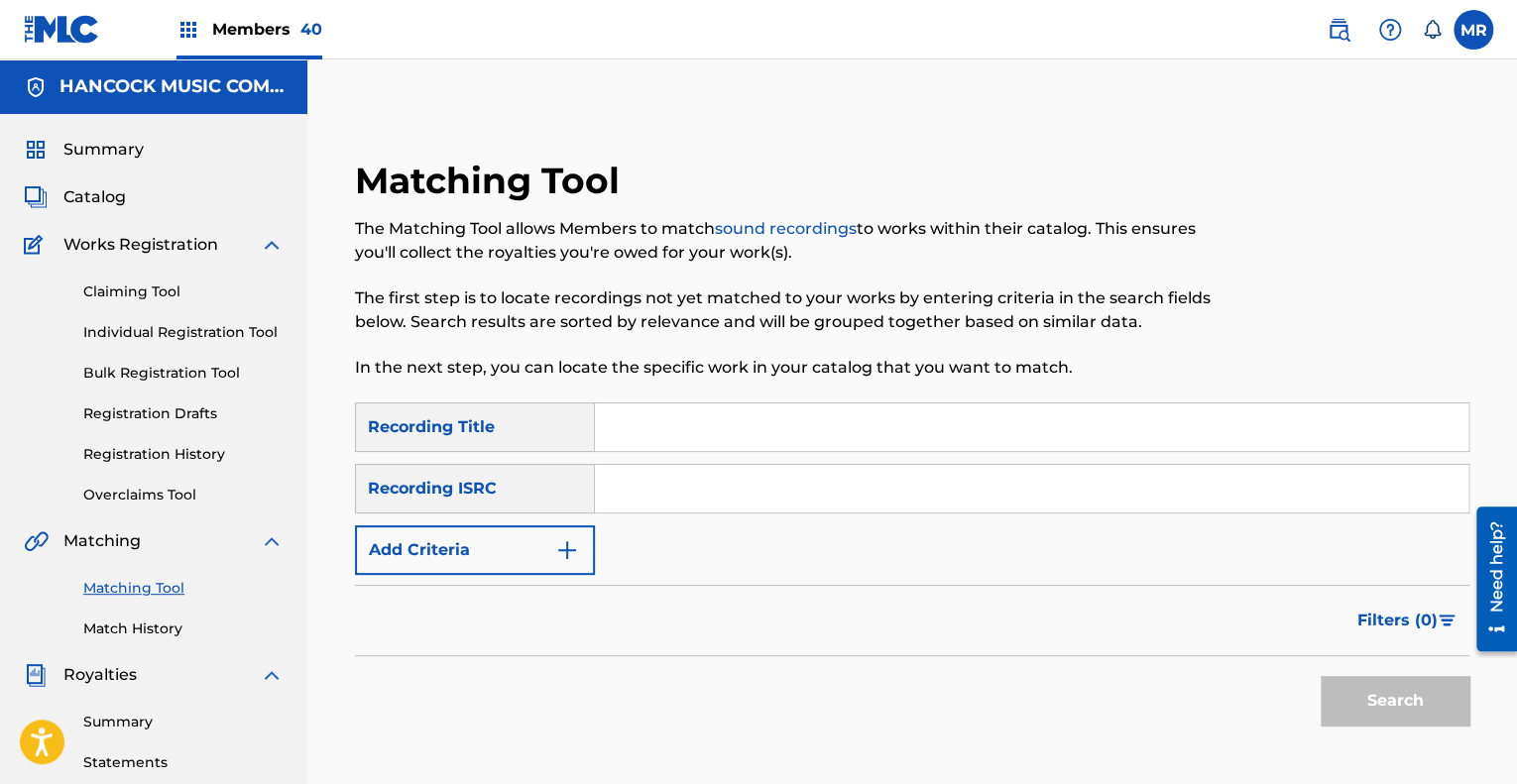 type 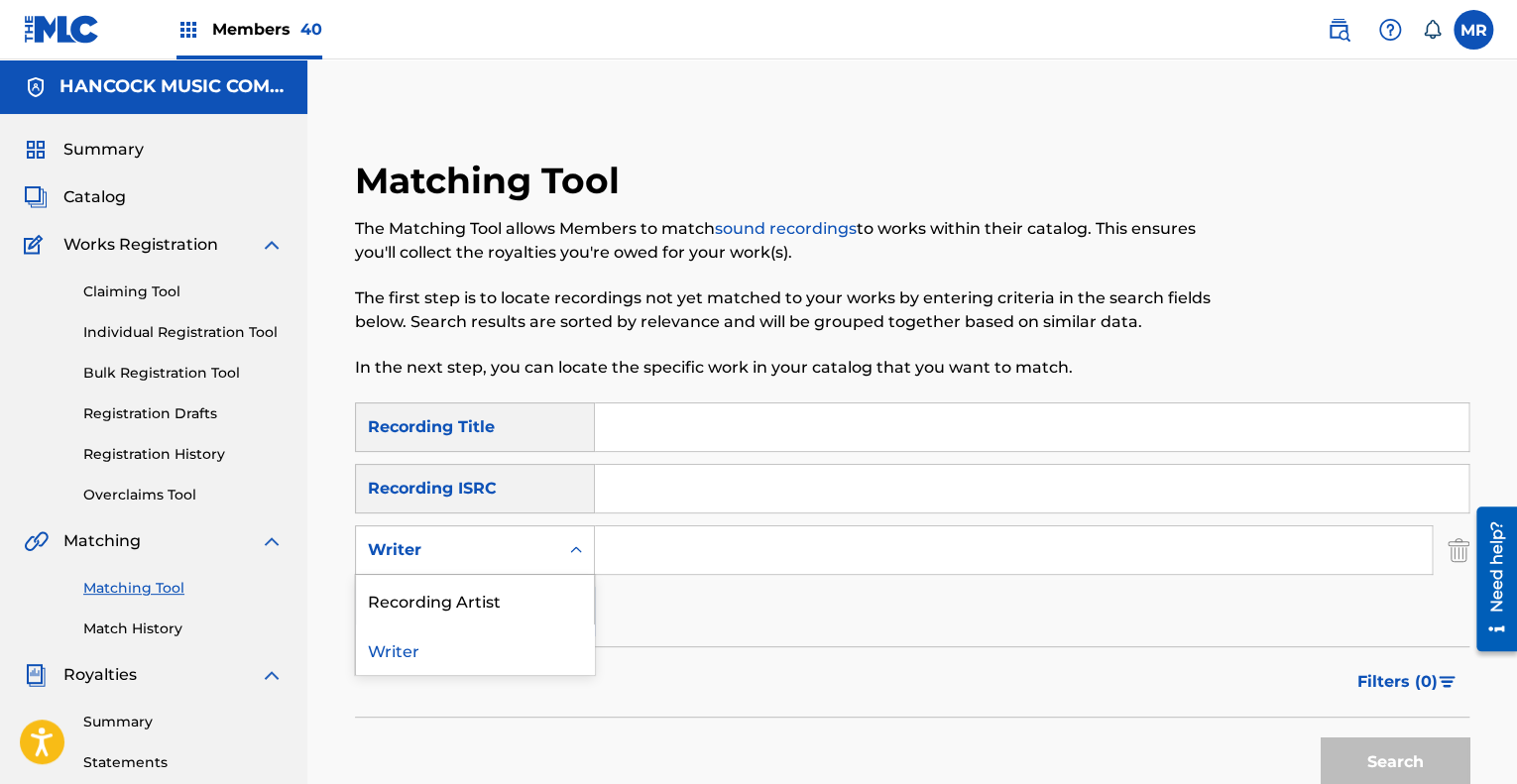 click on "Writer" at bounding box center [457, 550] 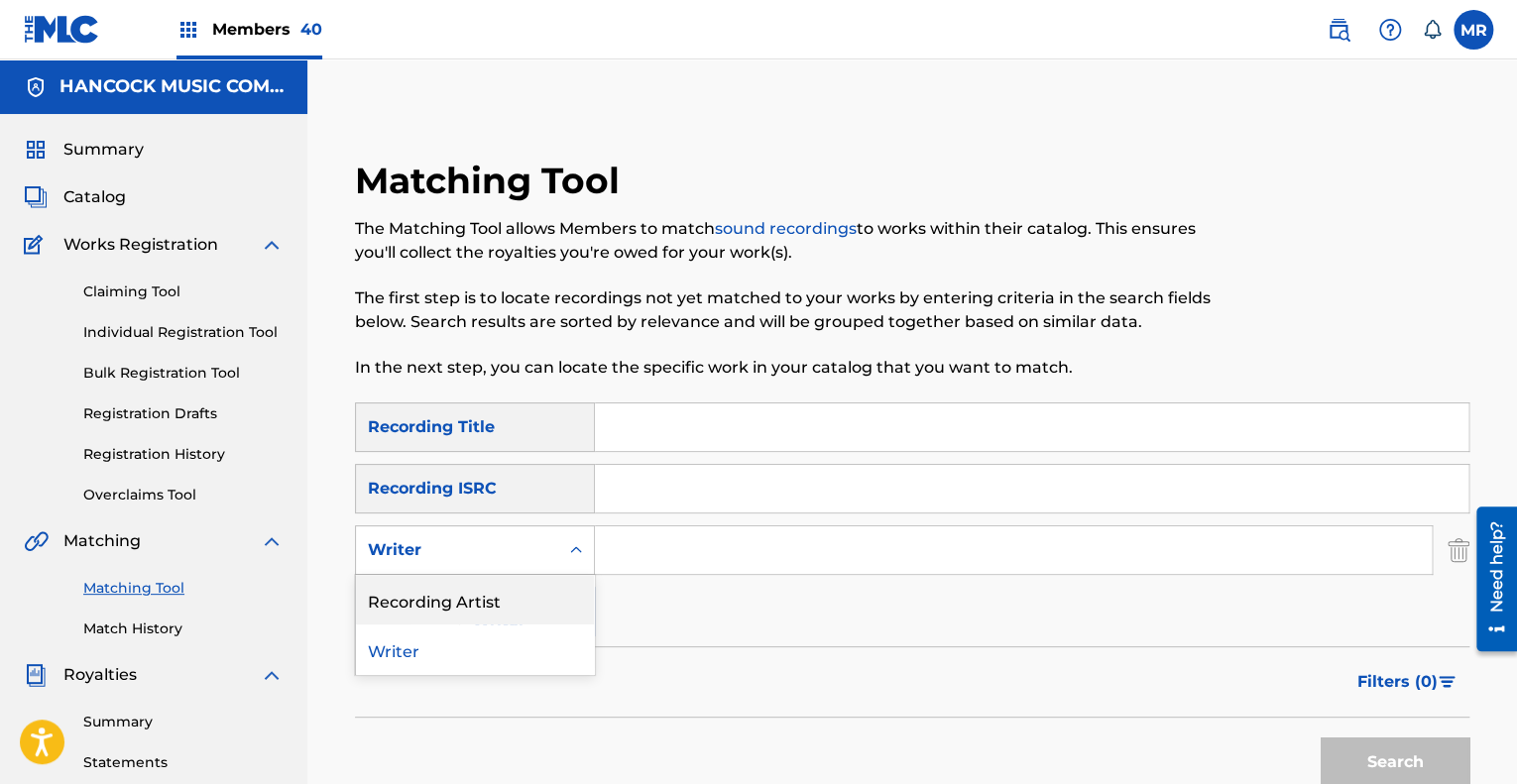 click on "Recording Artist" at bounding box center [475, 600] 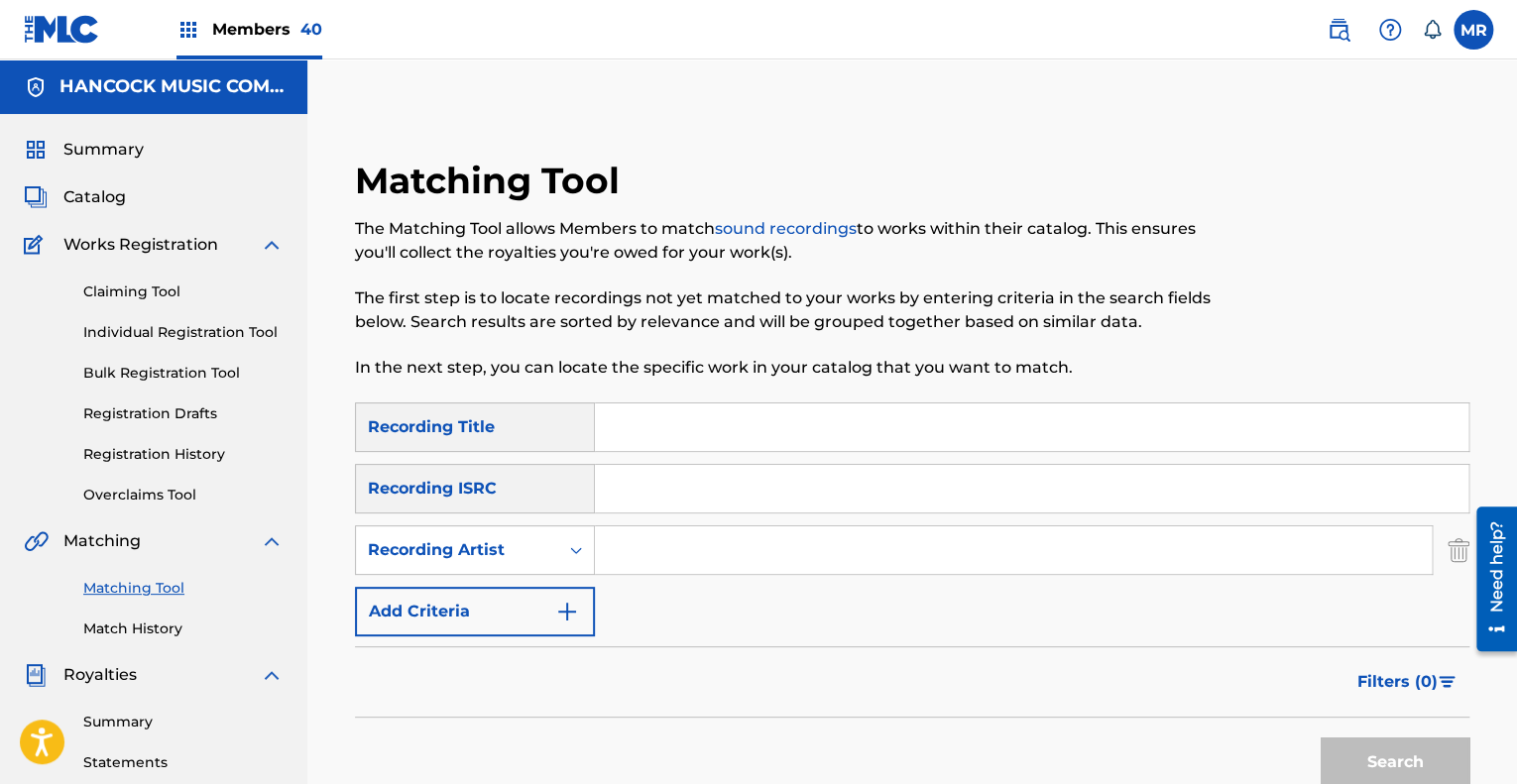 click at bounding box center [1013, 550] 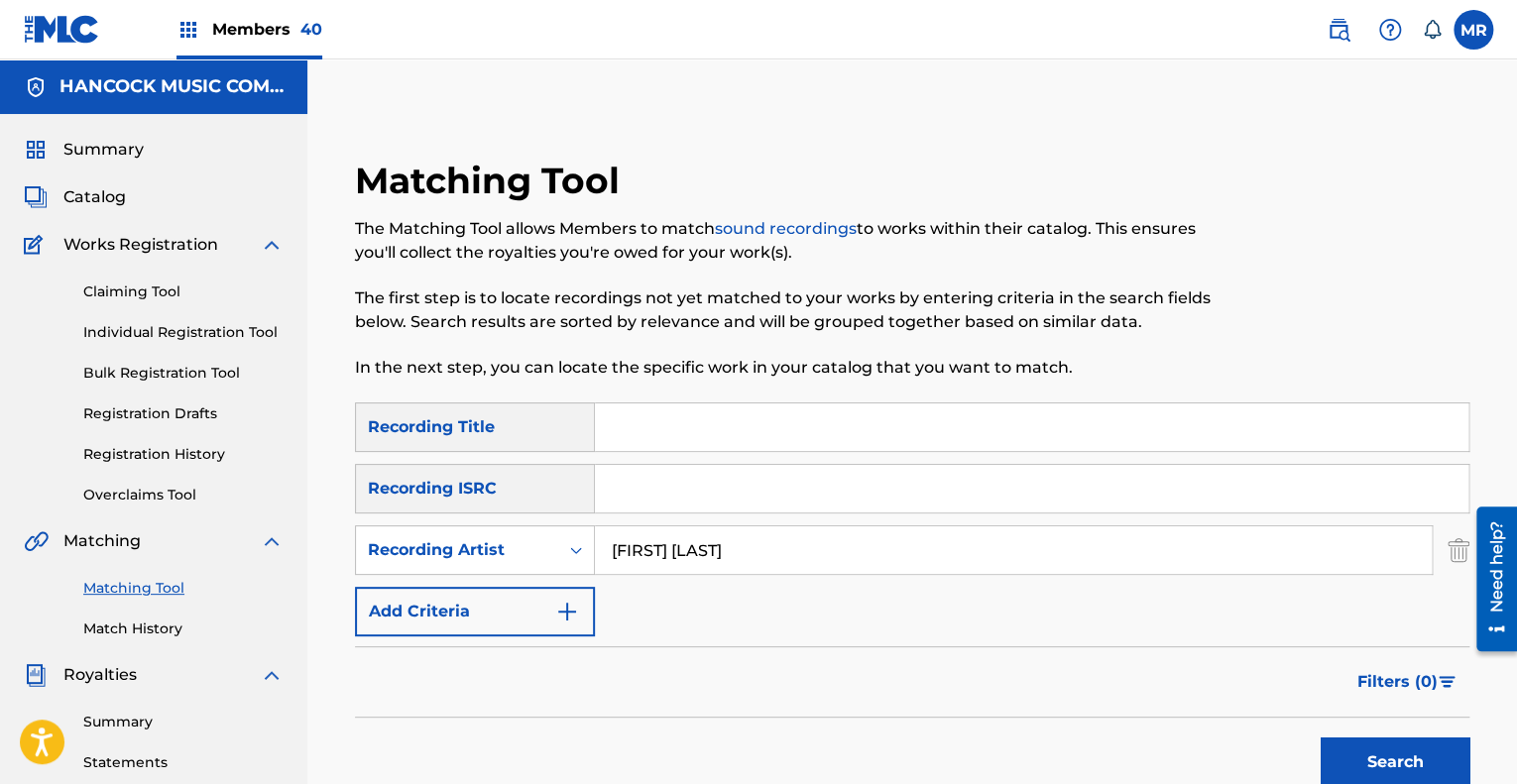 type on "[FIRST] [LAST]" 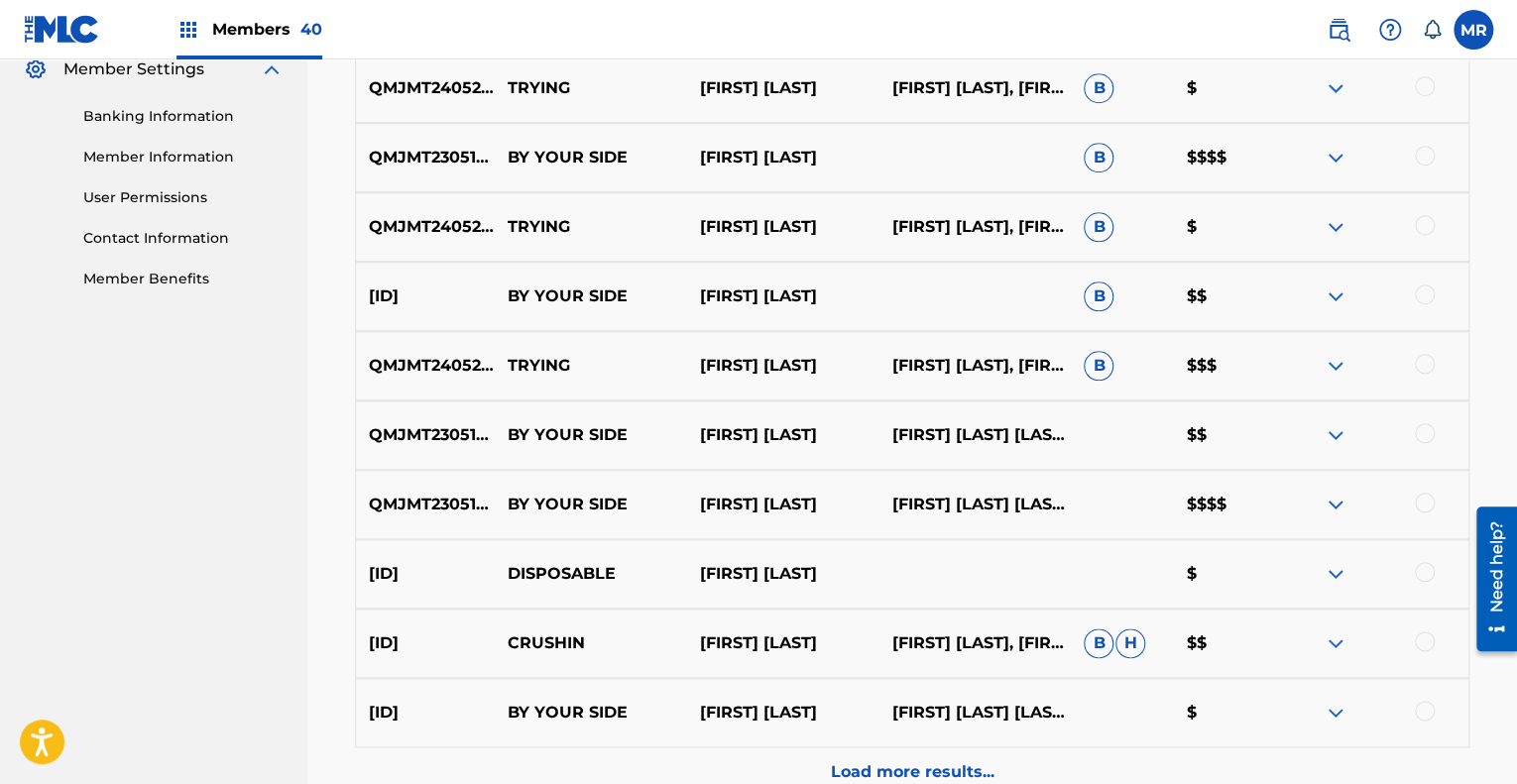 scroll, scrollTop: 920, scrollLeft: 0, axis: vertical 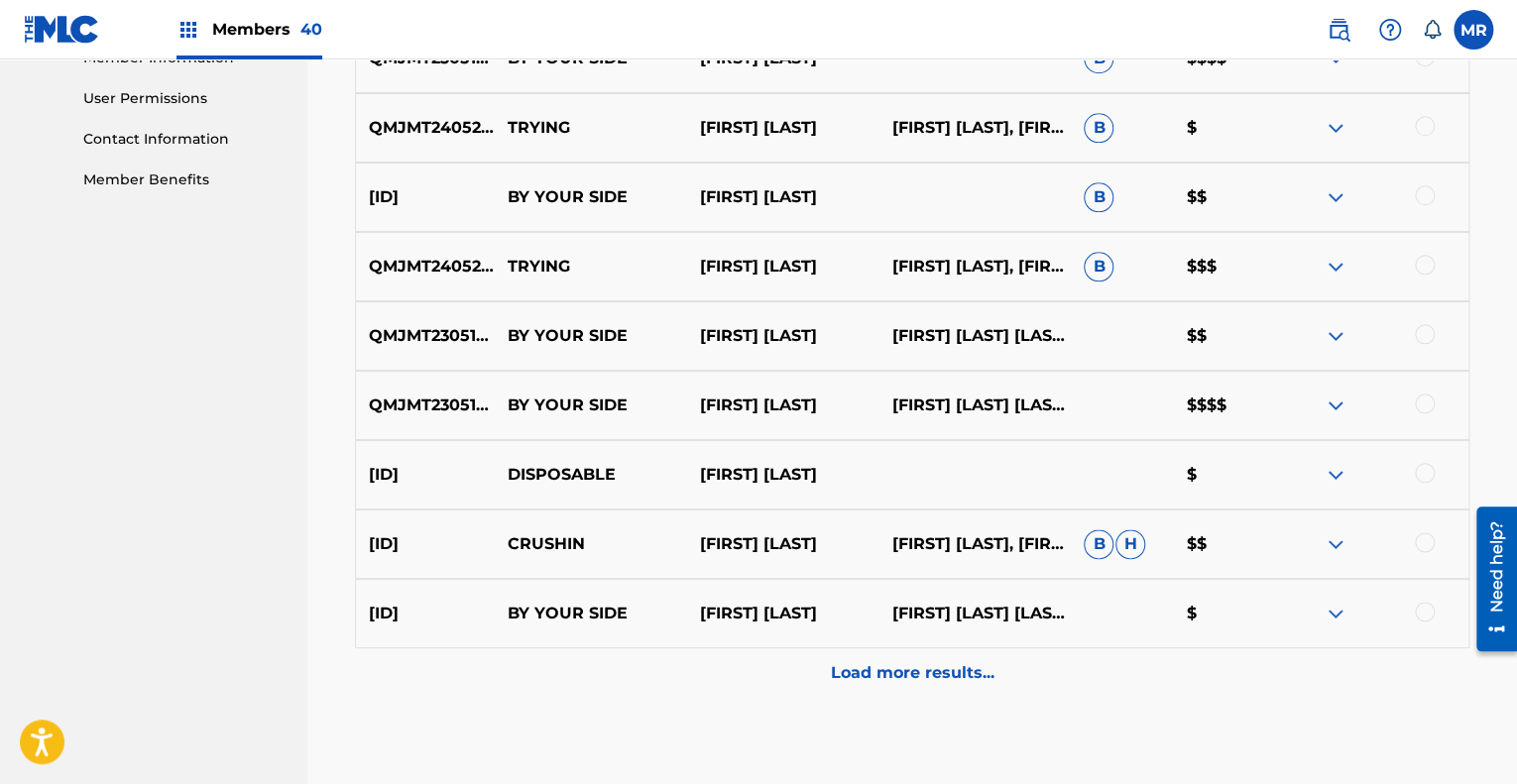 click on "Load more results..." at bounding box center [912, 673] 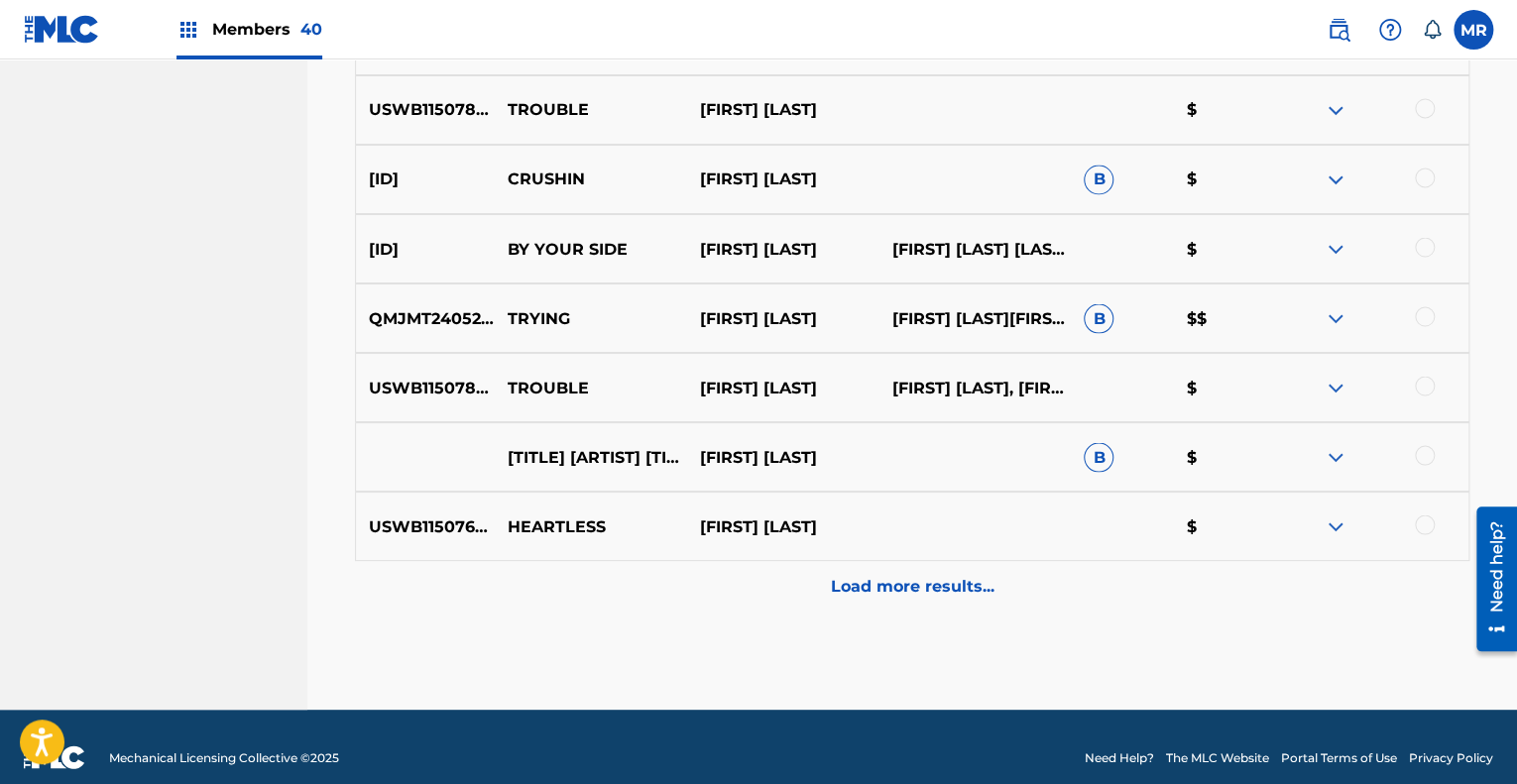 scroll, scrollTop: 1710, scrollLeft: 0, axis: vertical 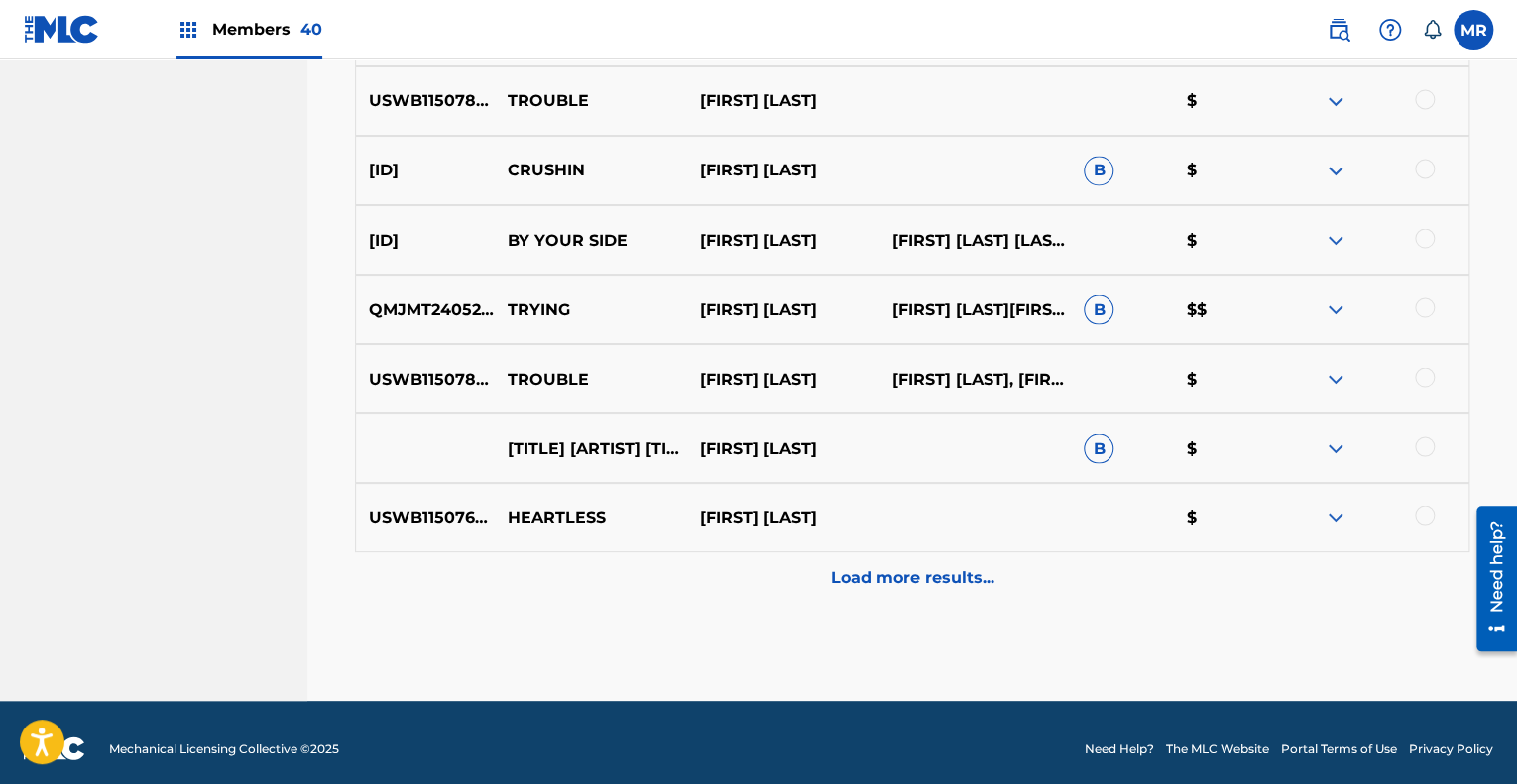 click on "Load more results..." at bounding box center (912, 577) 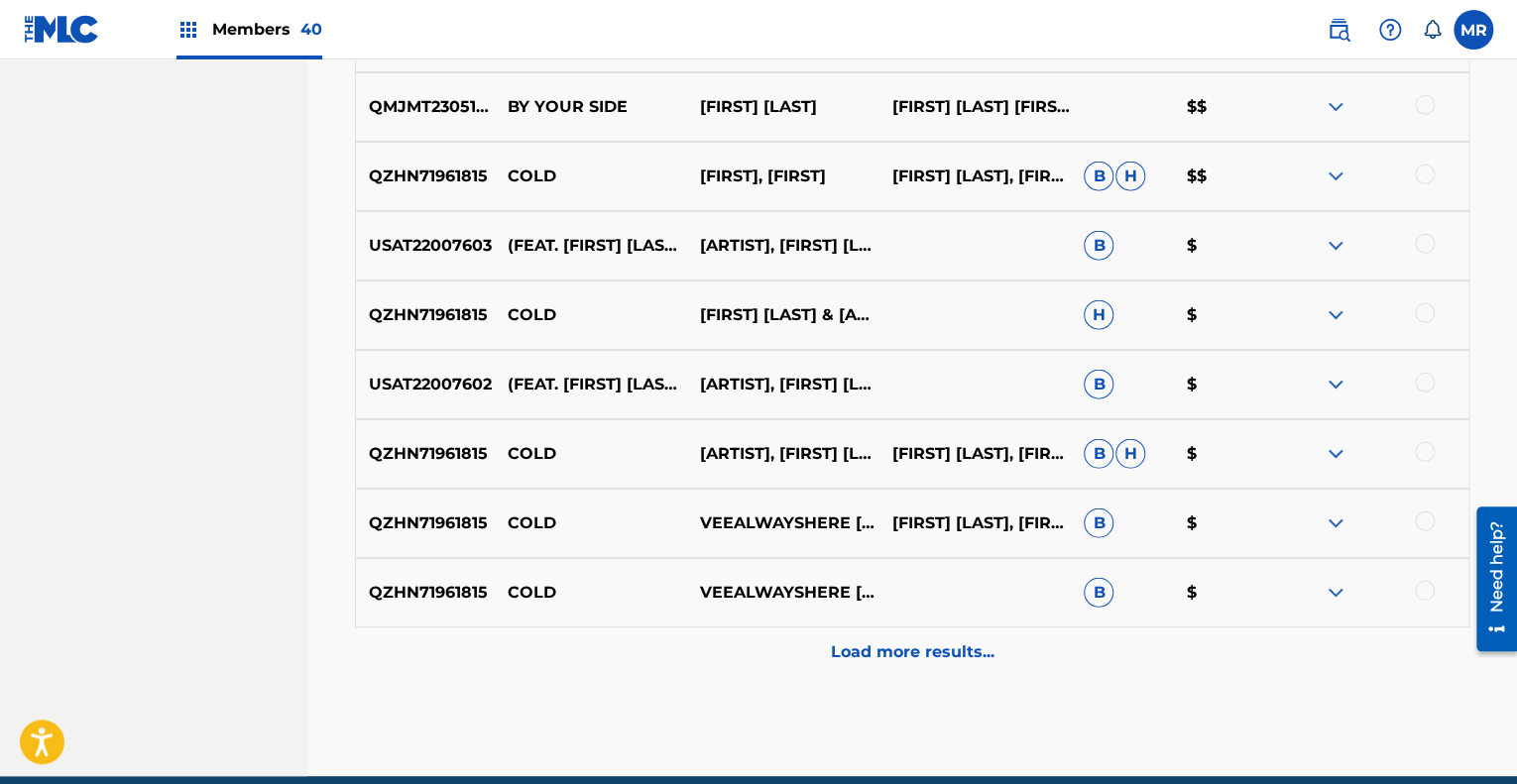 scroll, scrollTop: 2414, scrollLeft: 0, axis: vertical 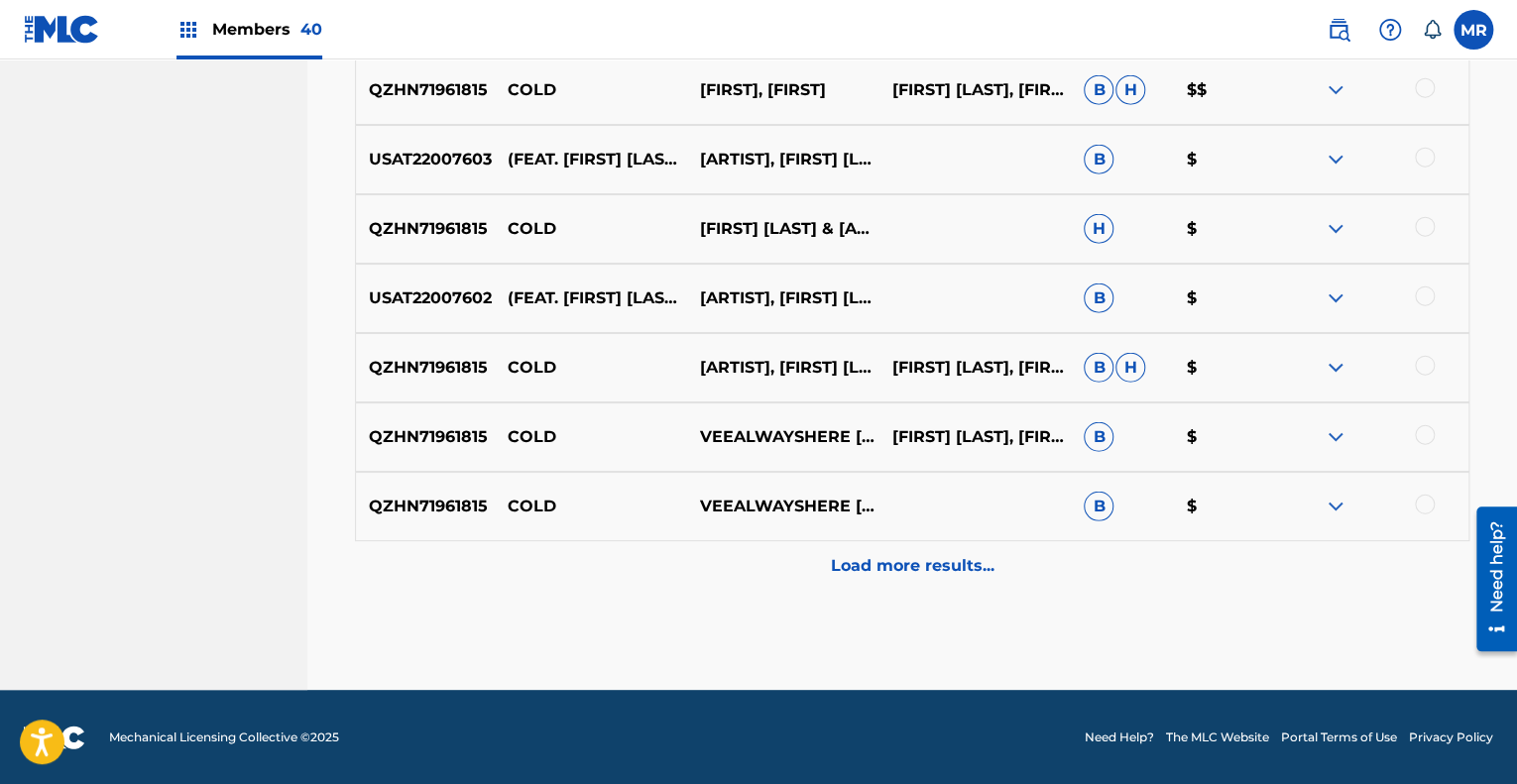 click on "Load more results..." at bounding box center [912, 566] 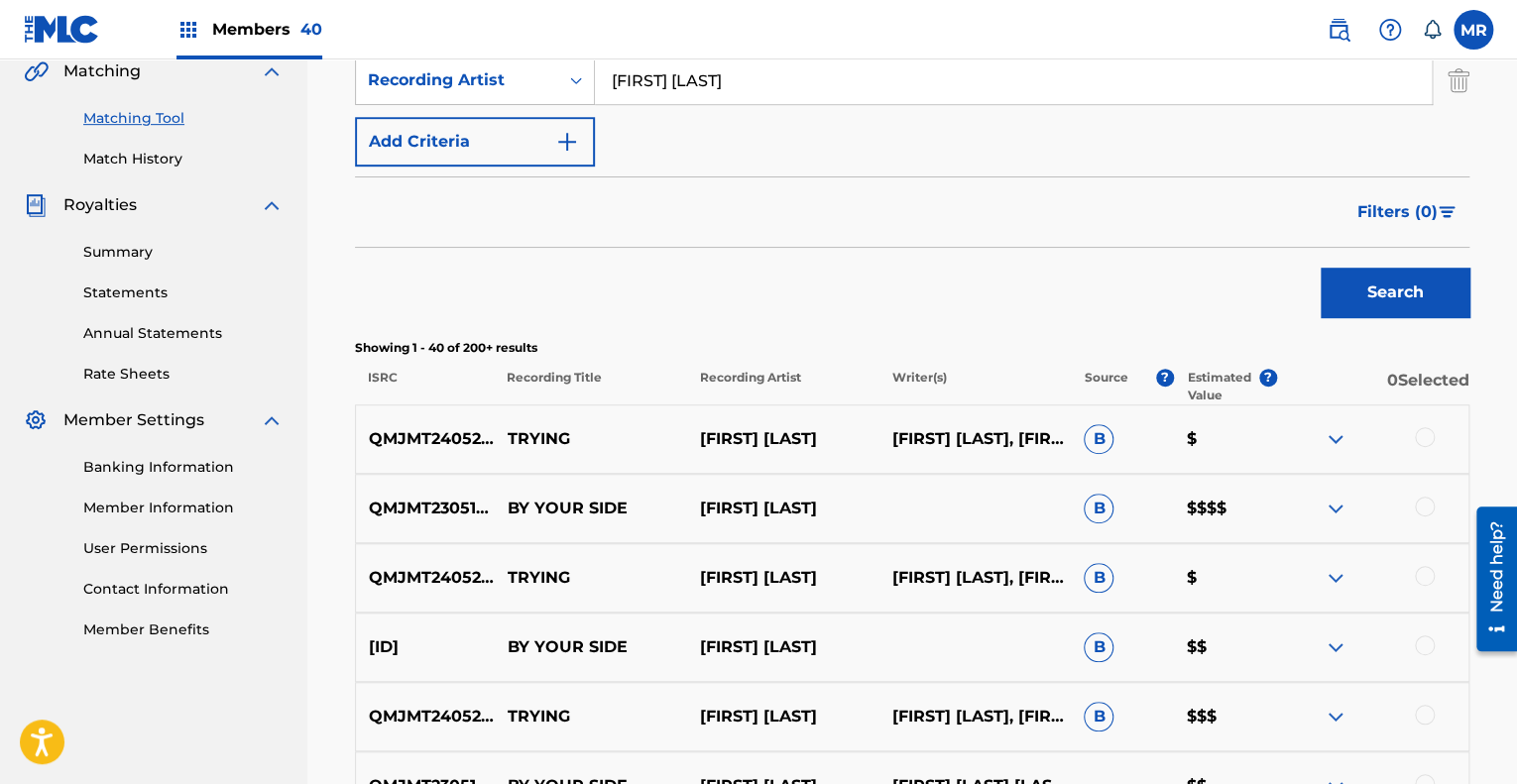 scroll, scrollTop: 0, scrollLeft: 0, axis: both 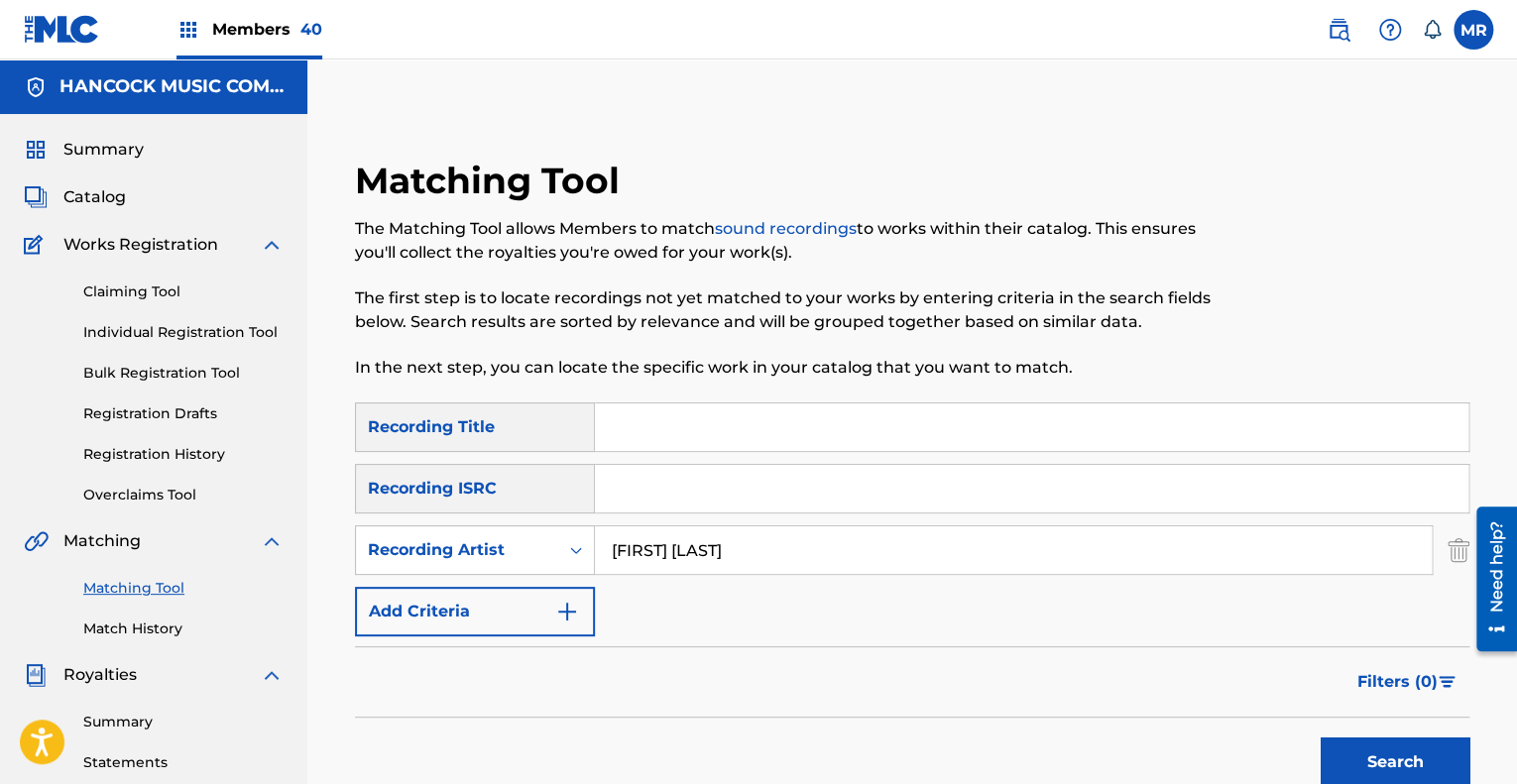 click at bounding box center [1031, 427] 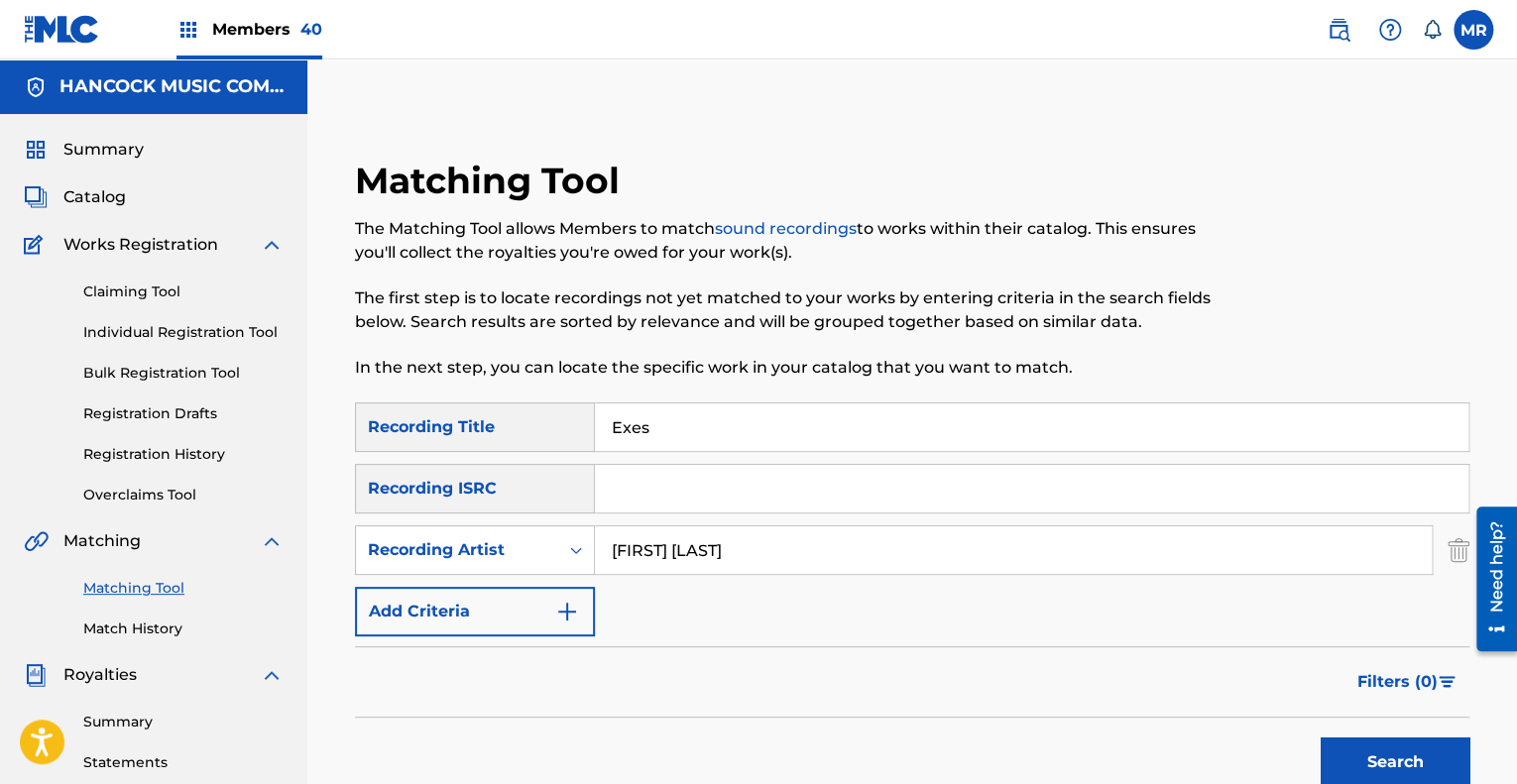 click on "Search" at bounding box center [1395, 762] 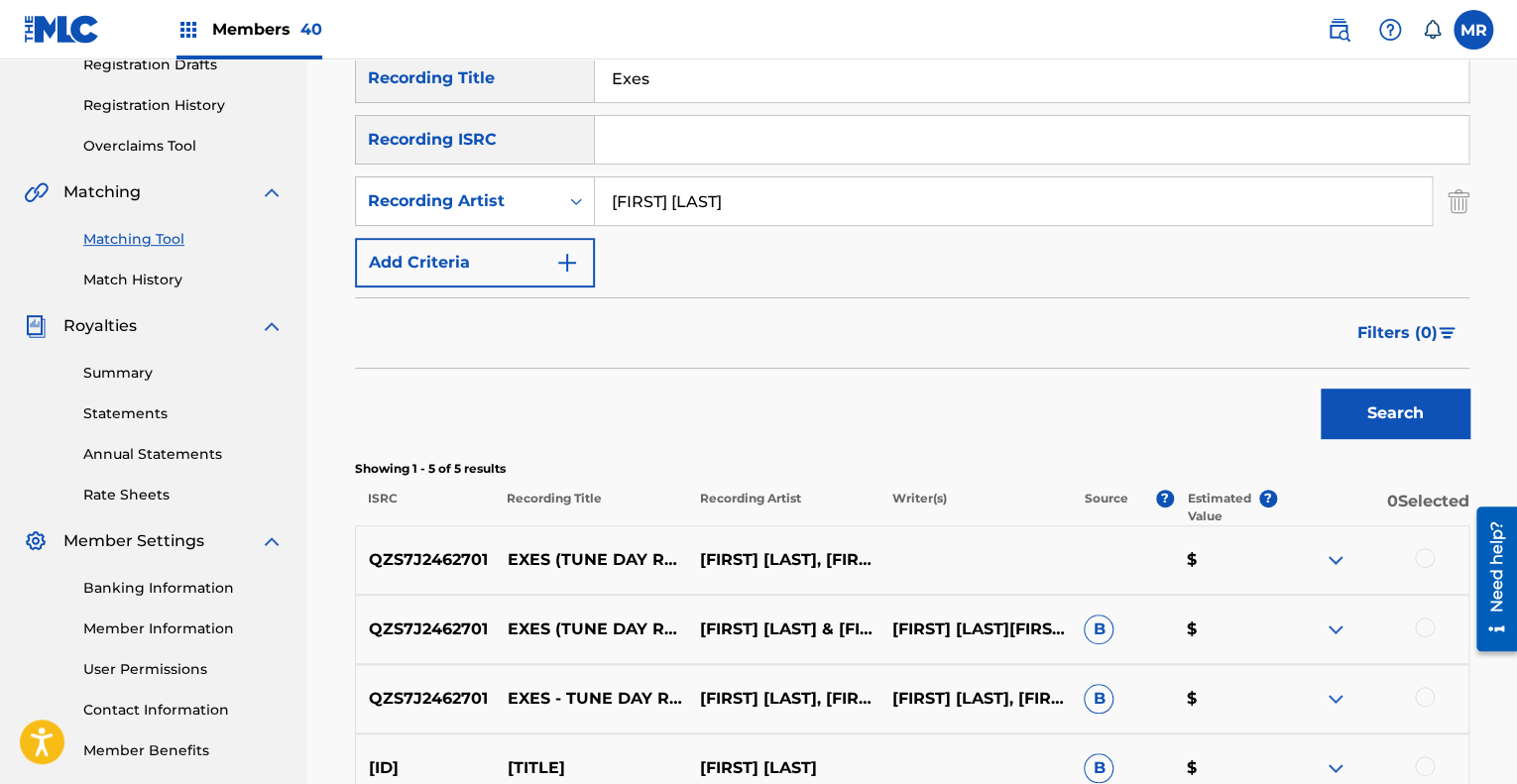 scroll, scrollTop: 0, scrollLeft: 0, axis: both 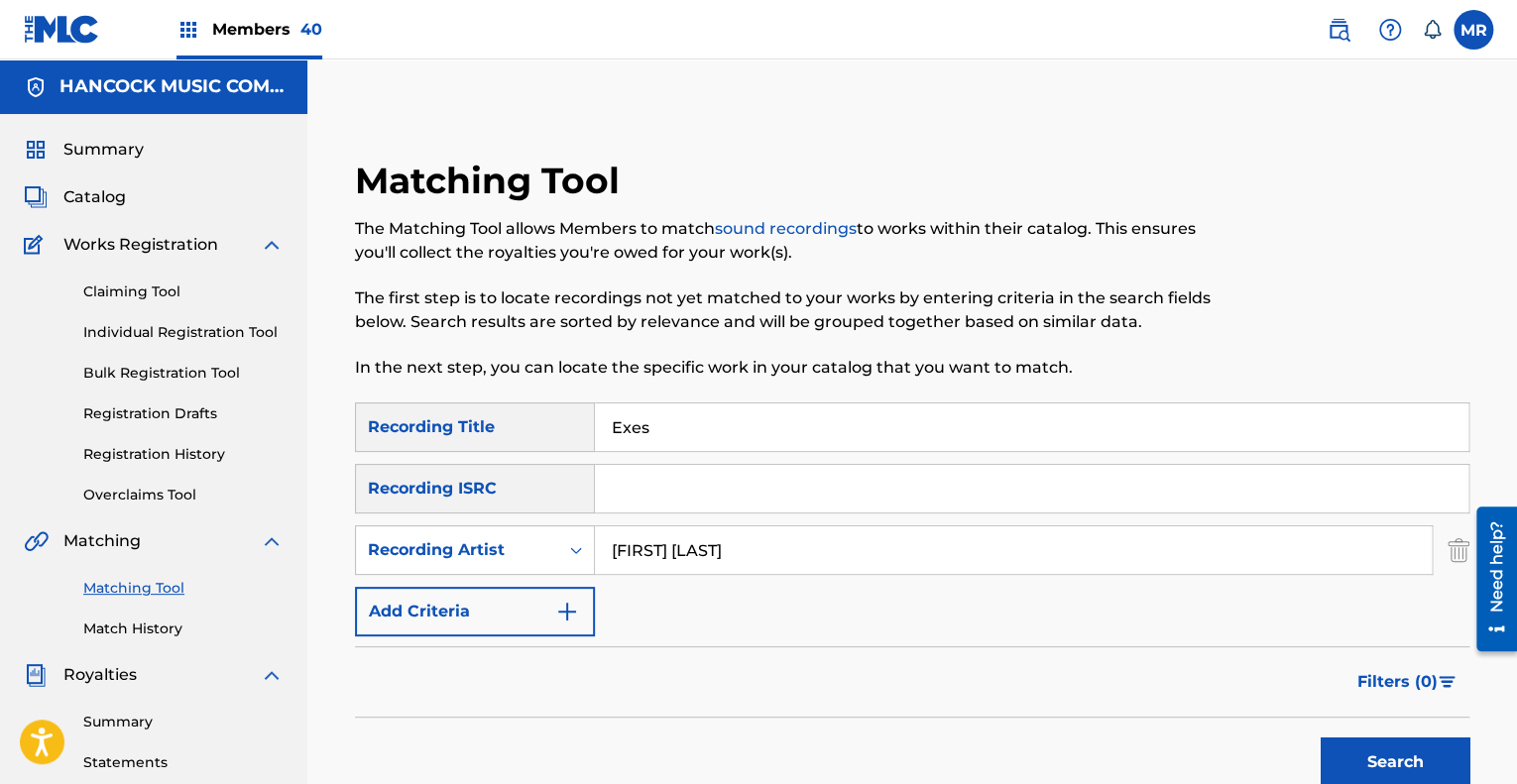 click on "Exes" at bounding box center [1031, 427] 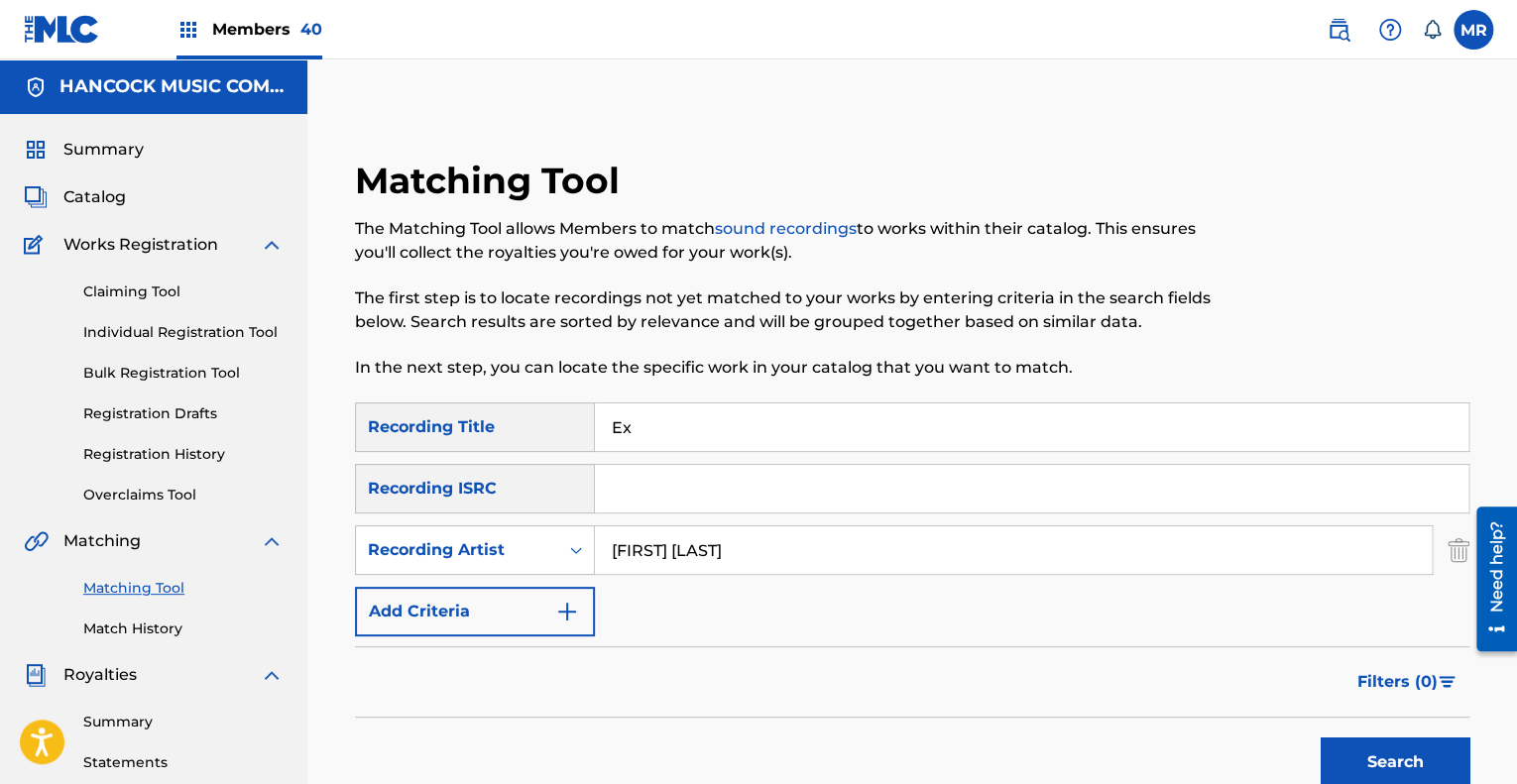 type on "E" 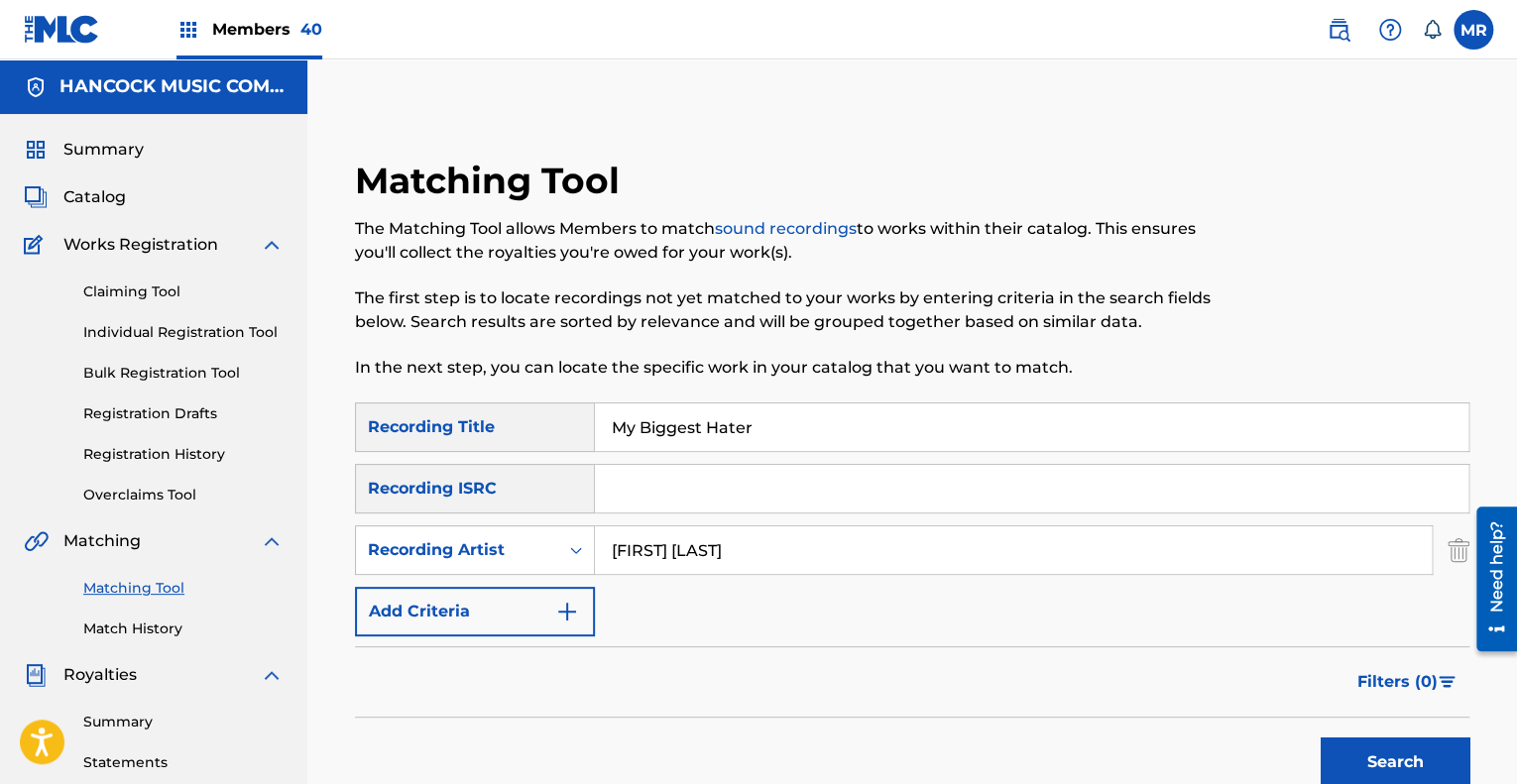 type on "My Biggest Hater" 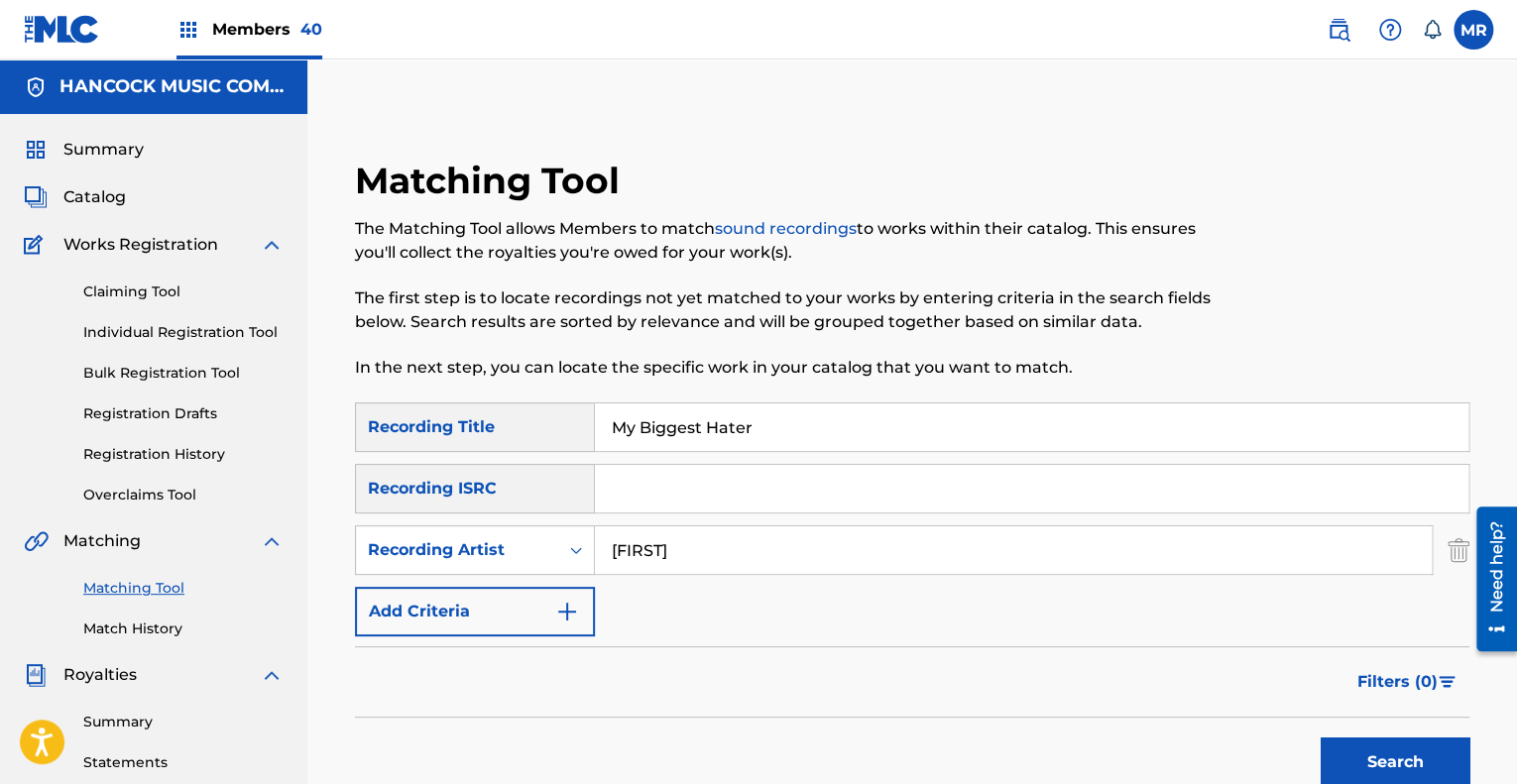 type on "[FIRST]" 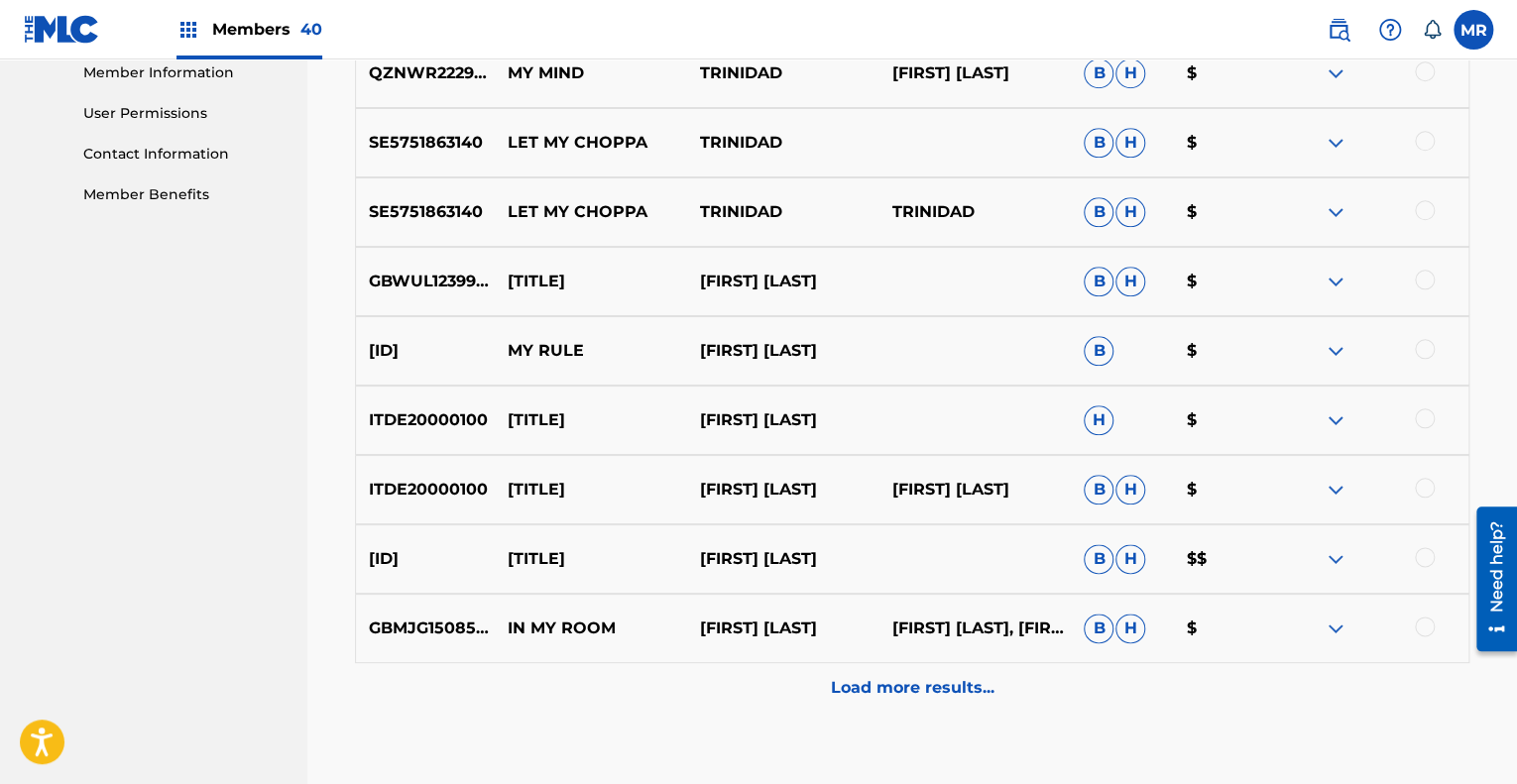 scroll, scrollTop: 0, scrollLeft: 0, axis: both 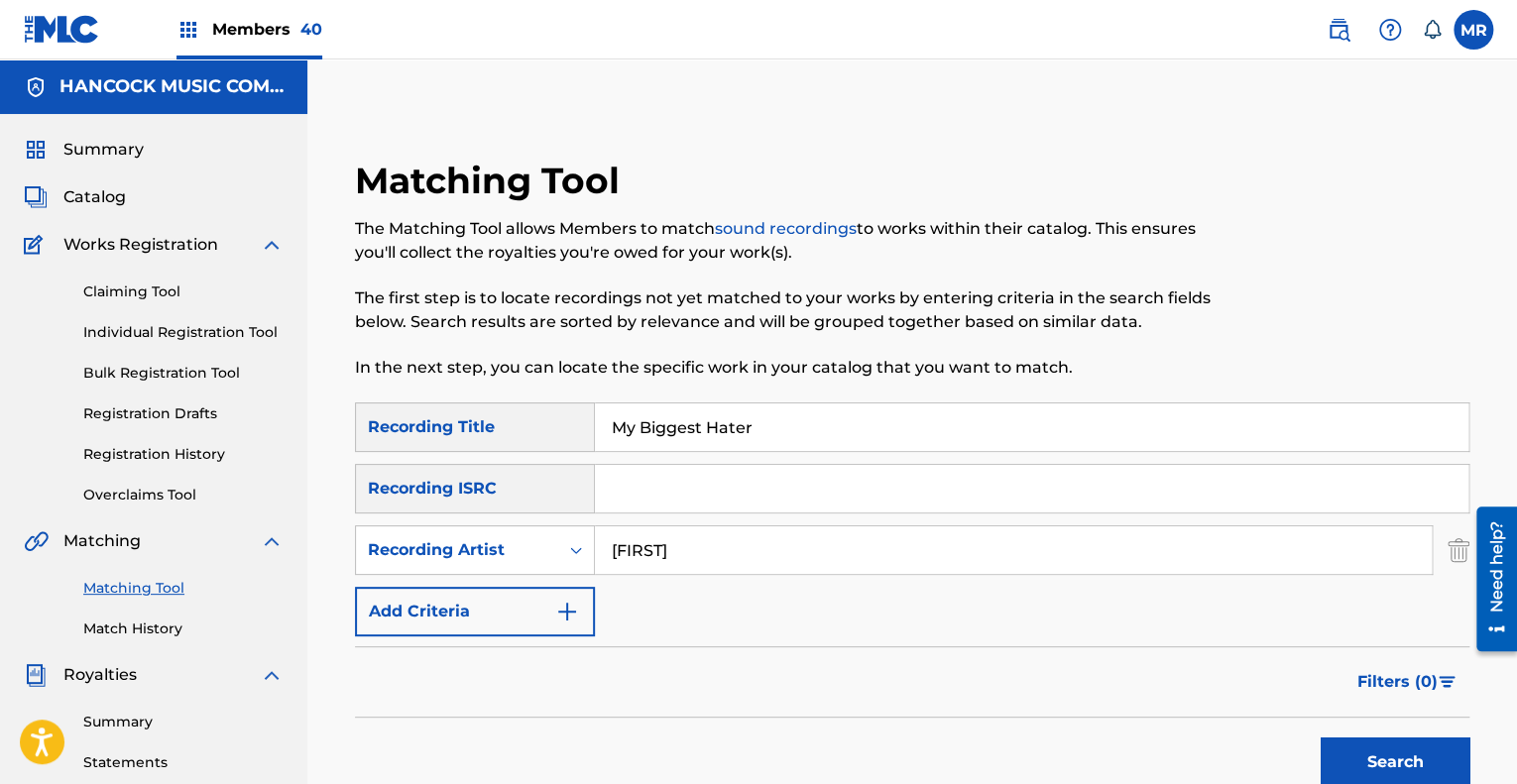 click at bounding box center [1031, 489] 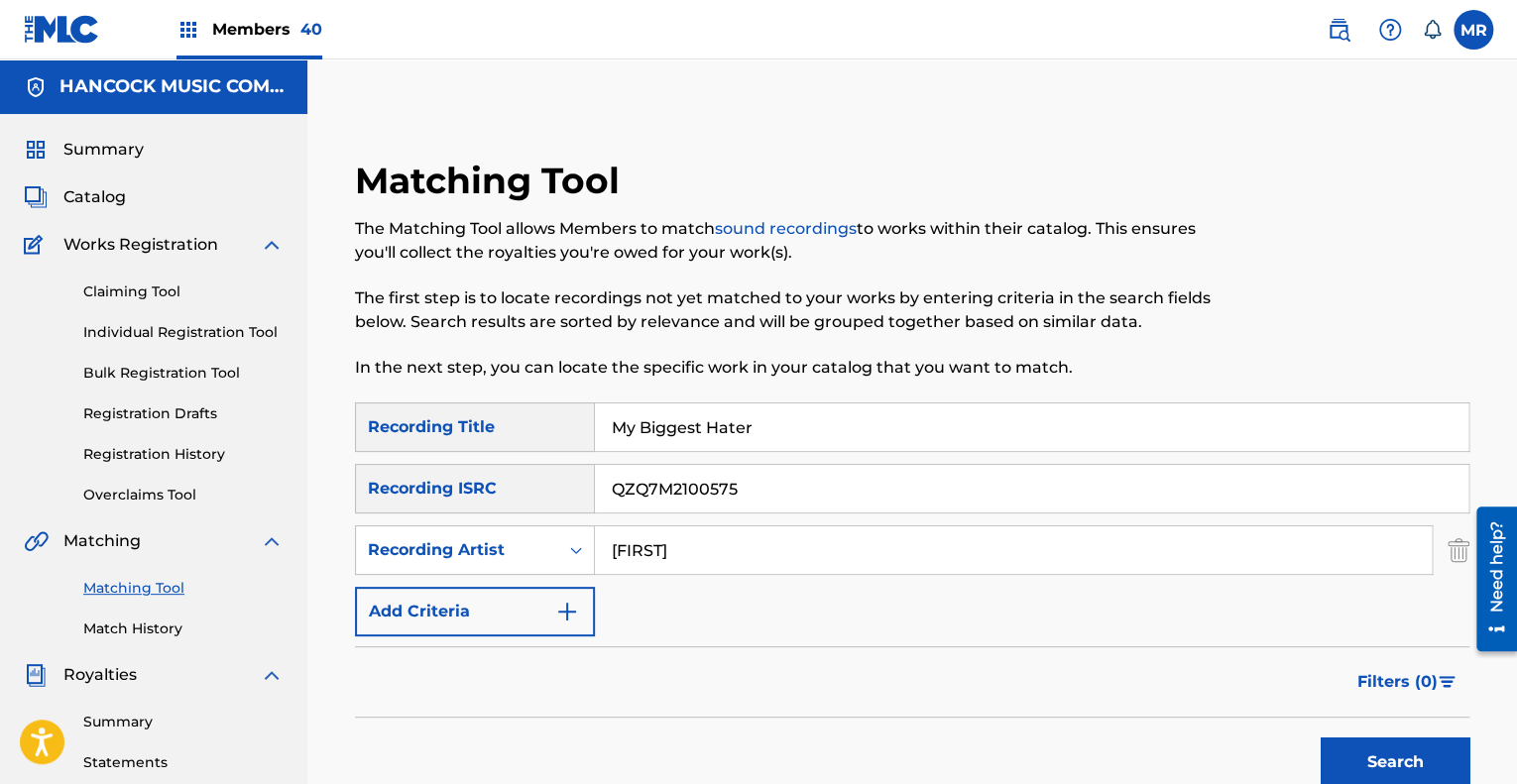 type on "QZQ7M2100575" 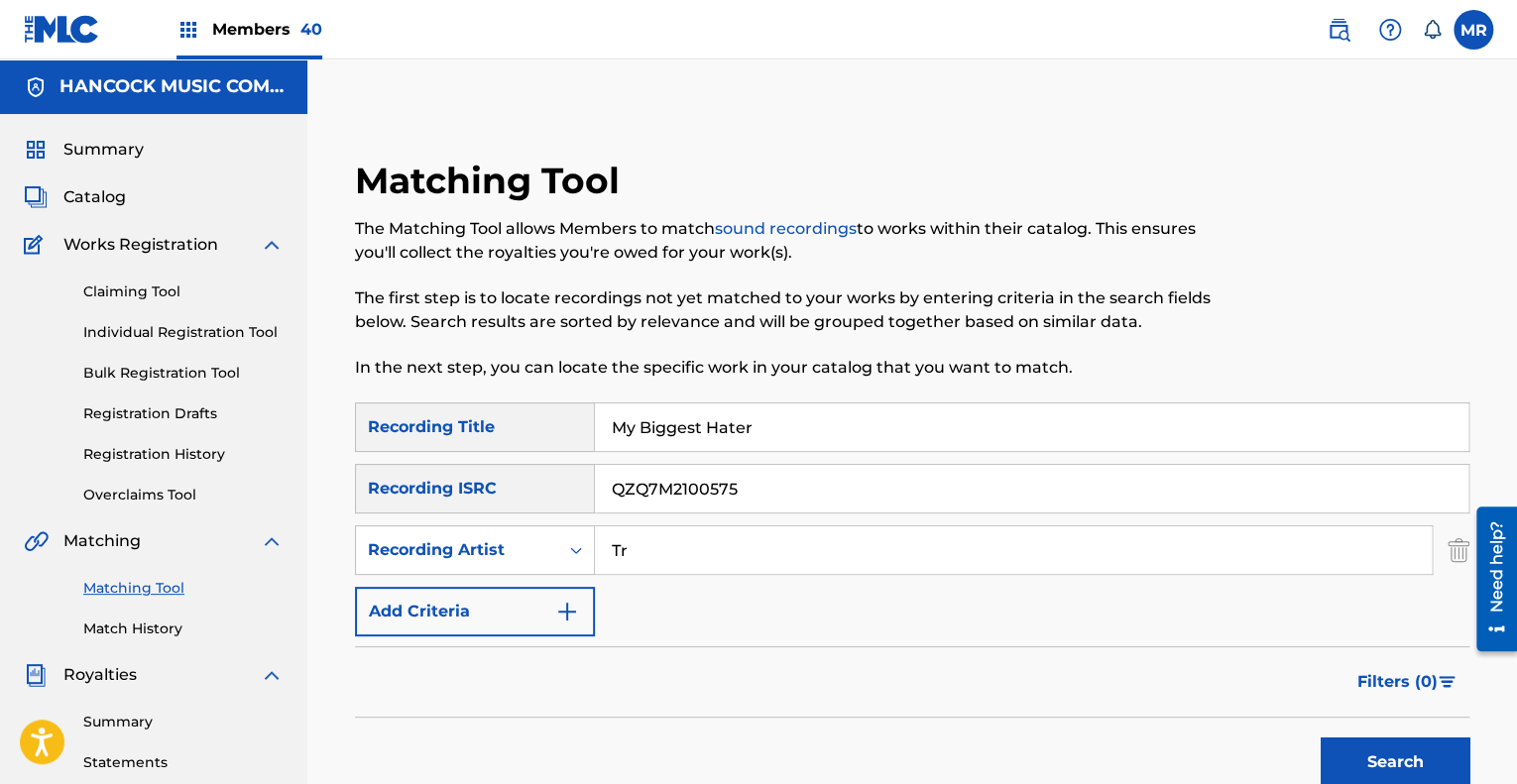 type on "T" 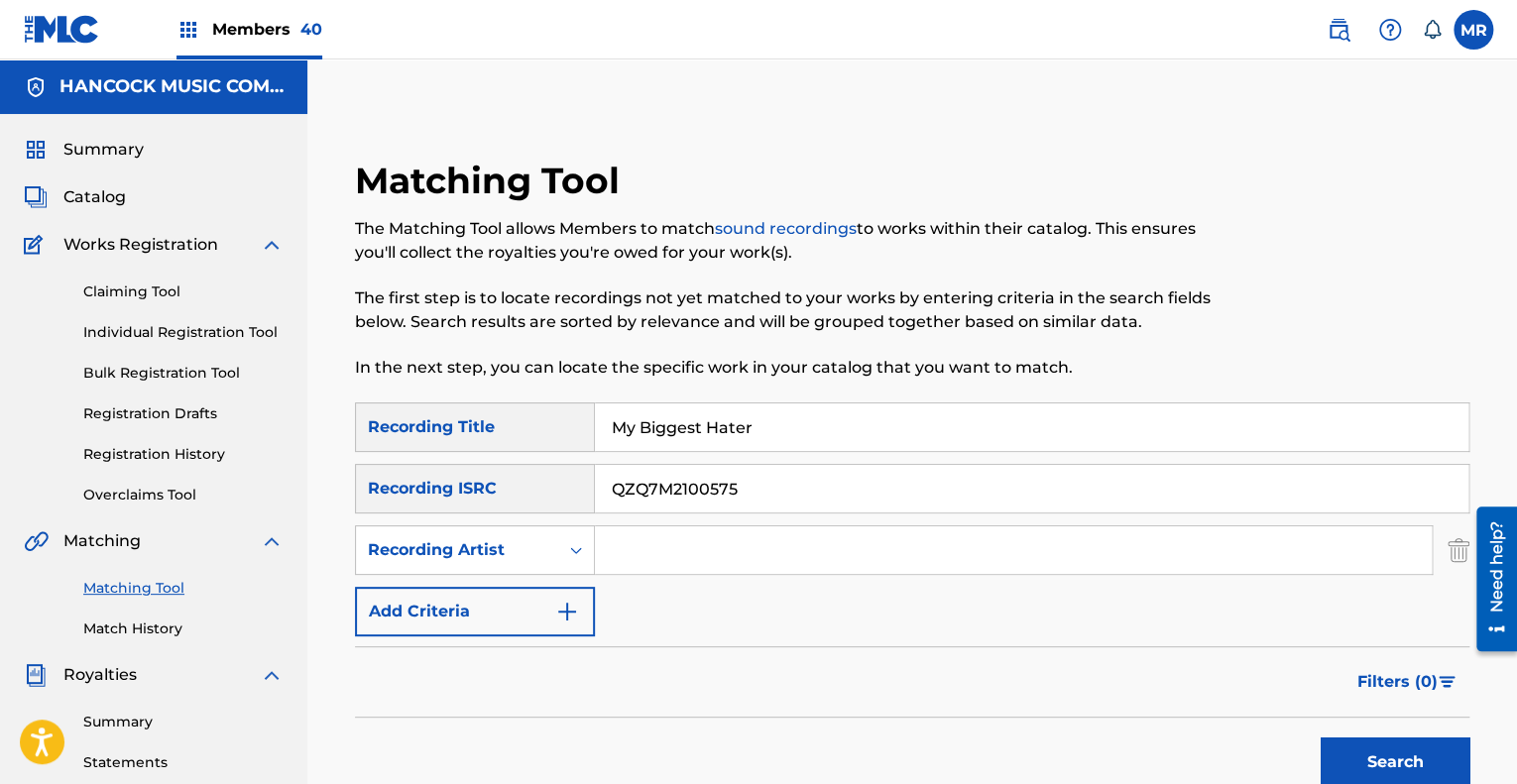type 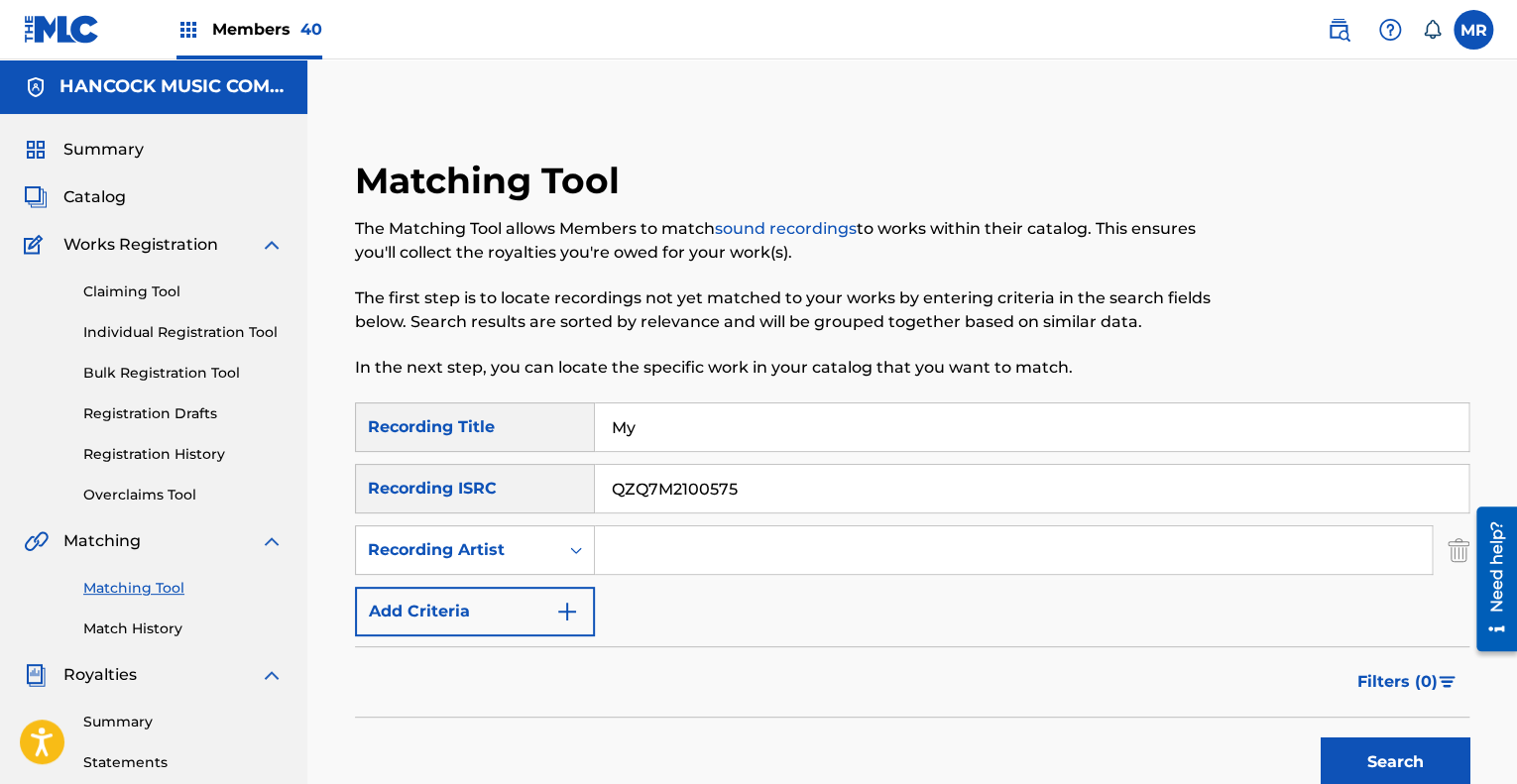 type on "M" 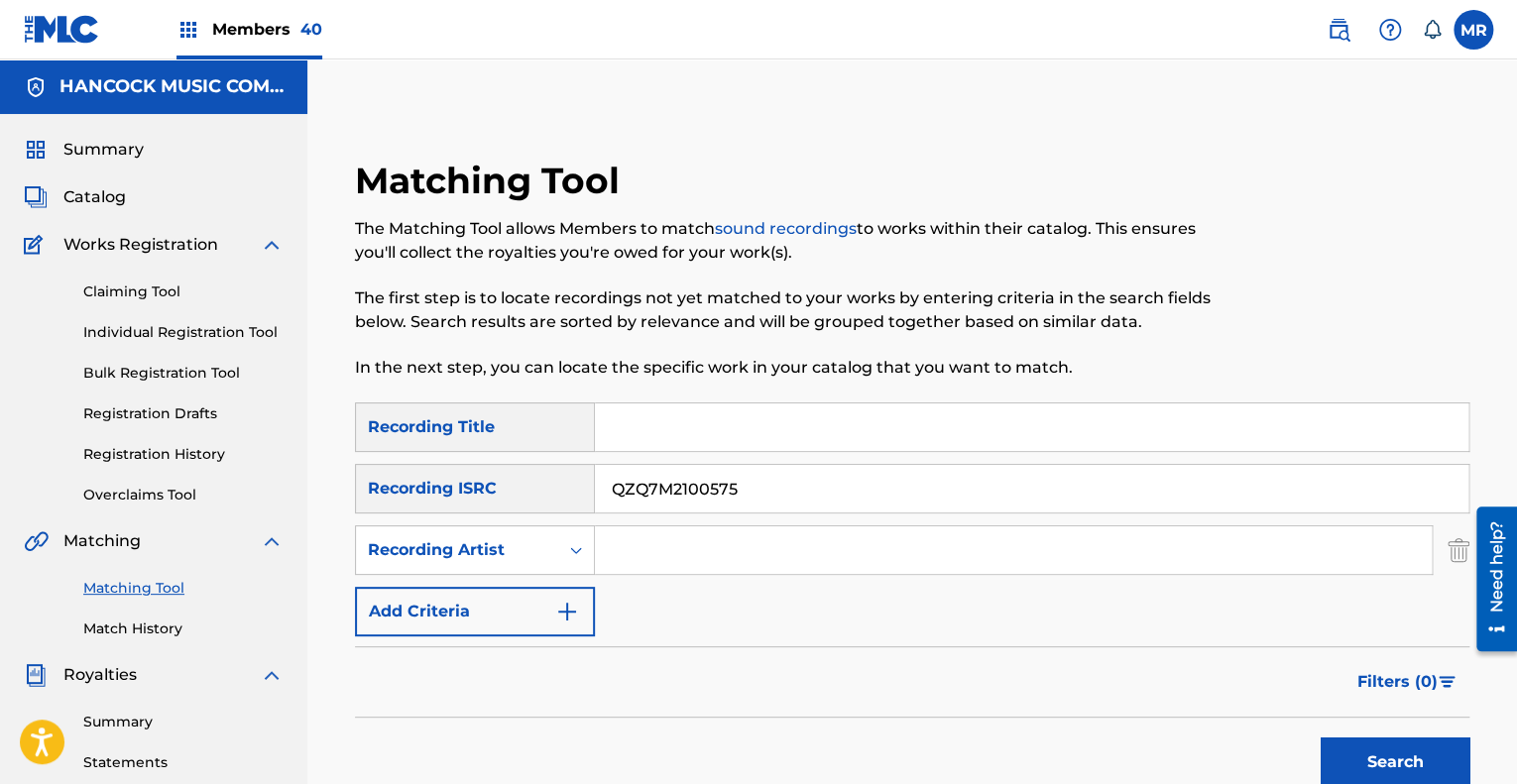 type 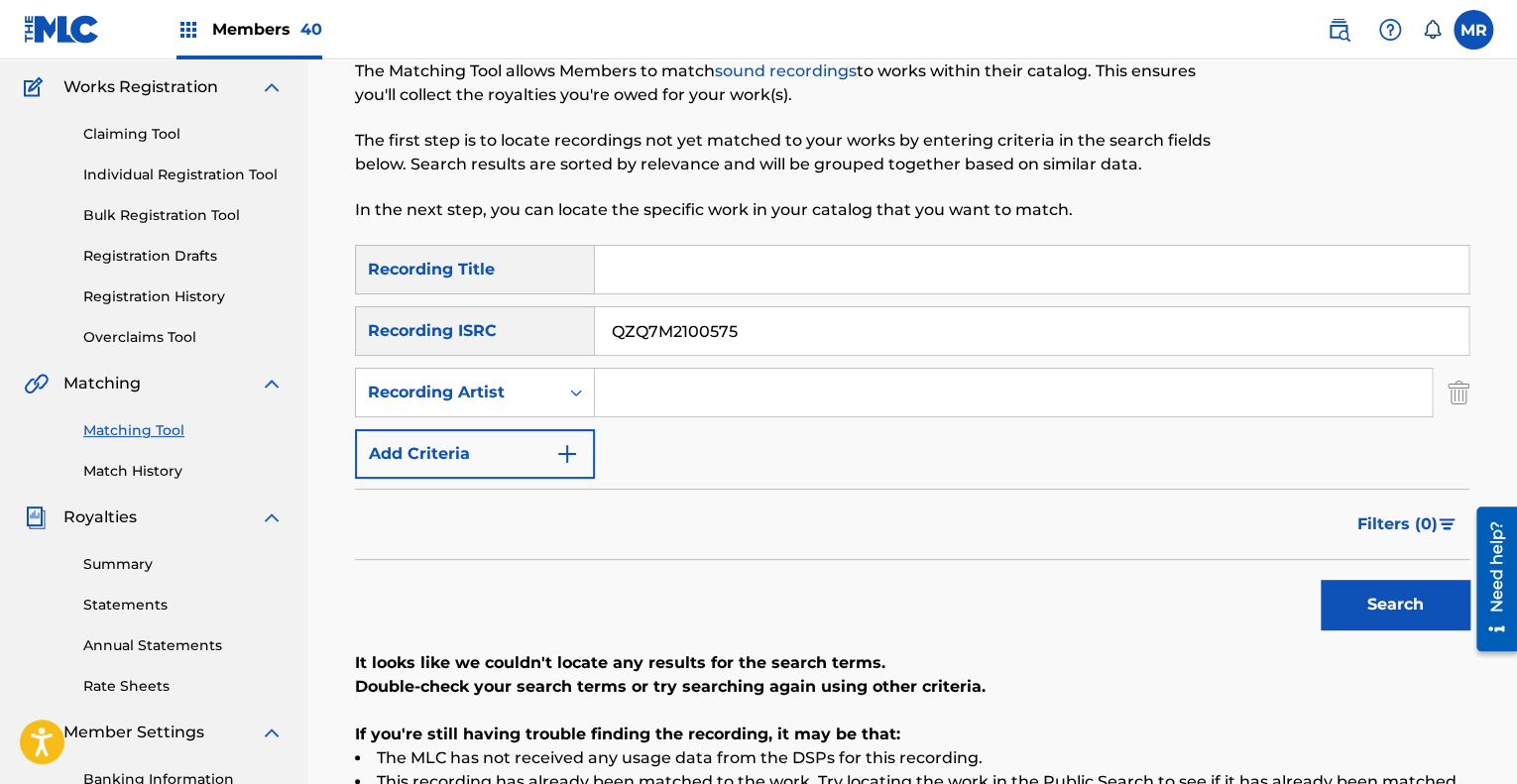 scroll, scrollTop: 0, scrollLeft: 0, axis: both 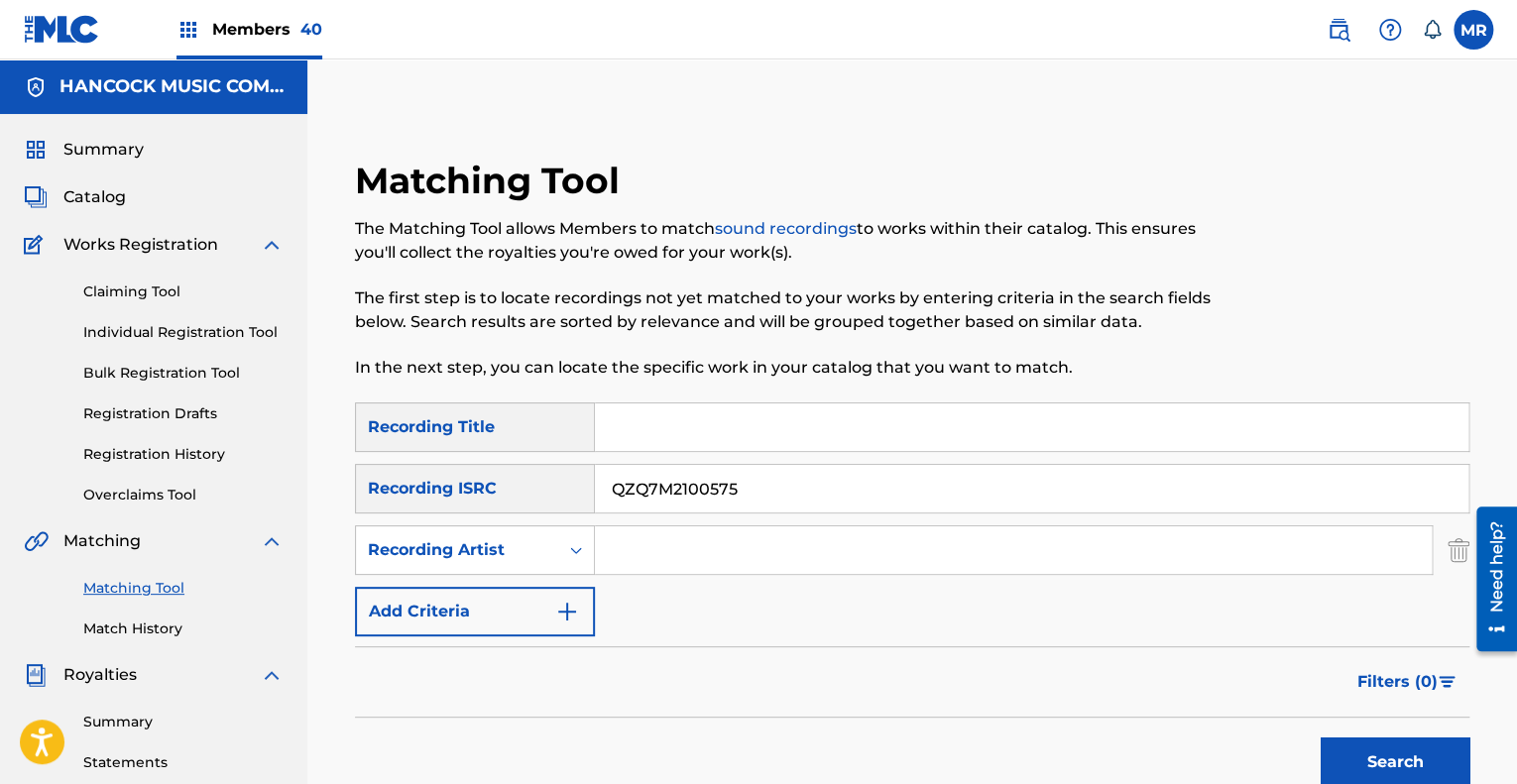 click on "QZQ7M2100575" at bounding box center [1031, 489] 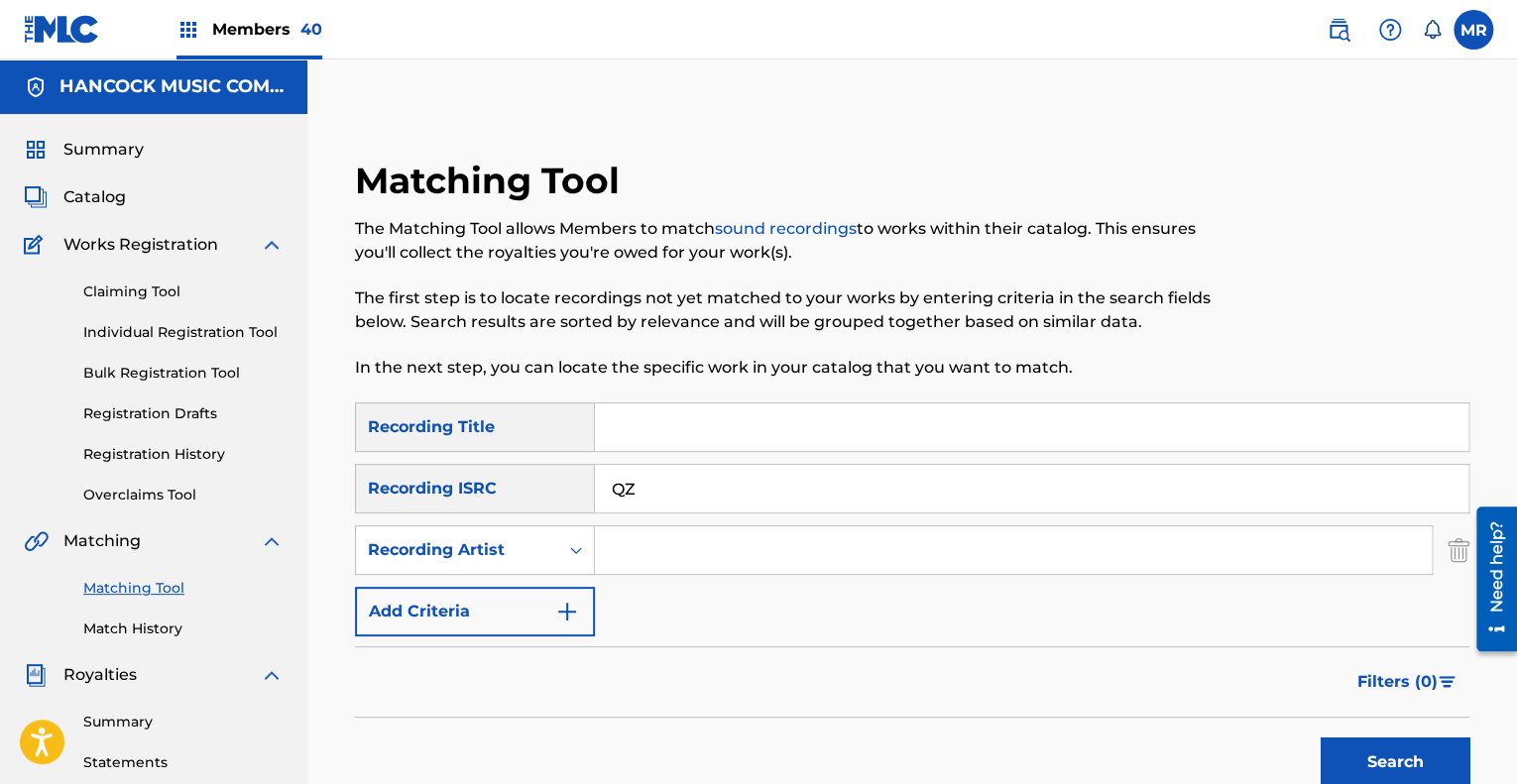 type on "Q" 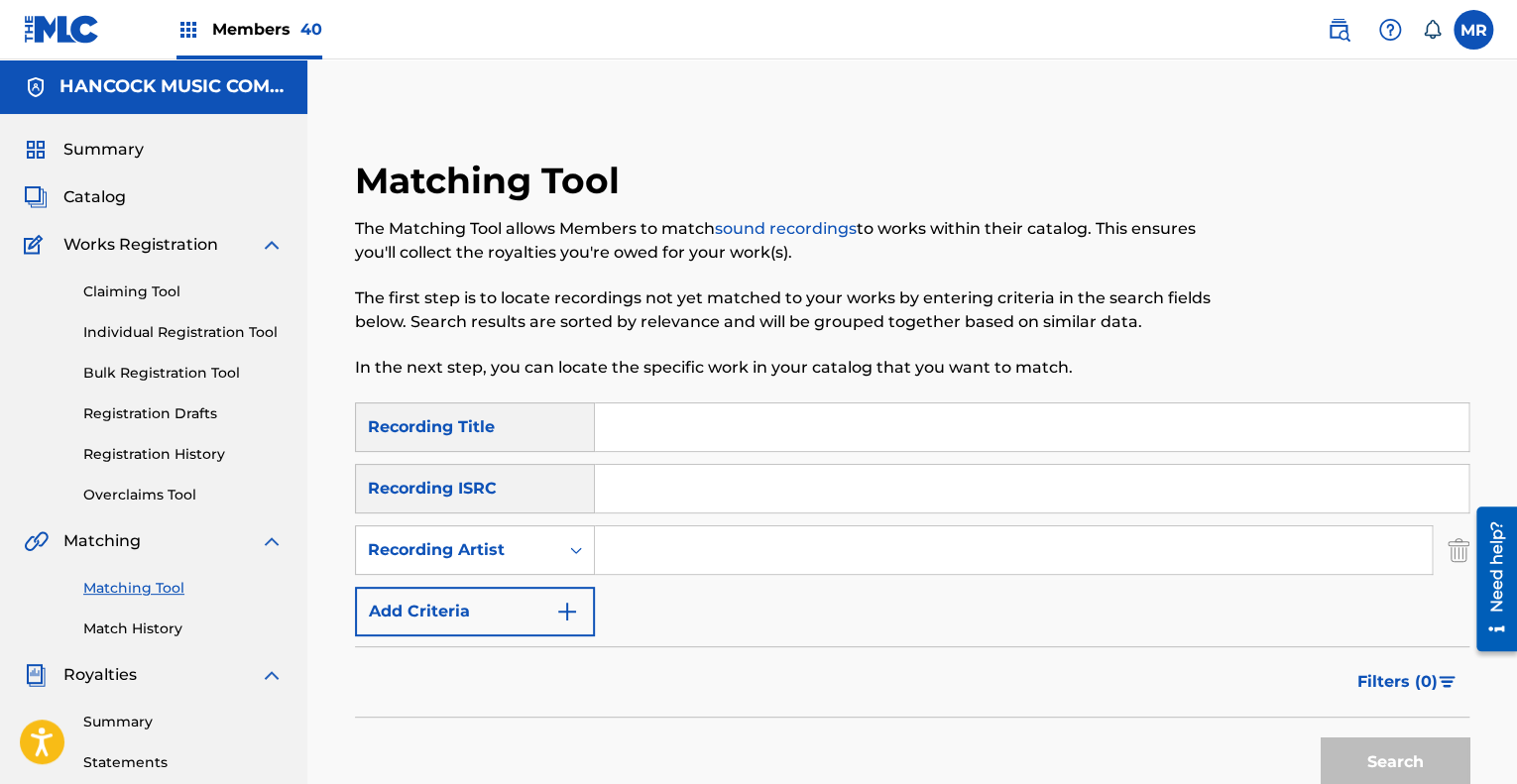type 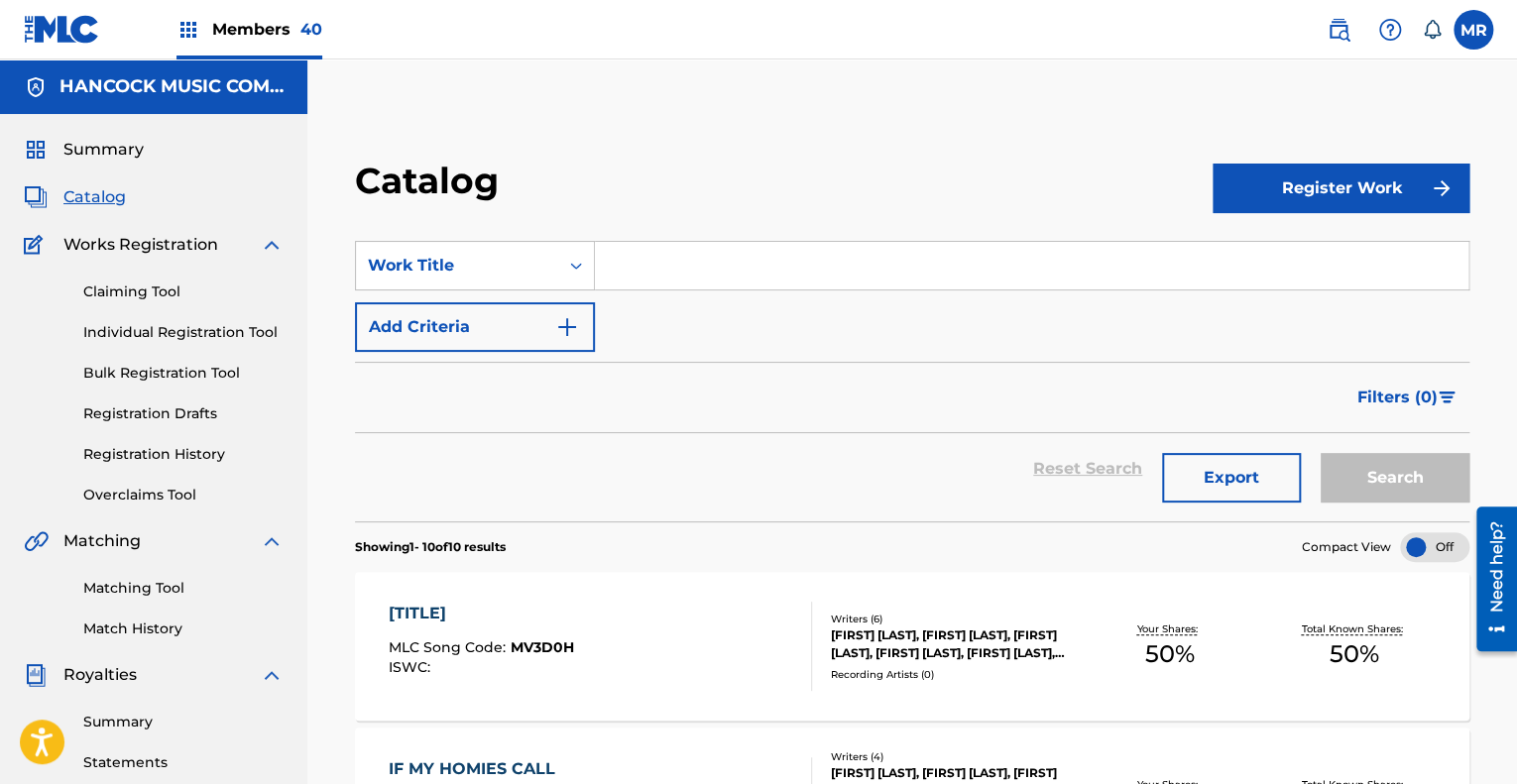 click at bounding box center (1031, 266) 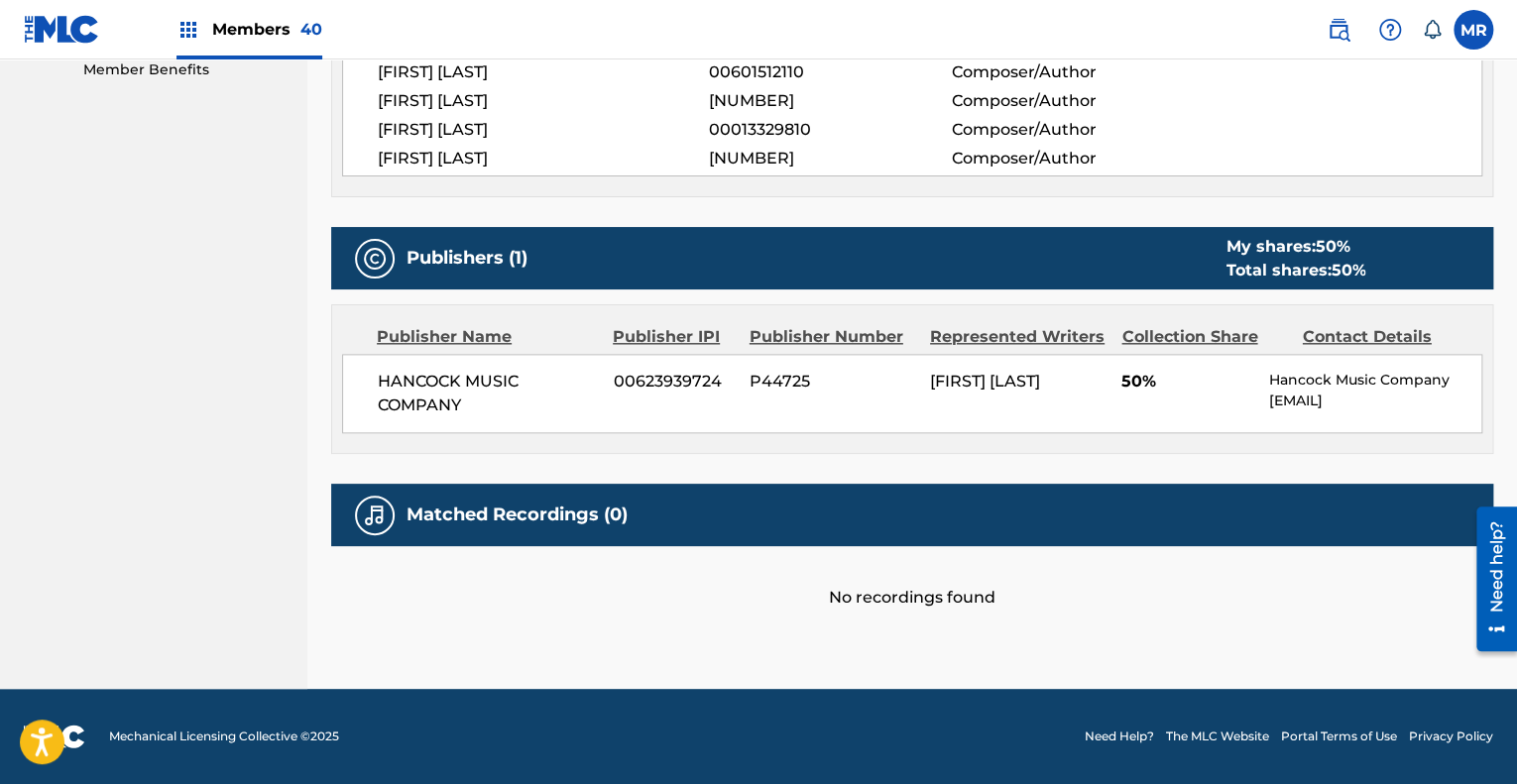 scroll, scrollTop: 0, scrollLeft: 0, axis: both 